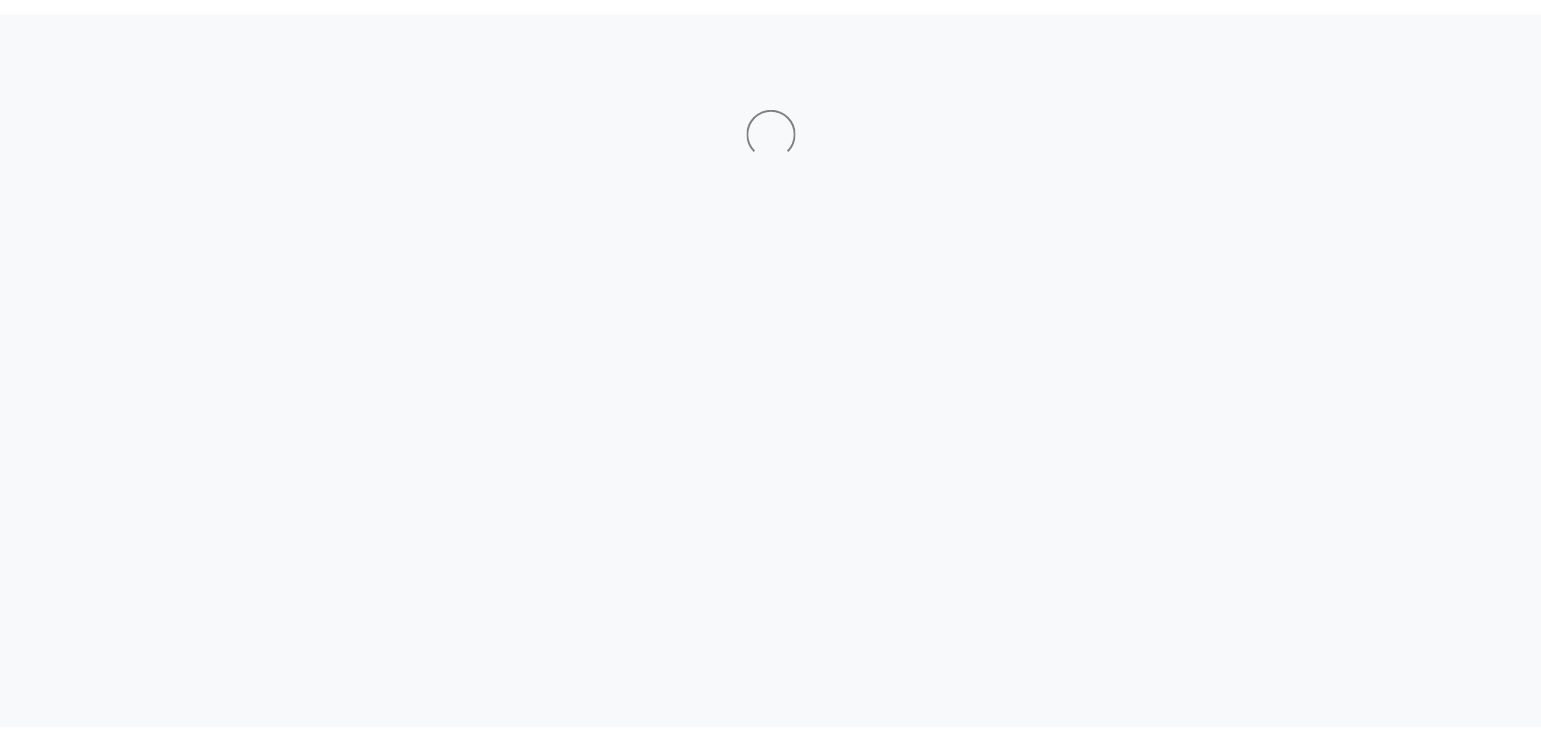 scroll, scrollTop: 0, scrollLeft: 0, axis: both 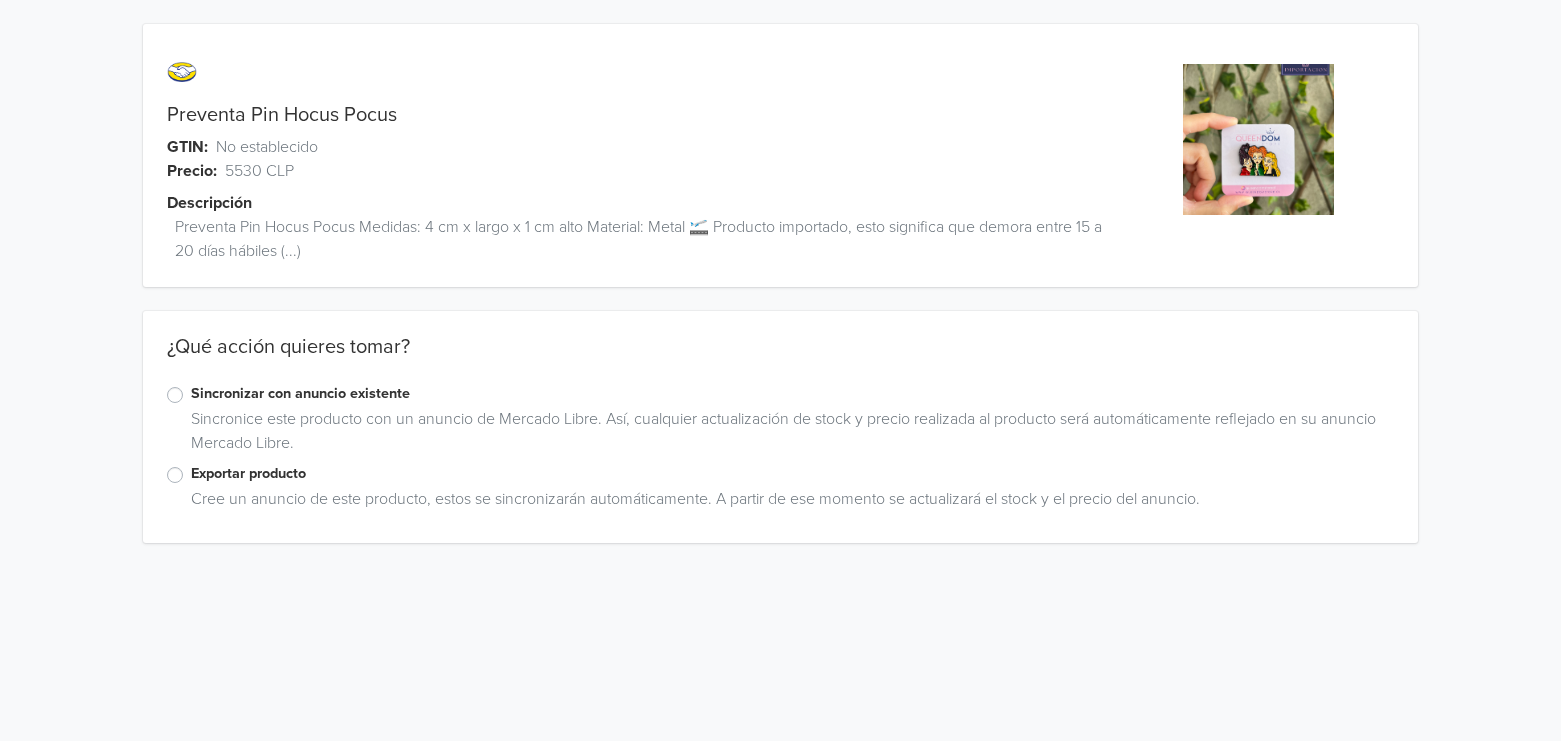 click on "Sincronizar con anuncio existente" at bounding box center [793, 394] 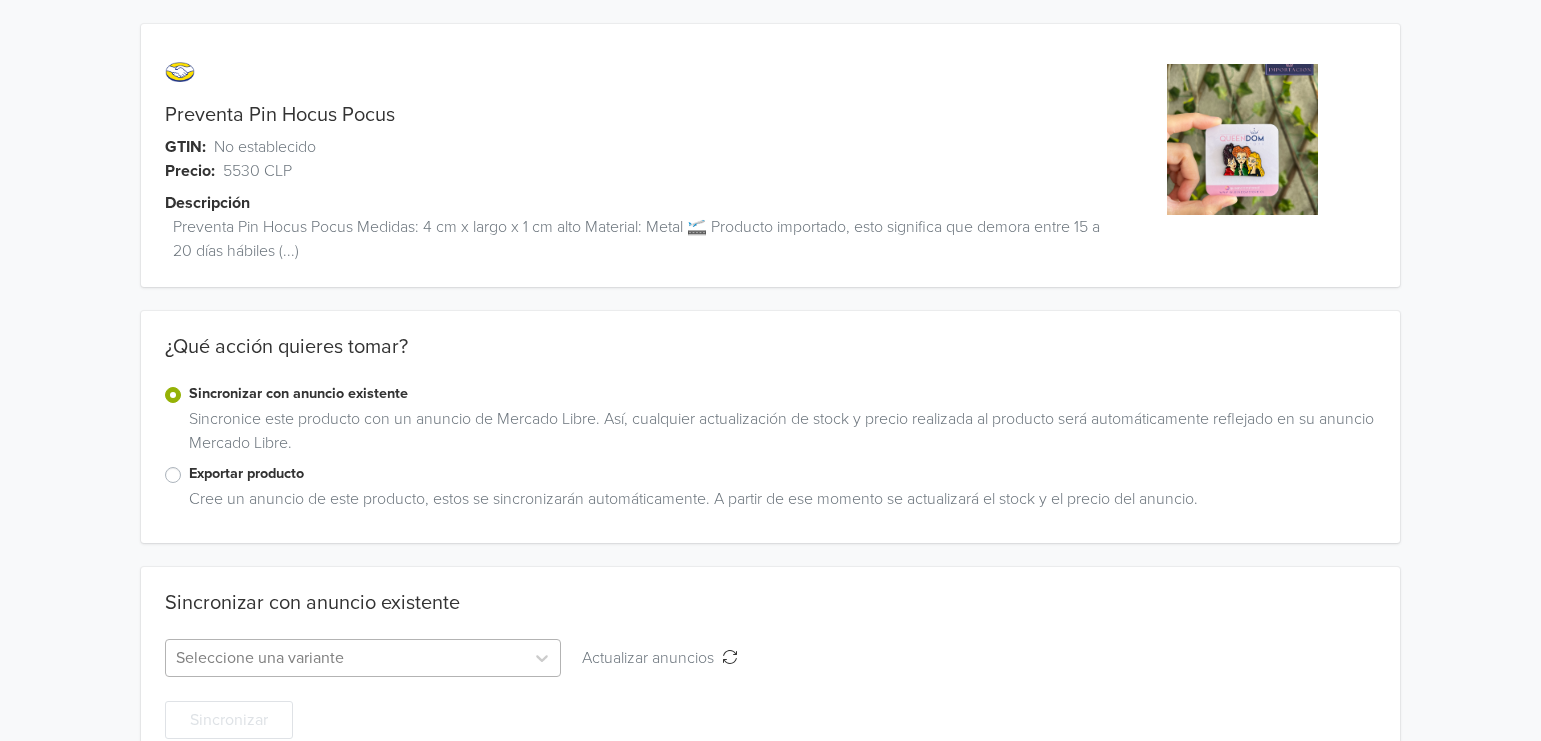 click on "Seleccione una variante" at bounding box center [363, 658] 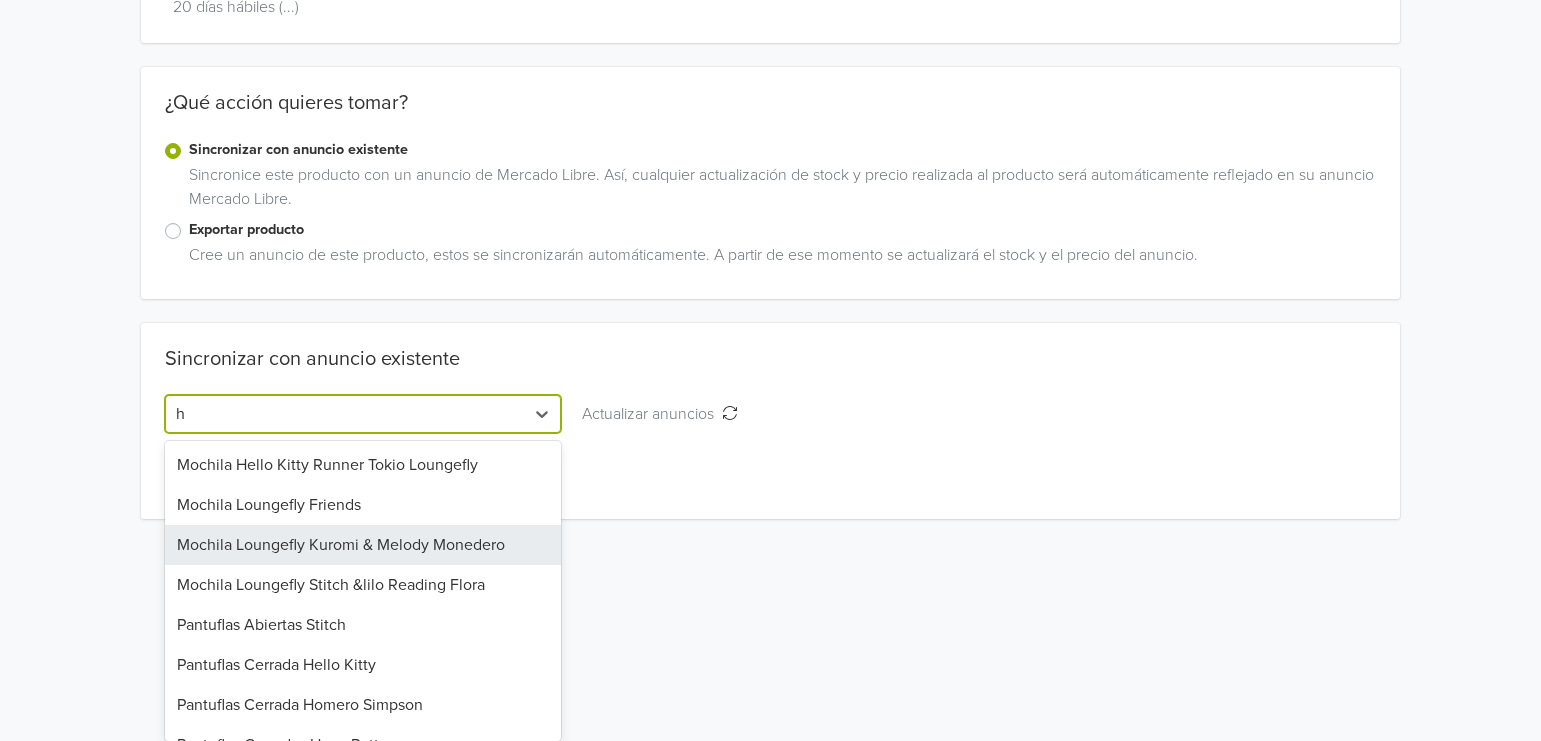 type on "ho" 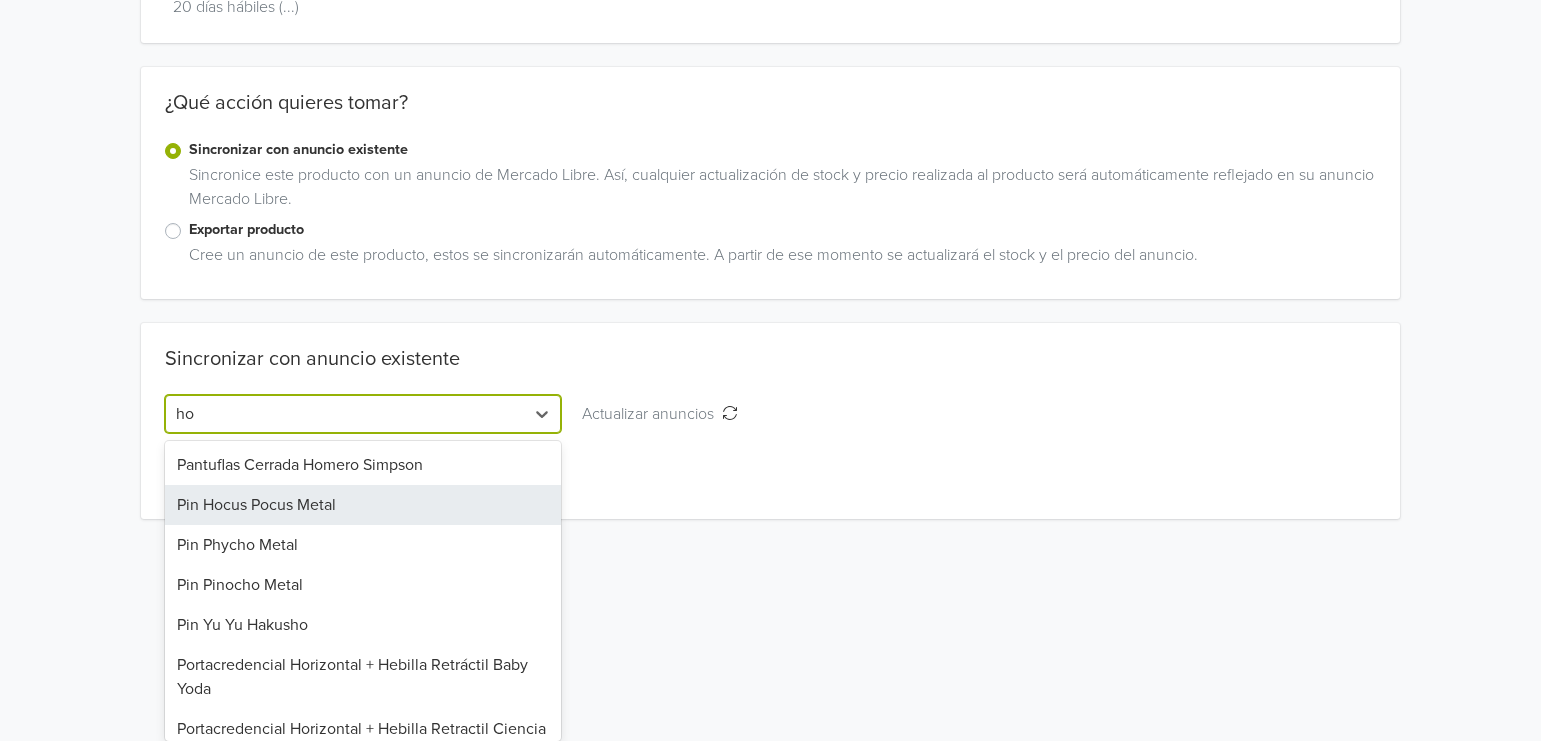 click on "Pin Hocus Pocus Metal" at bounding box center [363, 505] 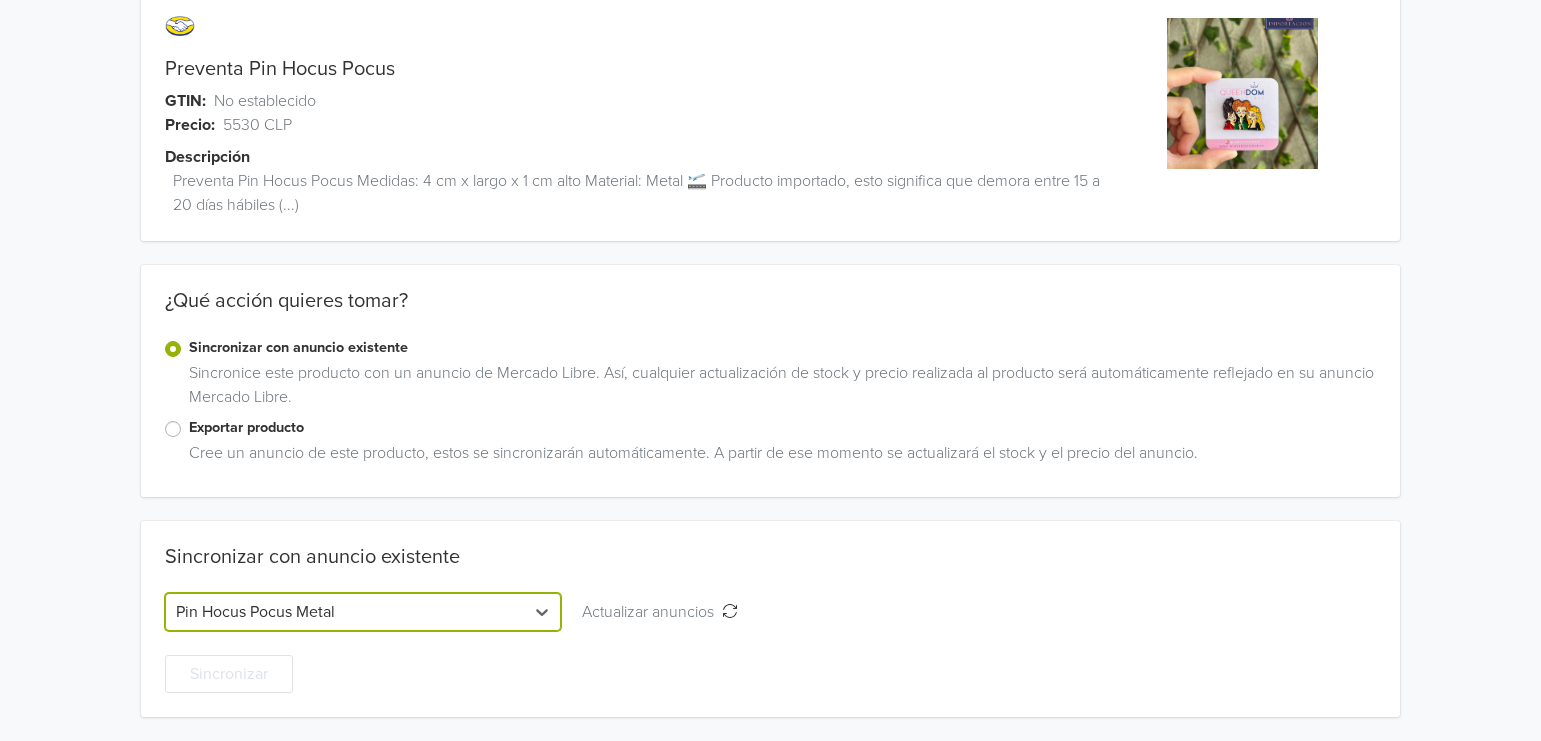 scroll, scrollTop: 46, scrollLeft: 0, axis: vertical 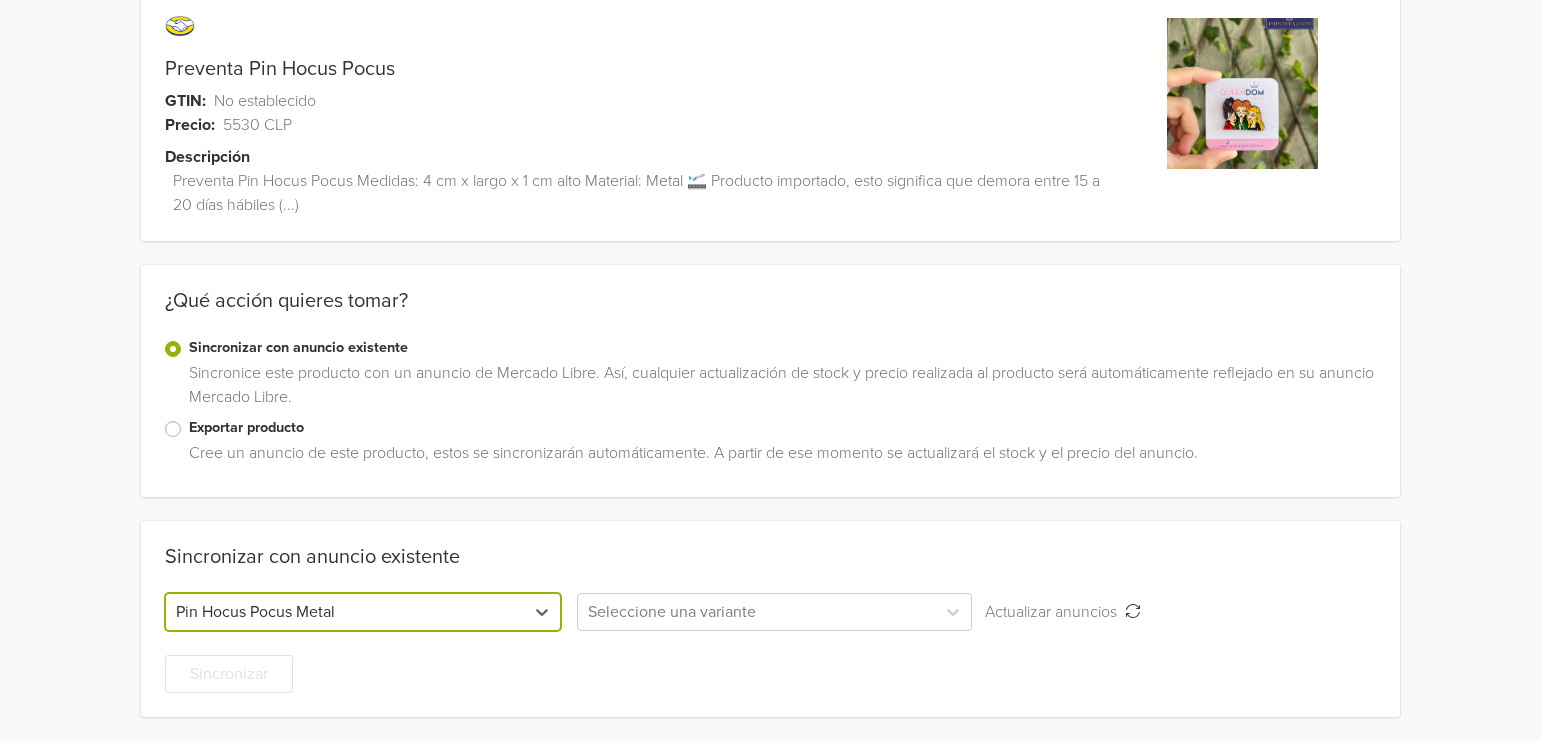 drag, startPoint x: 746, startPoint y: 604, endPoint x: 732, endPoint y: 632, distance: 31.304953 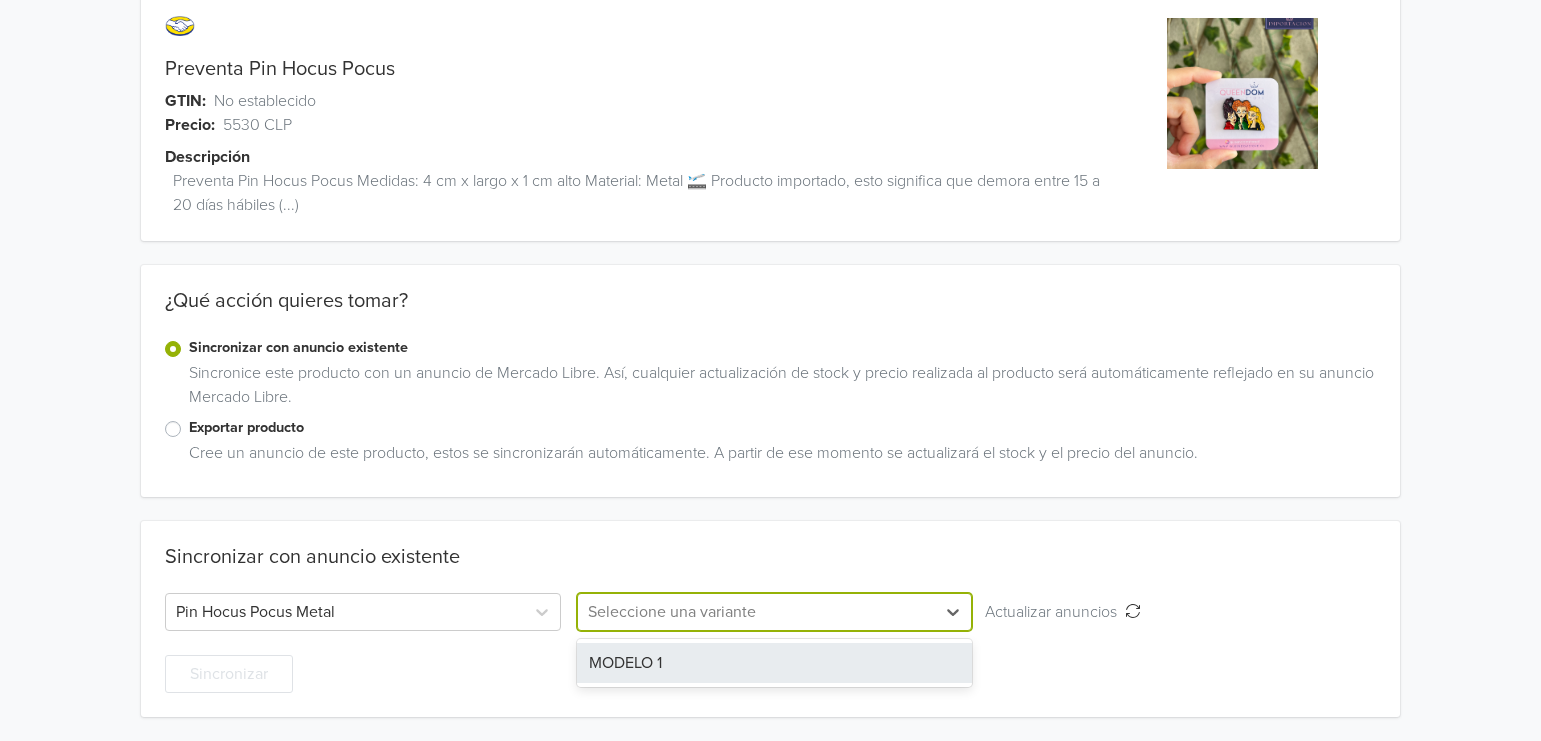 click on "MODELO 1" at bounding box center (775, 663) 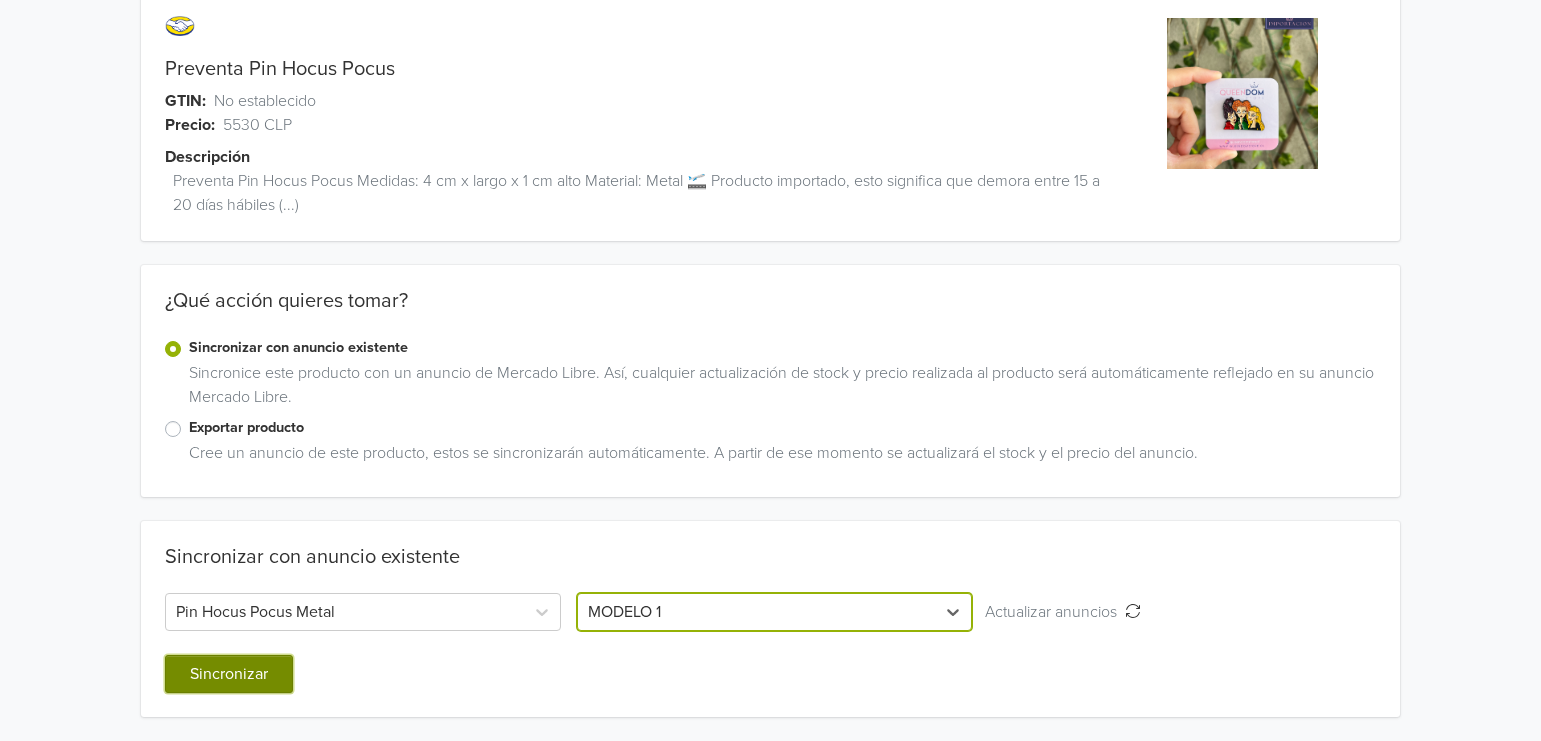 click on "Sincronizar" at bounding box center (229, 674) 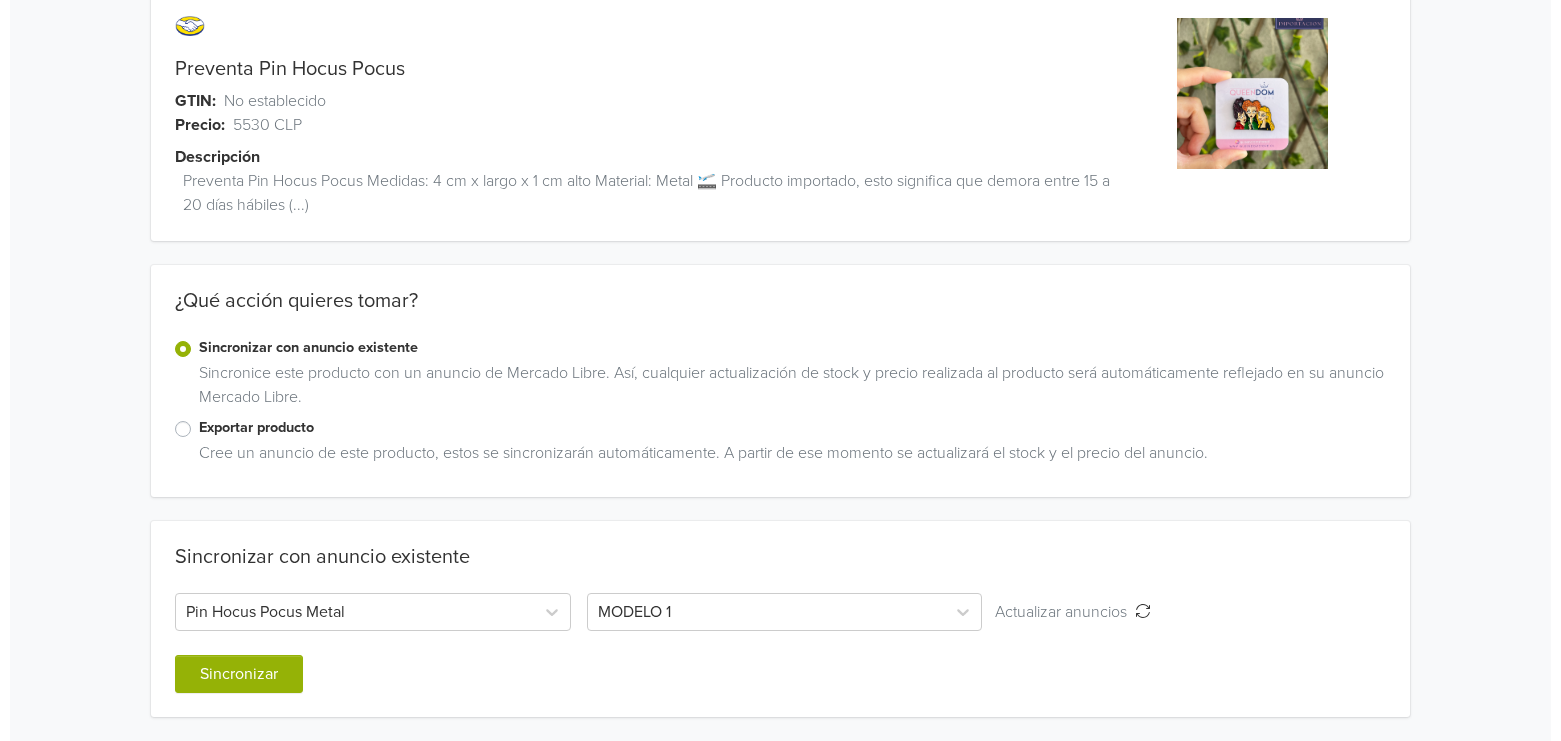 scroll, scrollTop: 0, scrollLeft: 0, axis: both 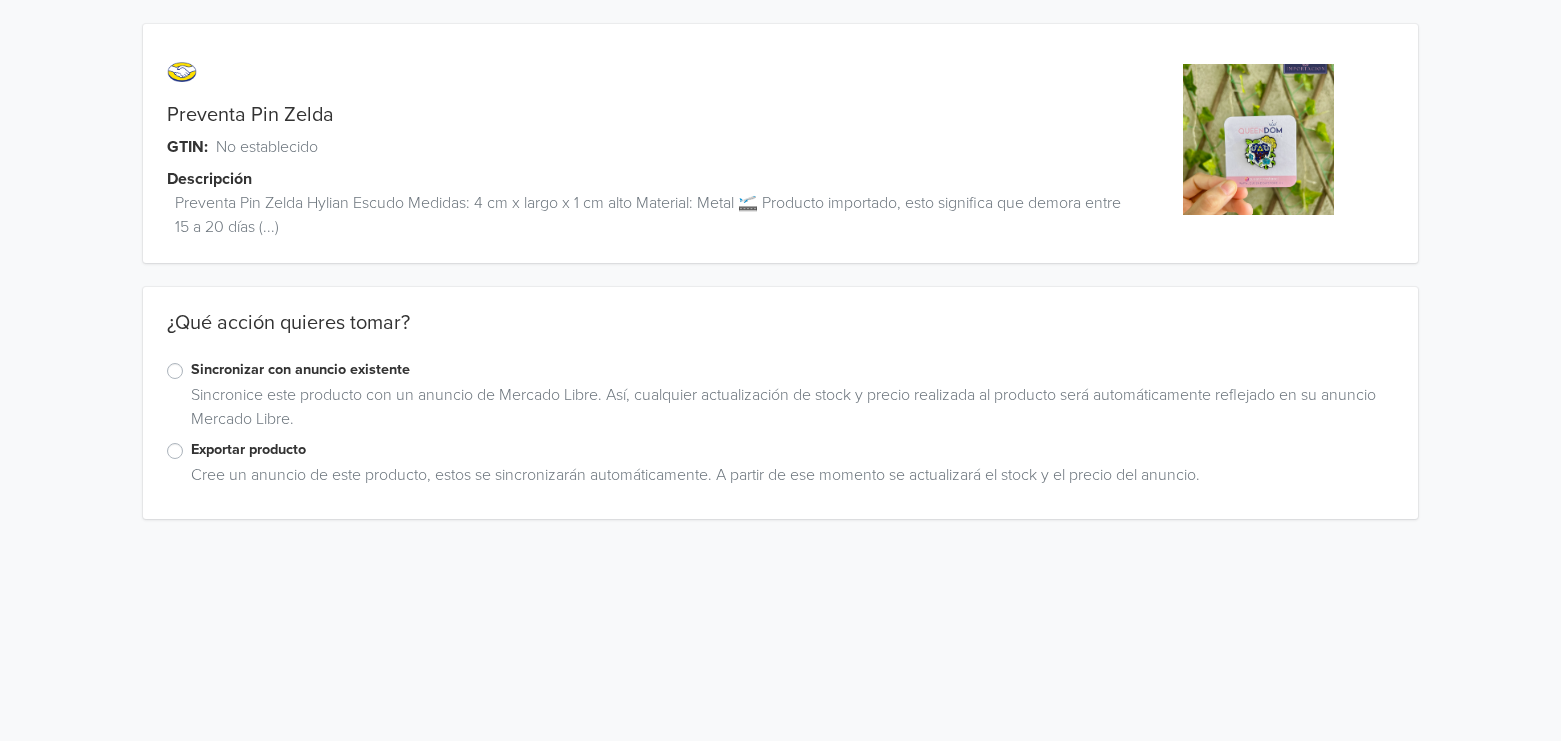 click on "Sincronizar con anuncio existente" at bounding box center (793, 370) 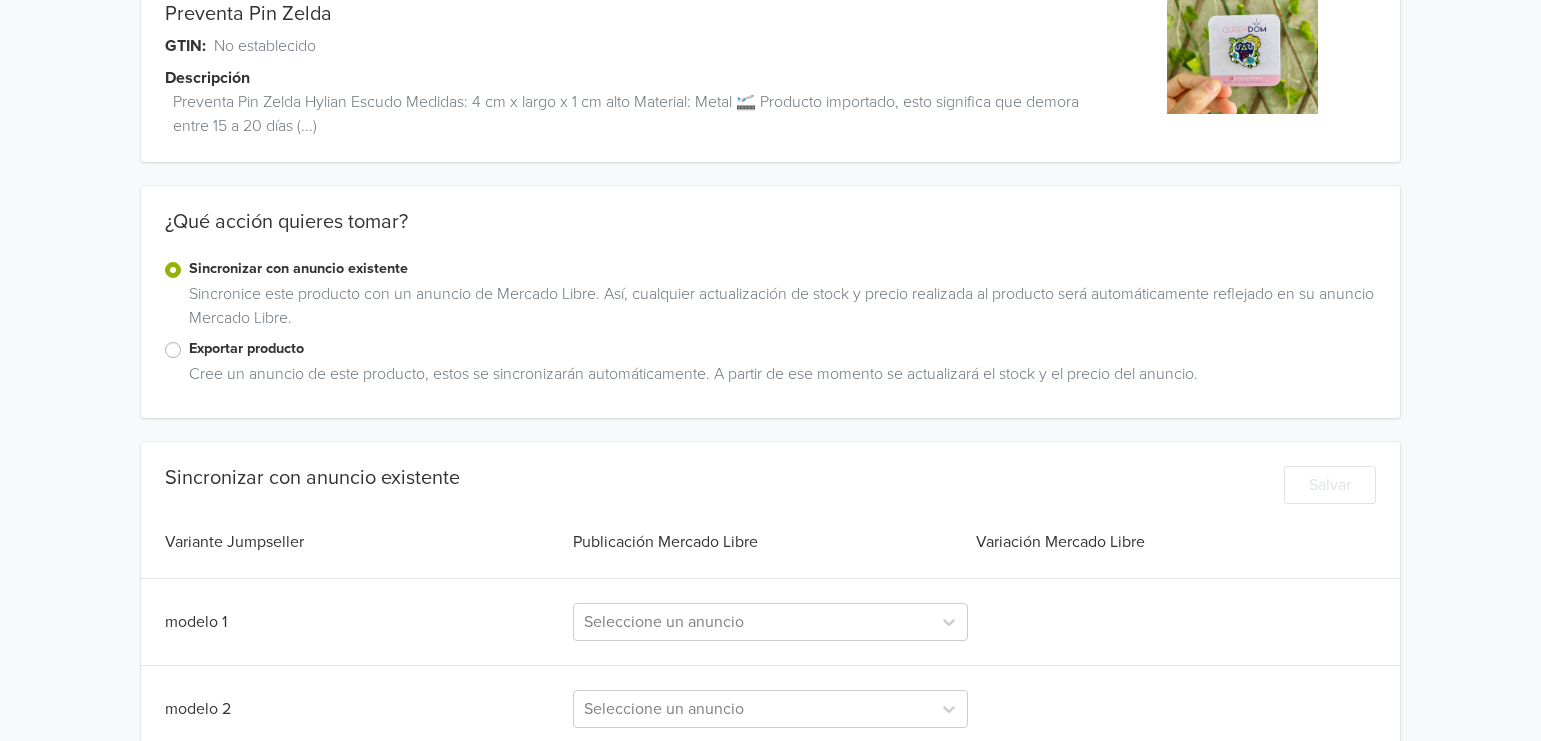 scroll, scrollTop: 313, scrollLeft: 0, axis: vertical 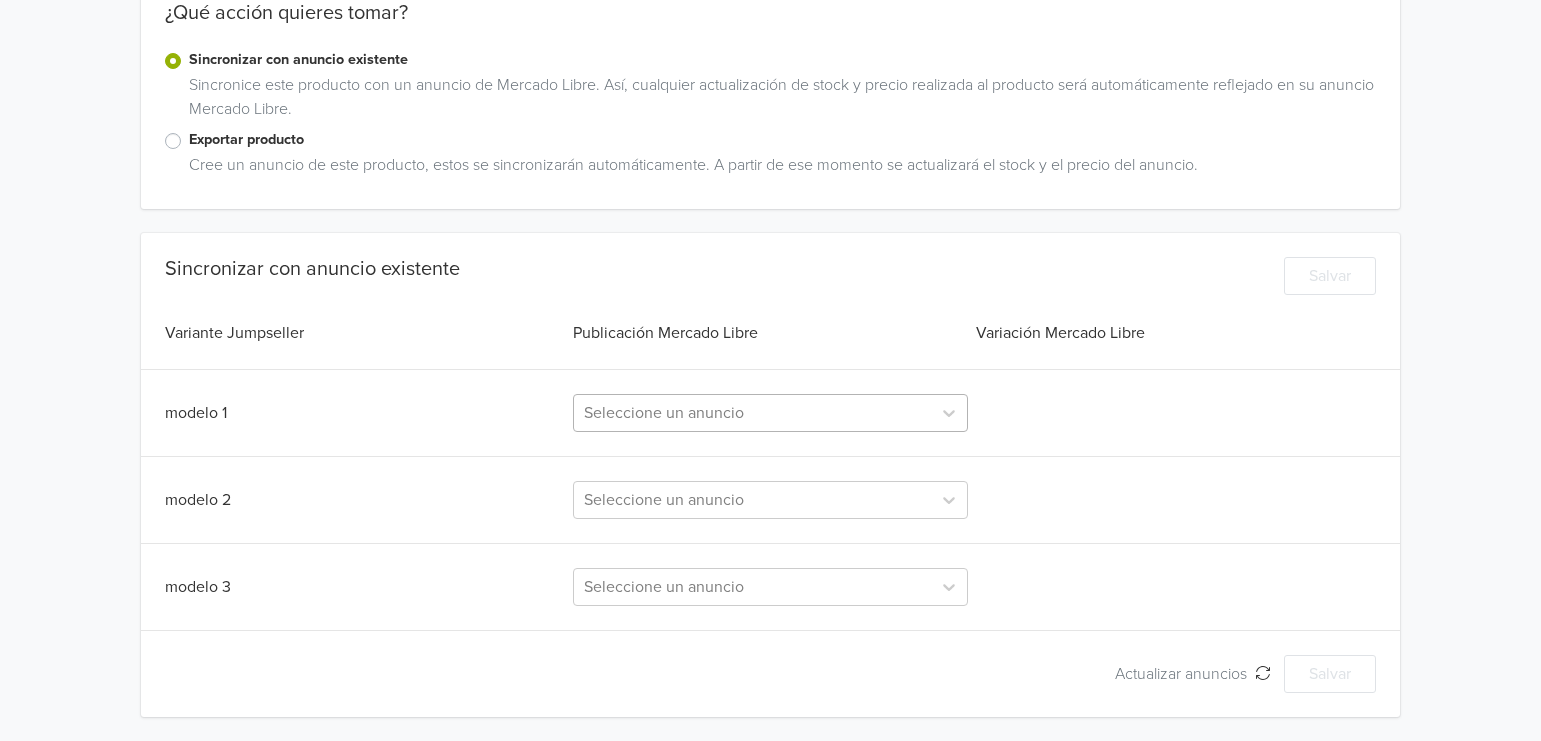 click at bounding box center [753, 413] 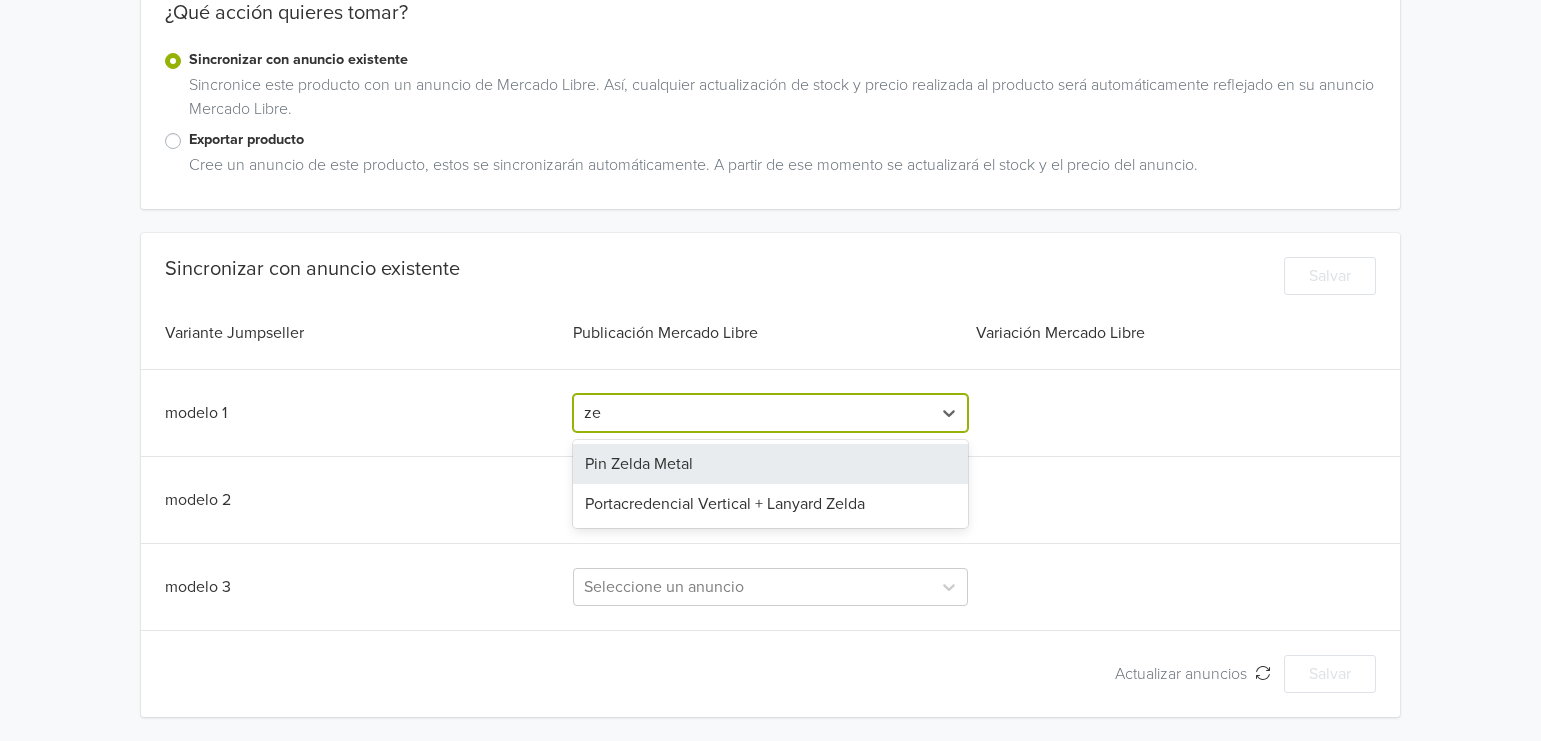 type on "zel" 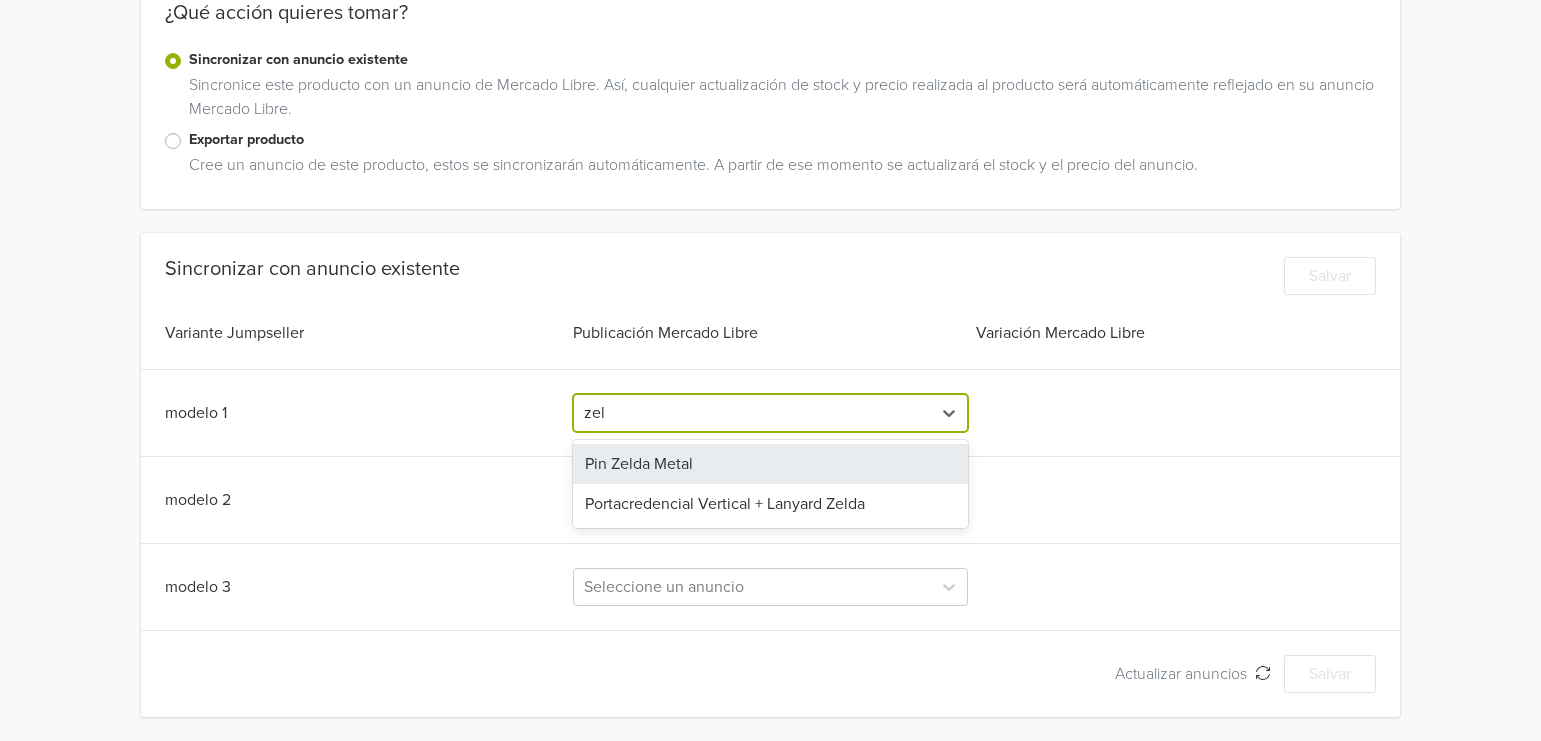 click on "Pin Zelda Metal" at bounding box center [771, 464] 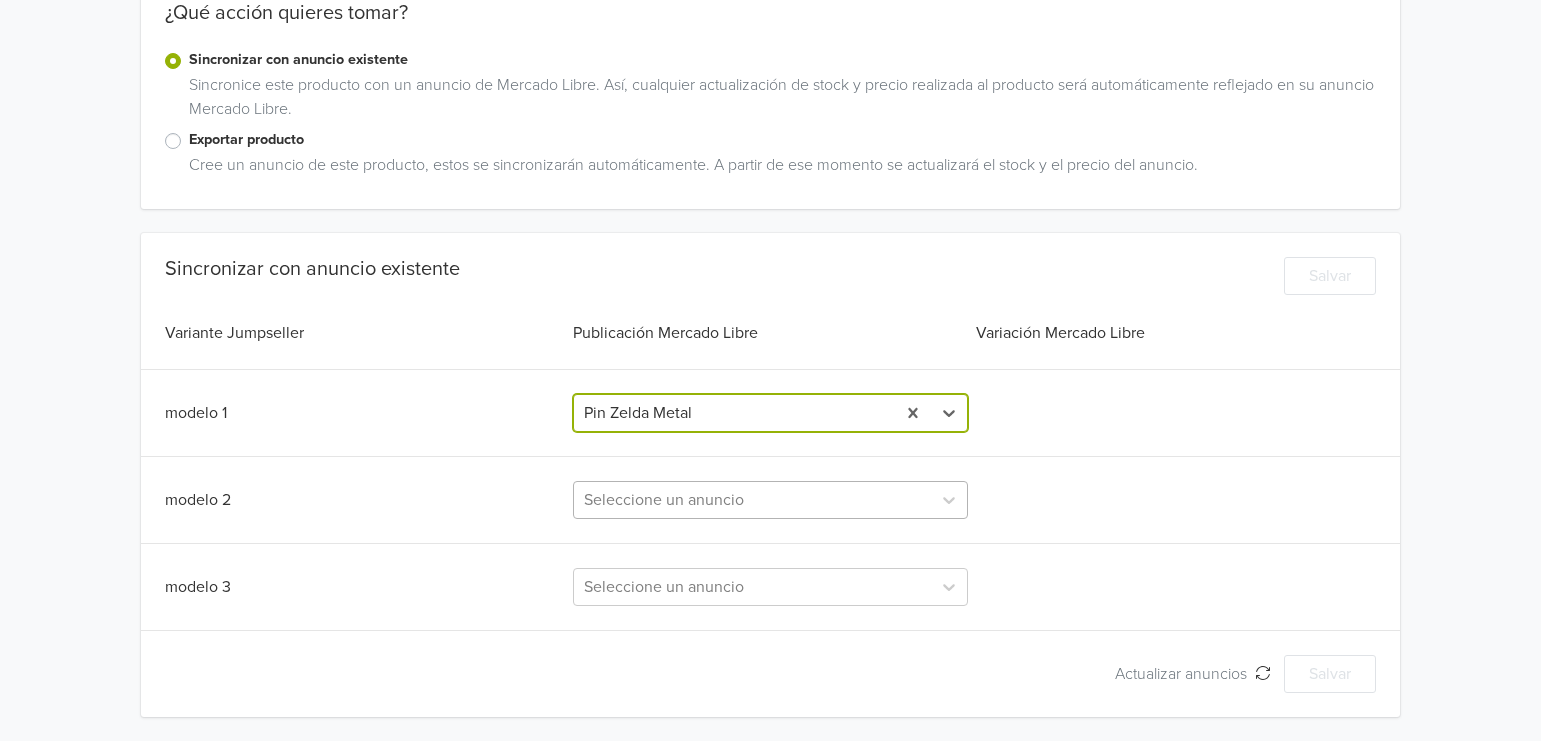 click at bounding box center [753, 500] 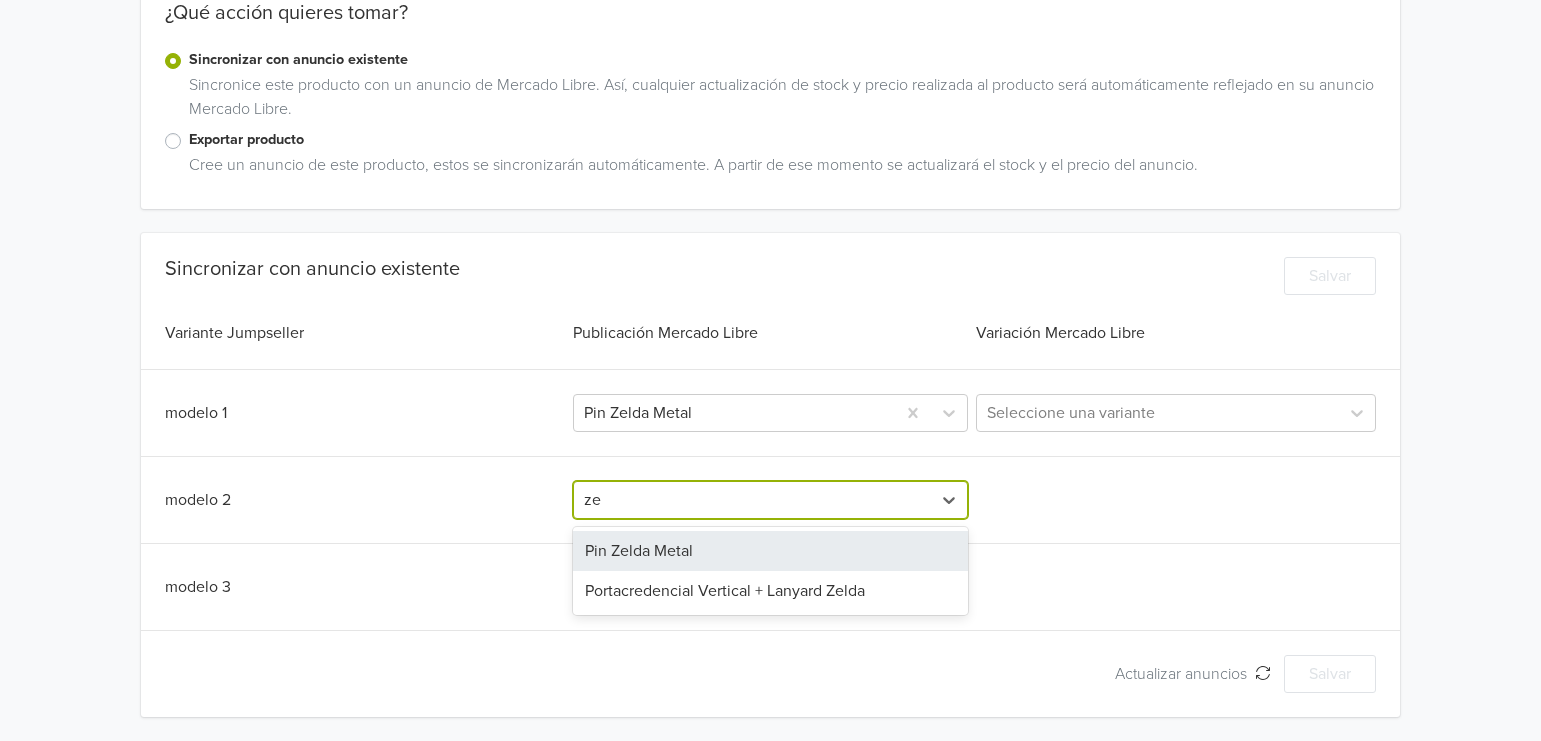 type on "zel" 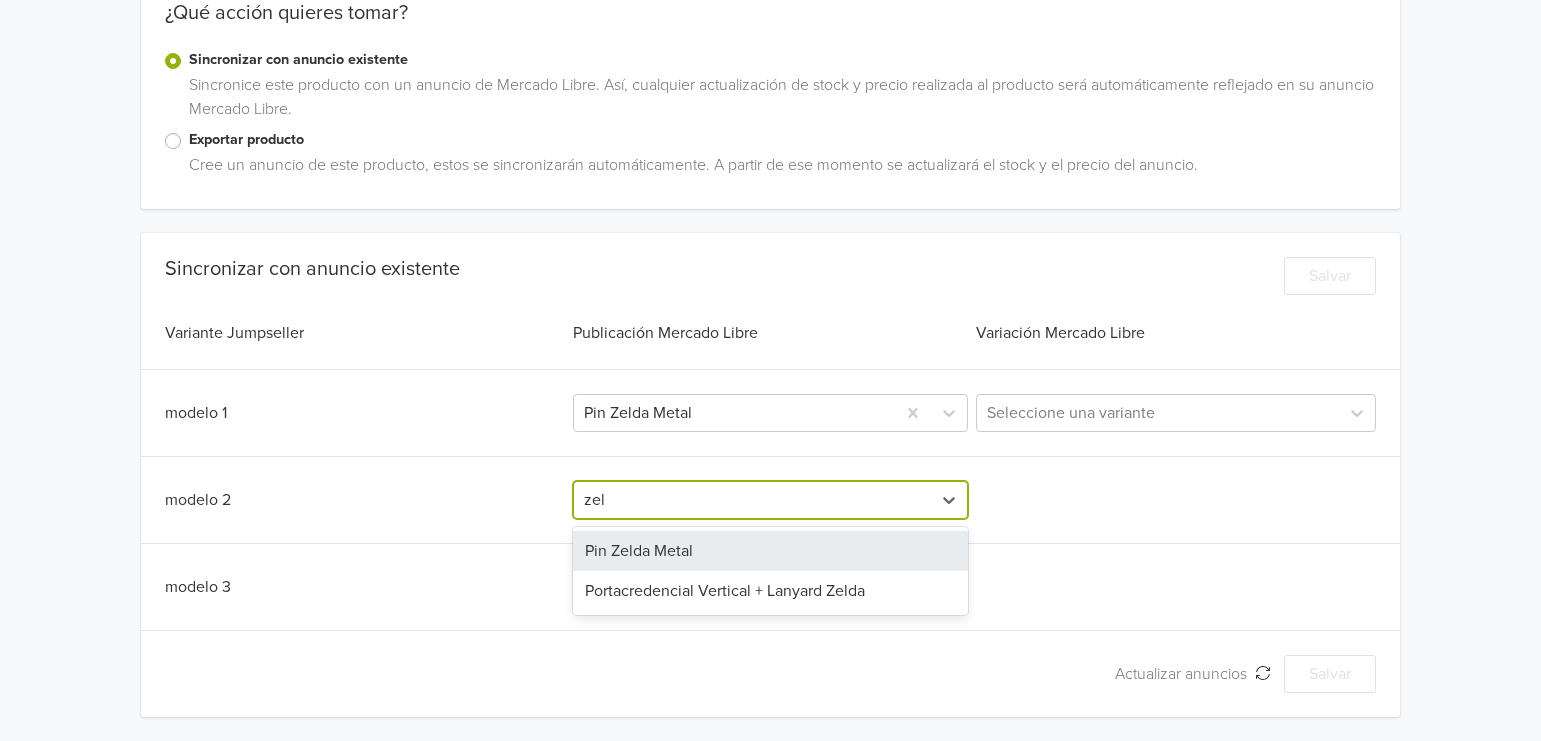 click on "Pin Zelda Metal" at bounding box center [771, 551] 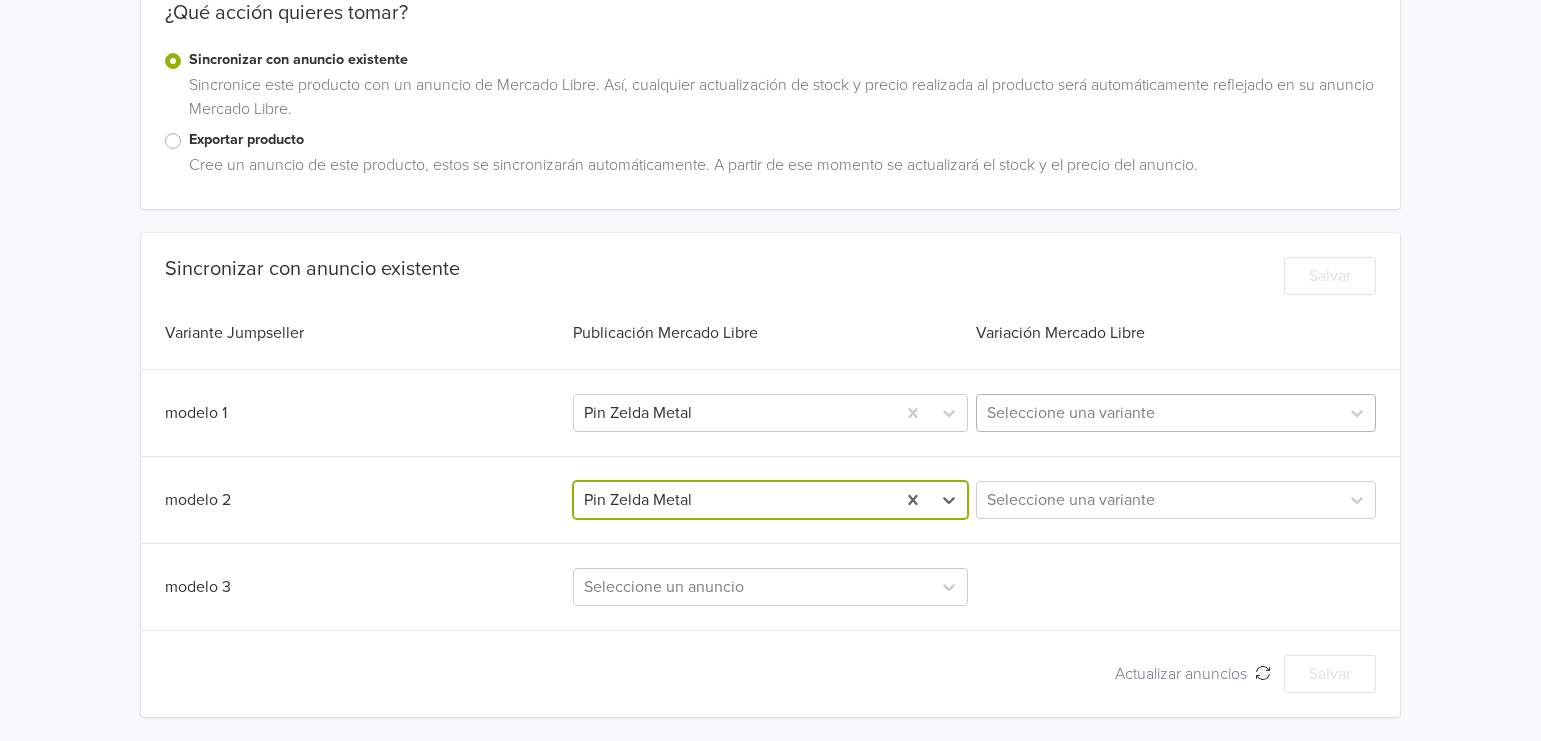 click at bounding box center [1158, 413] 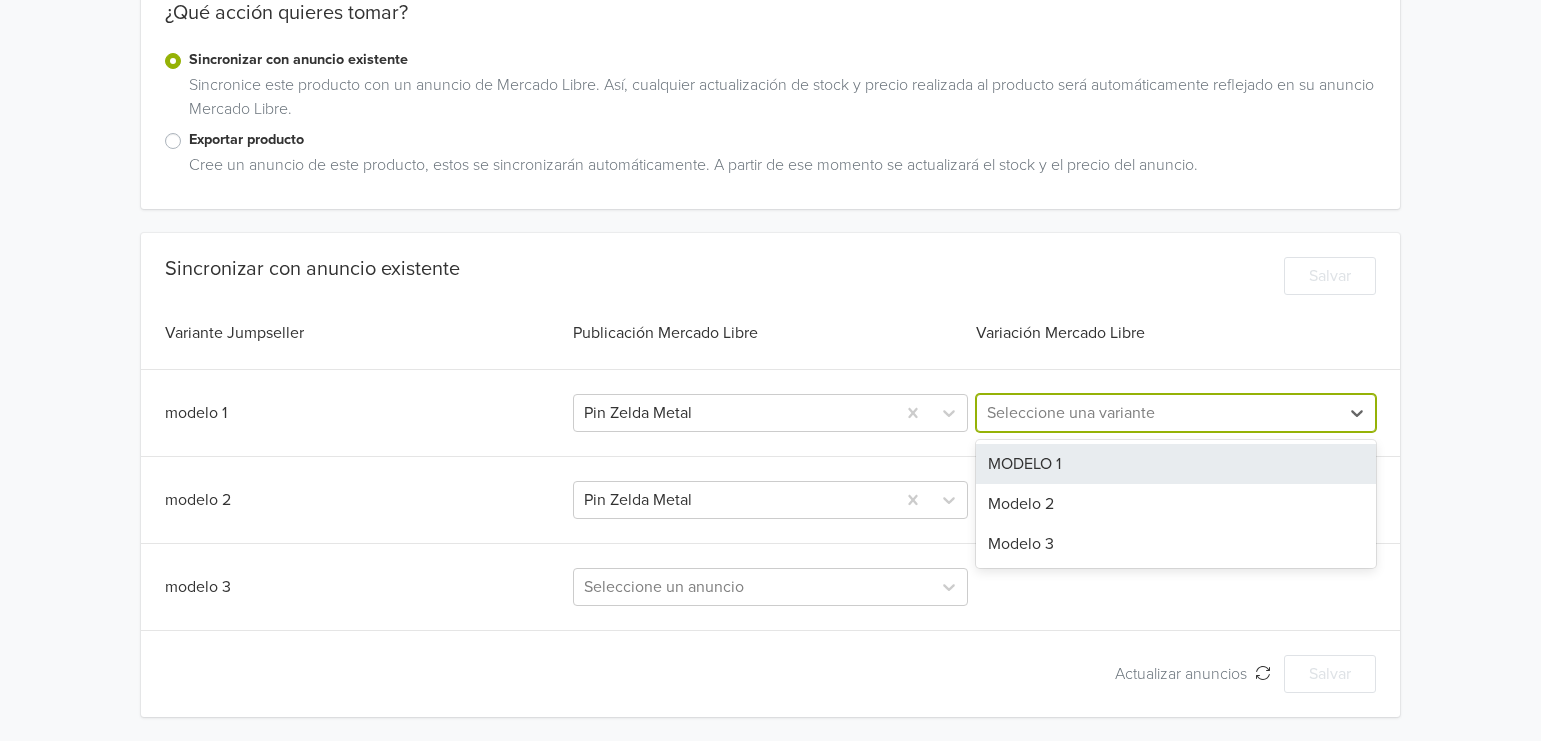 click on "MODELO 1" at bounding box center (1176, 464) 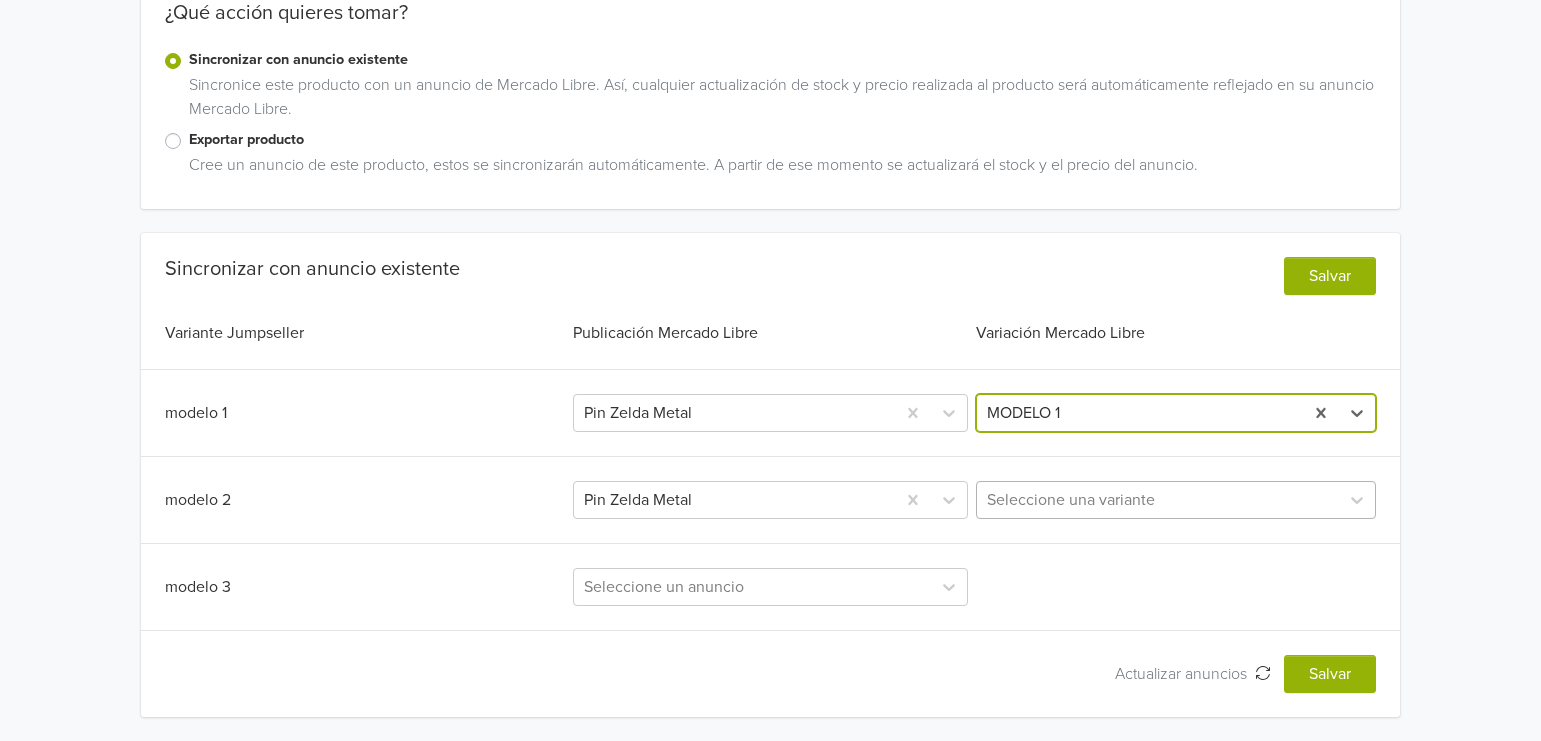 click at bounding box center (1158, 500) 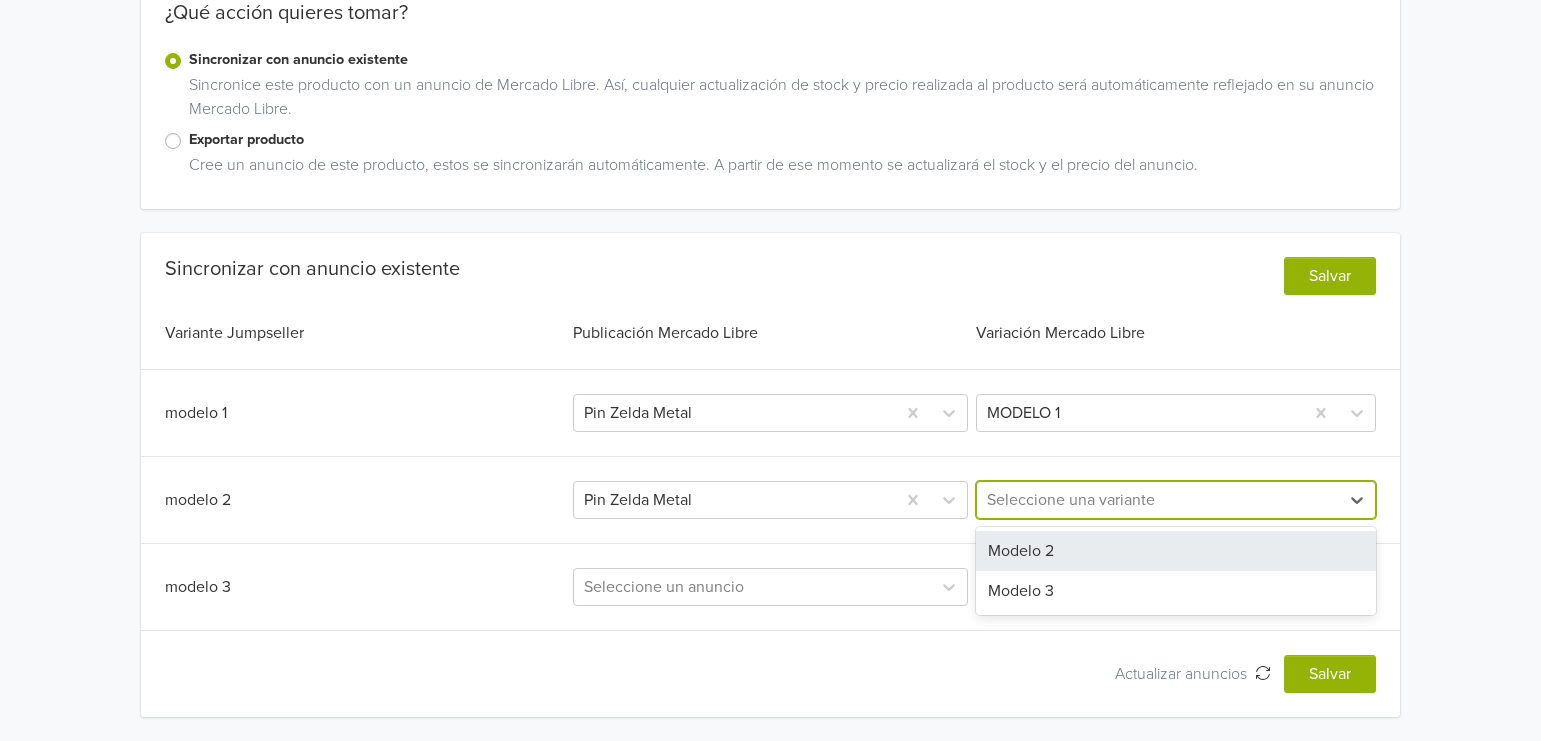 click on "Modelo 2" at bounding box center [1176, 551] 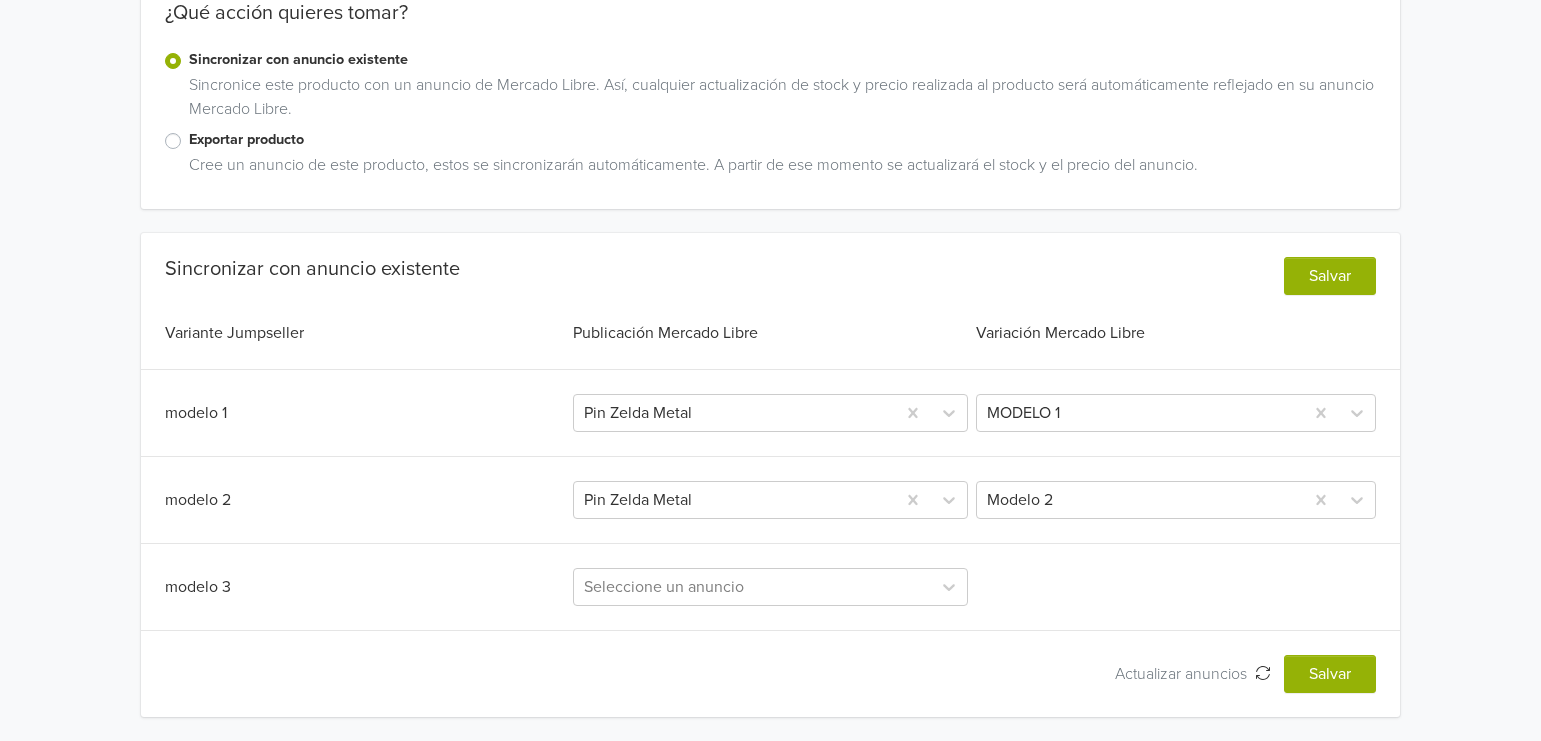 click on "Sincronizar con anuncio existente Salvar Variante Jumpseller Publicación Mercado Libre Variación Mercado Libre modelo 1 Pin Zelda Metal MODELO 1 modelo 2 Pin Zelda Metal Modelo 2 modelo 3 Seleccione un anuncio Actualizar anuncios Actualizar anuncios Salvar" at bounding box center (770, 475) 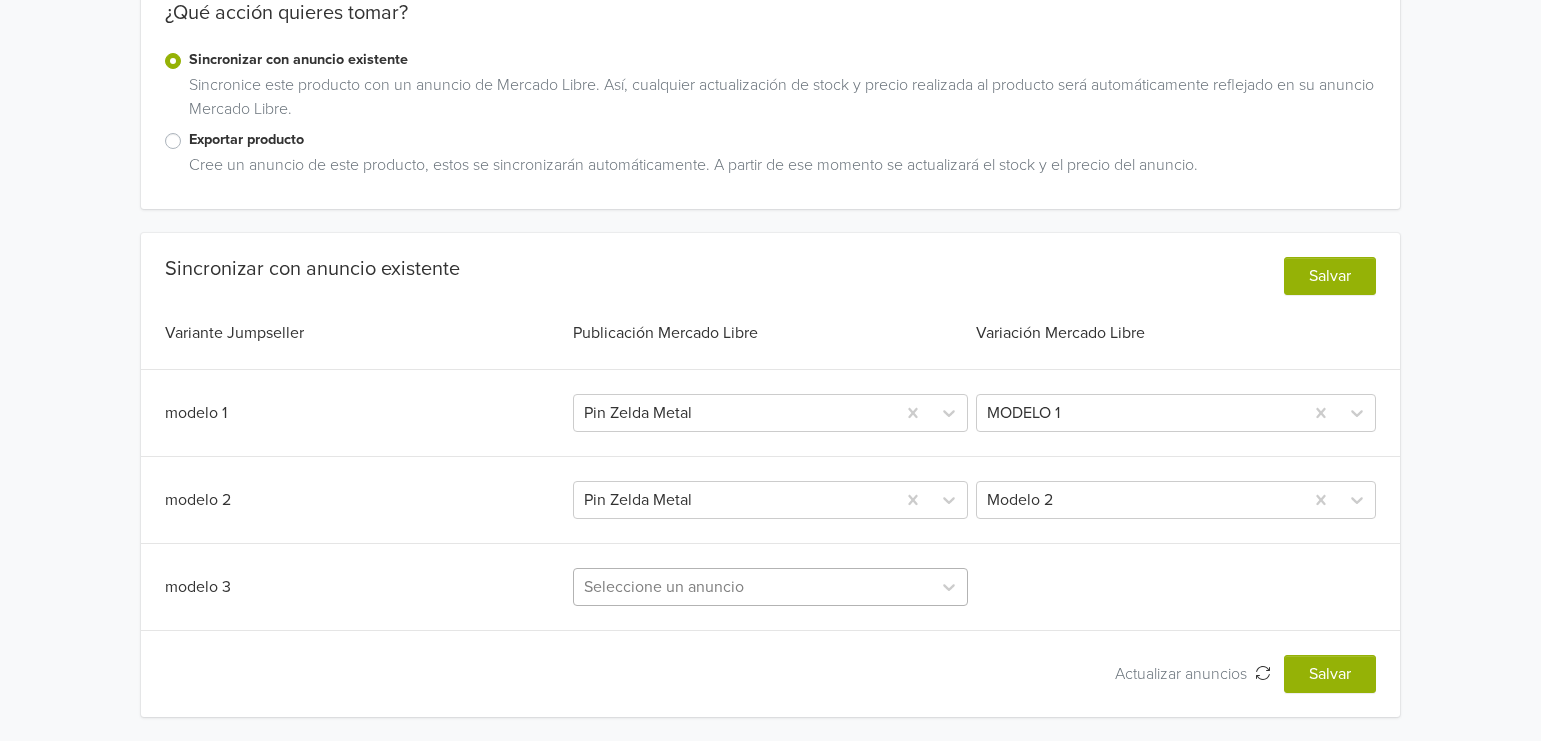 click on "Seleccione un anuncio" at bounding box center (771, 587) 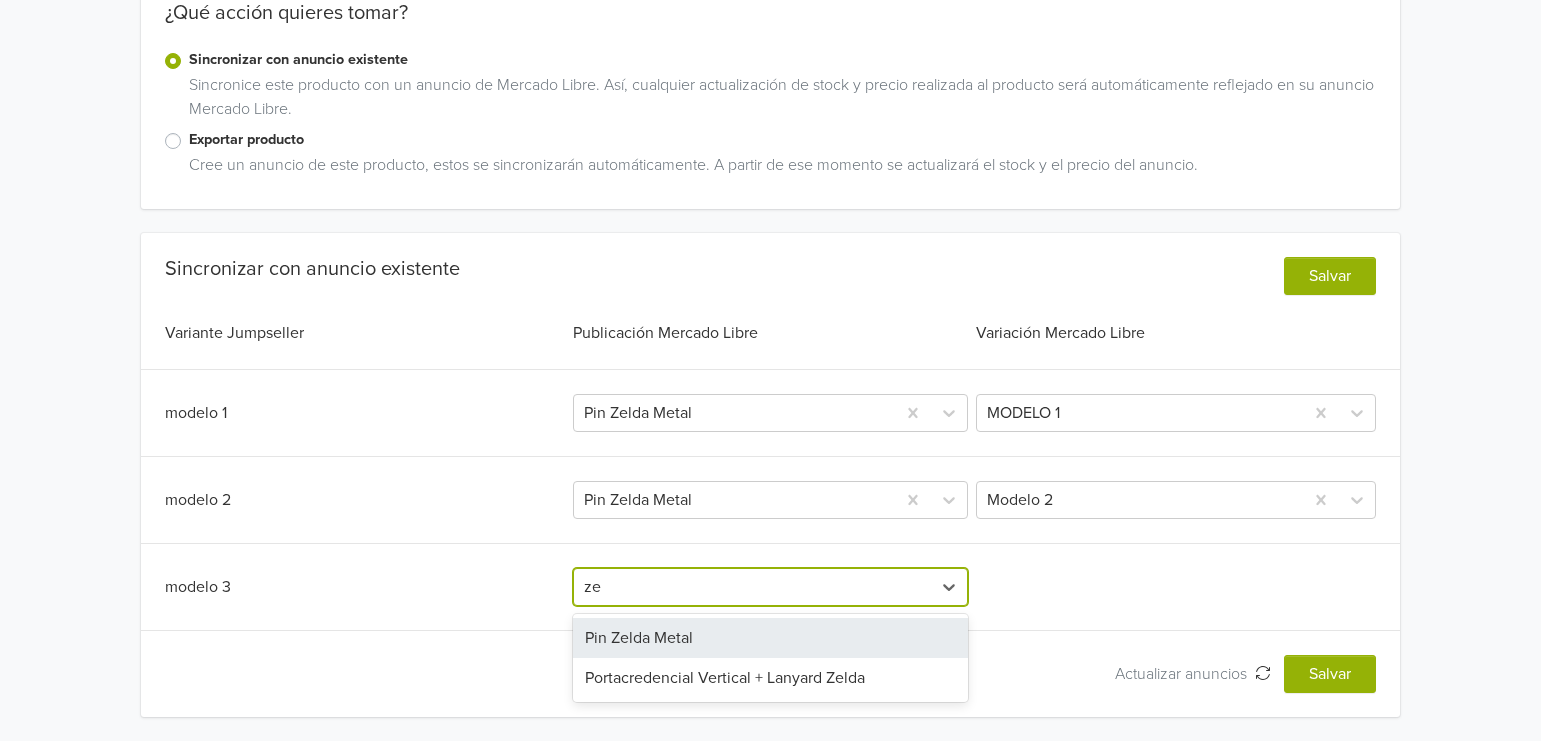 scroll, scrollTop: 313, scrollLeft: 0, axis: vertical 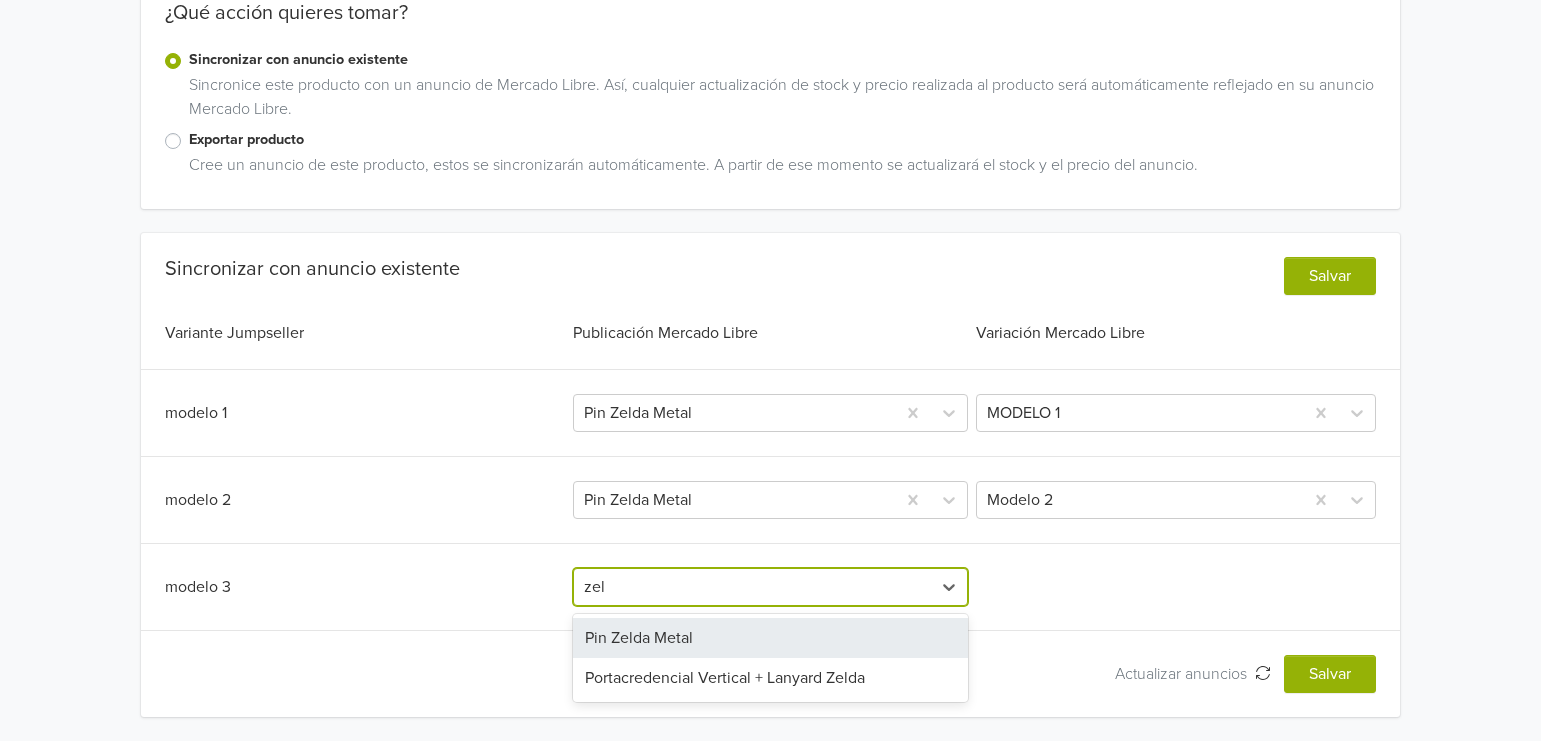 click on "Pin Zelda Metal" at bounding box center (771, 638) 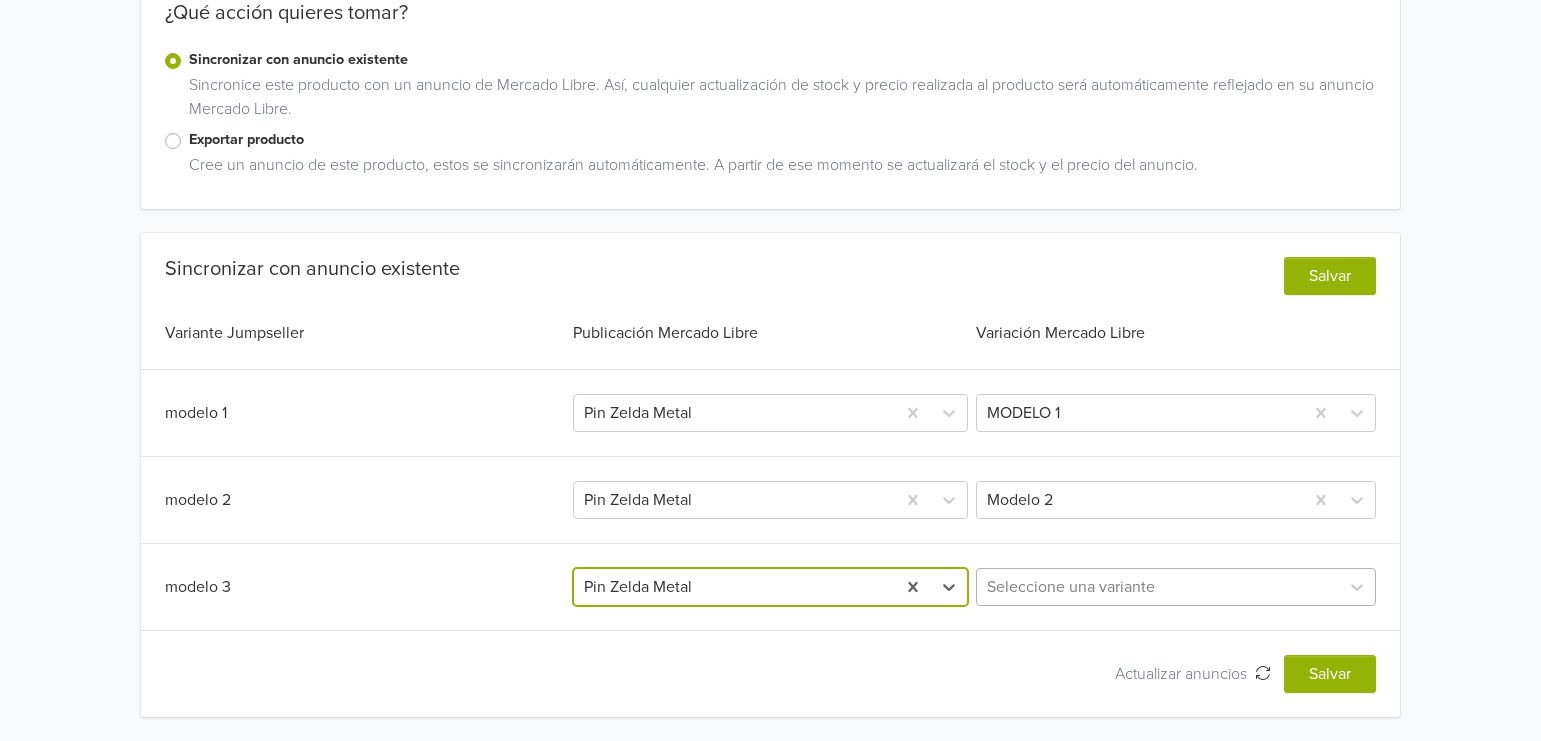 click at bounding box center (1158, 587) 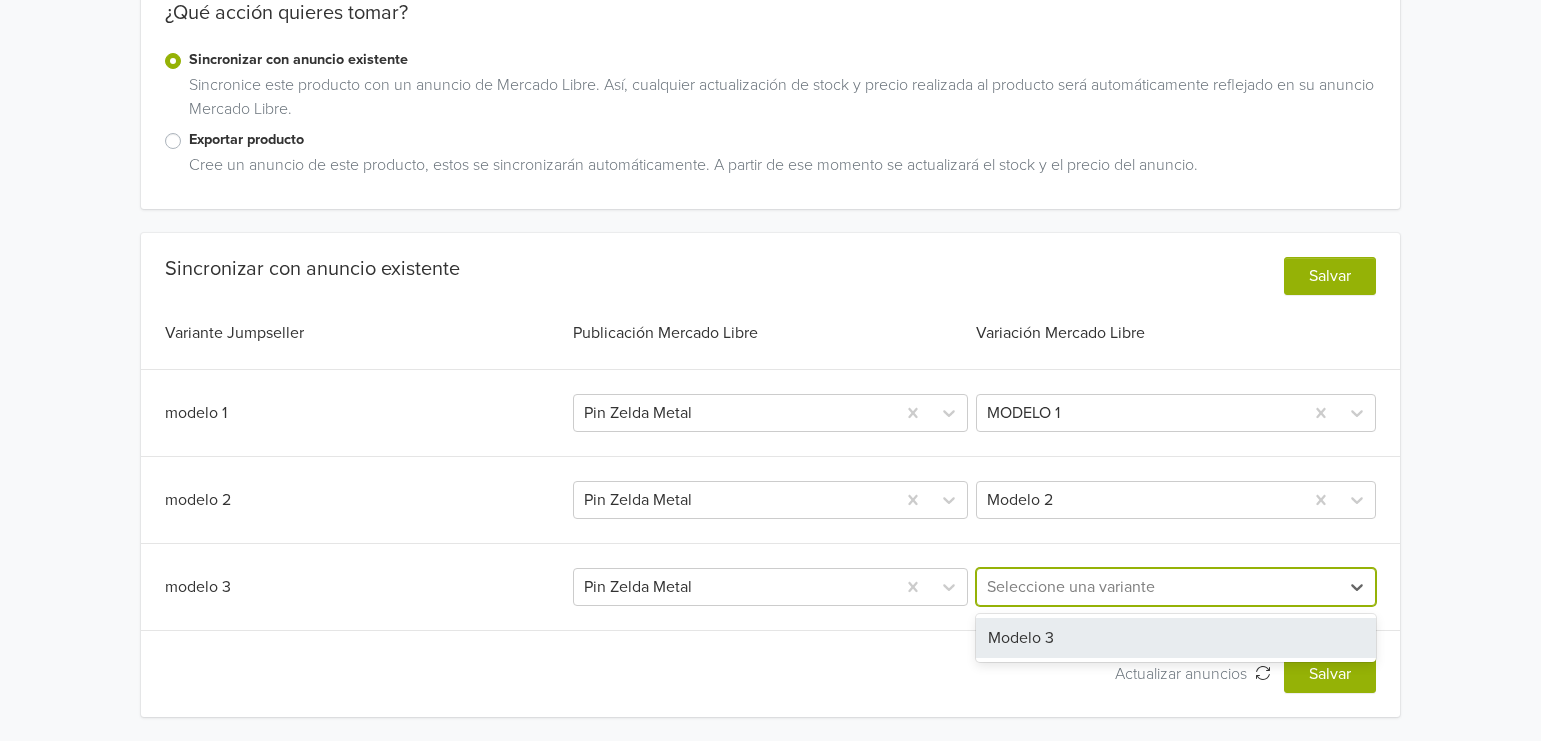 drag, startPoint x: 1046, startPoint y: 635, endPoint x: 1140, endPoint y: 585, distance: 106.47065 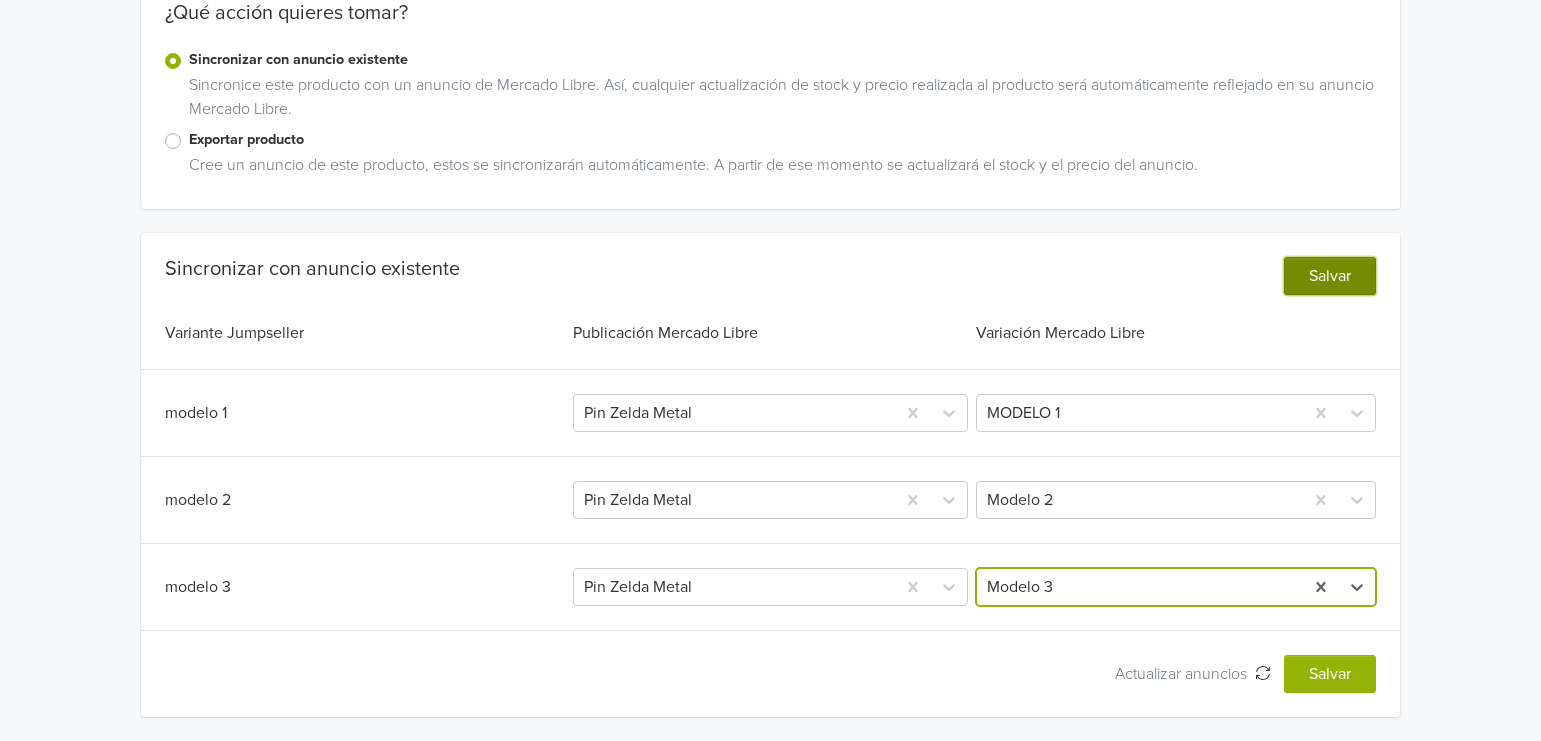 click on "Salvar" at bounding box center (1330, 276) 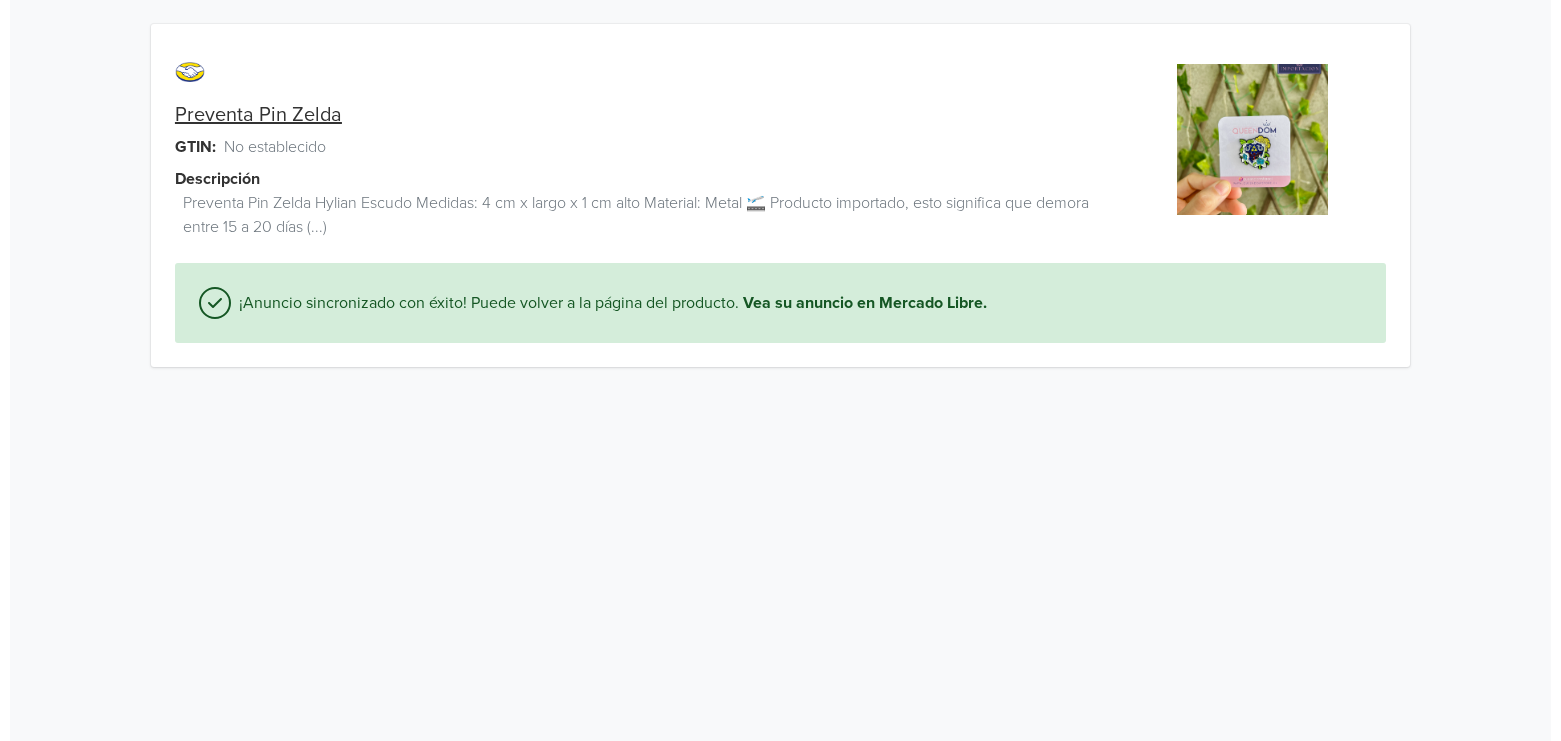 scroll, scrollTop: 0, scrollLeft: 0, axis: both 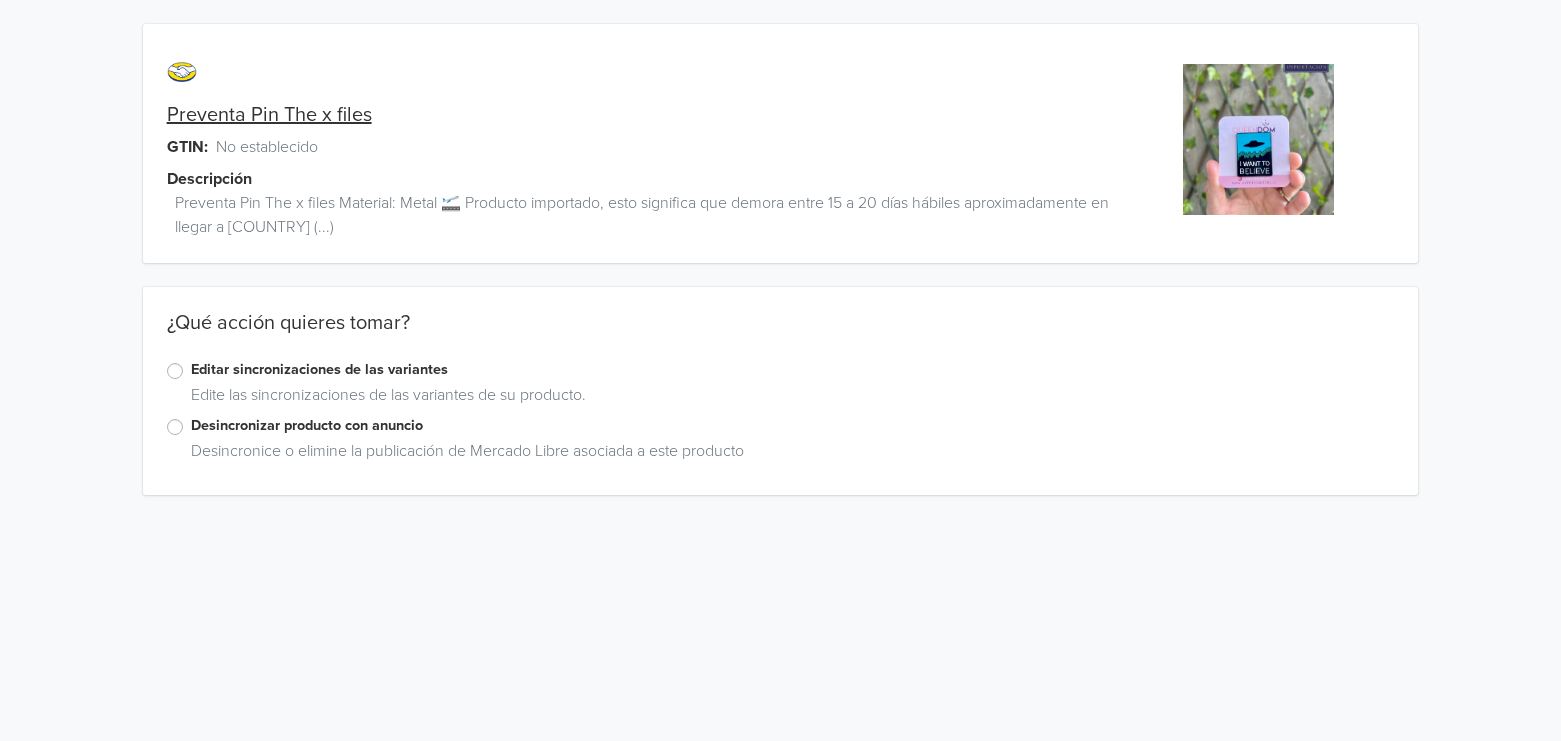 click on "Editar sincronizaciones de las variantes" at bounding box center (793, 370) 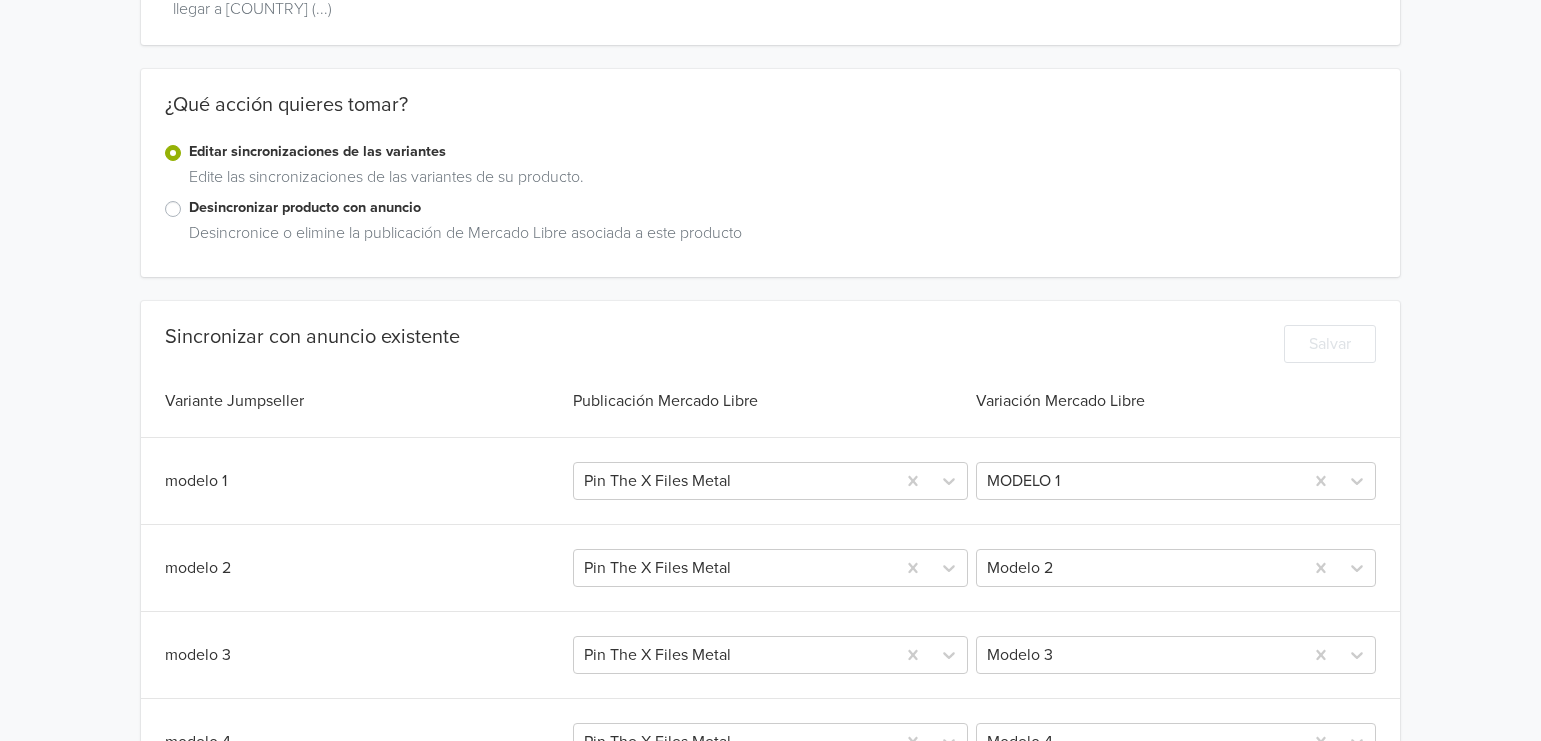 scroll, scrollTop: 266, scrollLeft: 0, axis: vertical 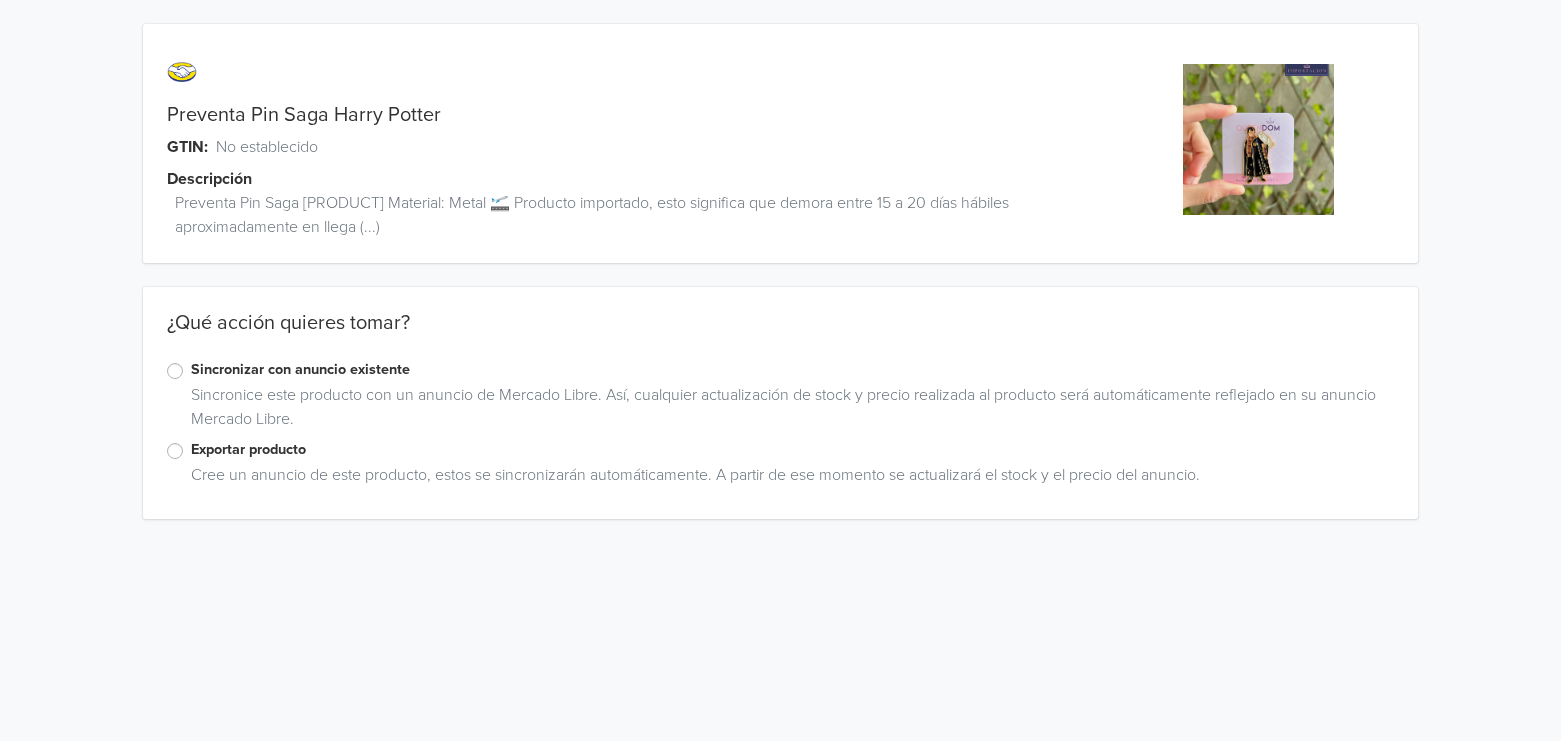 click on "Sincronizar con anuncio existente" at bounding box center [793, 370] 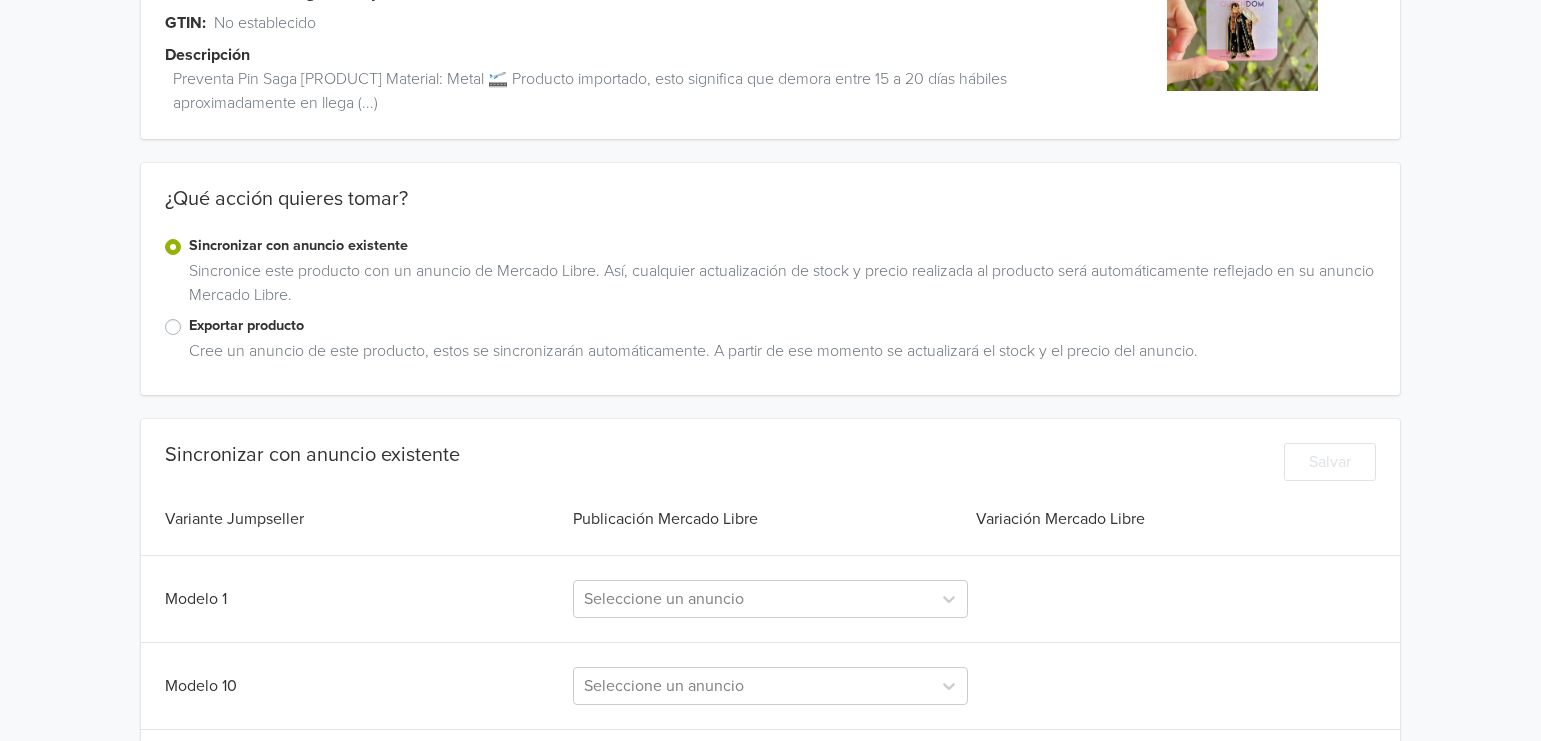 scroll, scrollTop: 266, scrollLeft: 0, axis: vertical 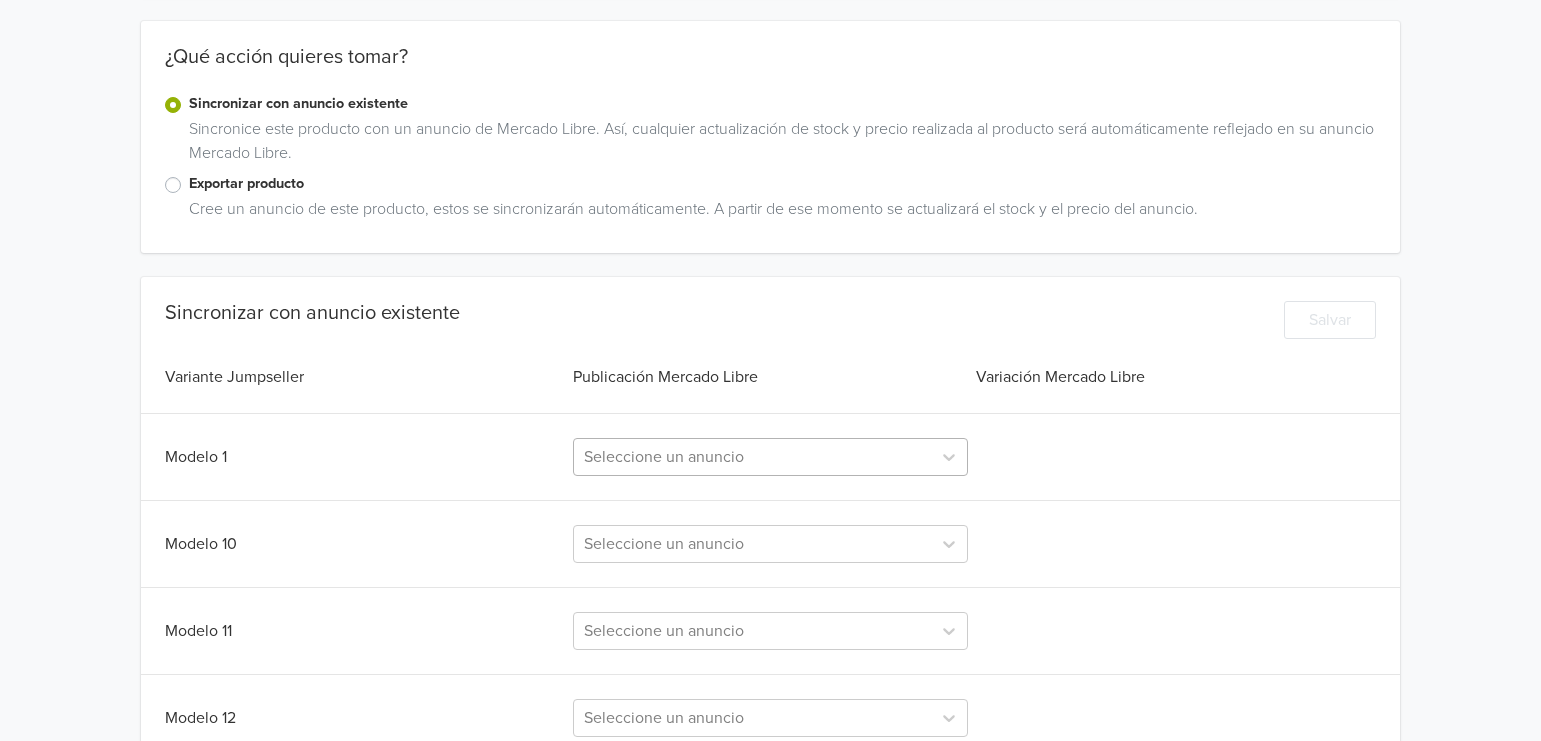 click on "Seleccione un anuncio" at bounding box center [771, 457] 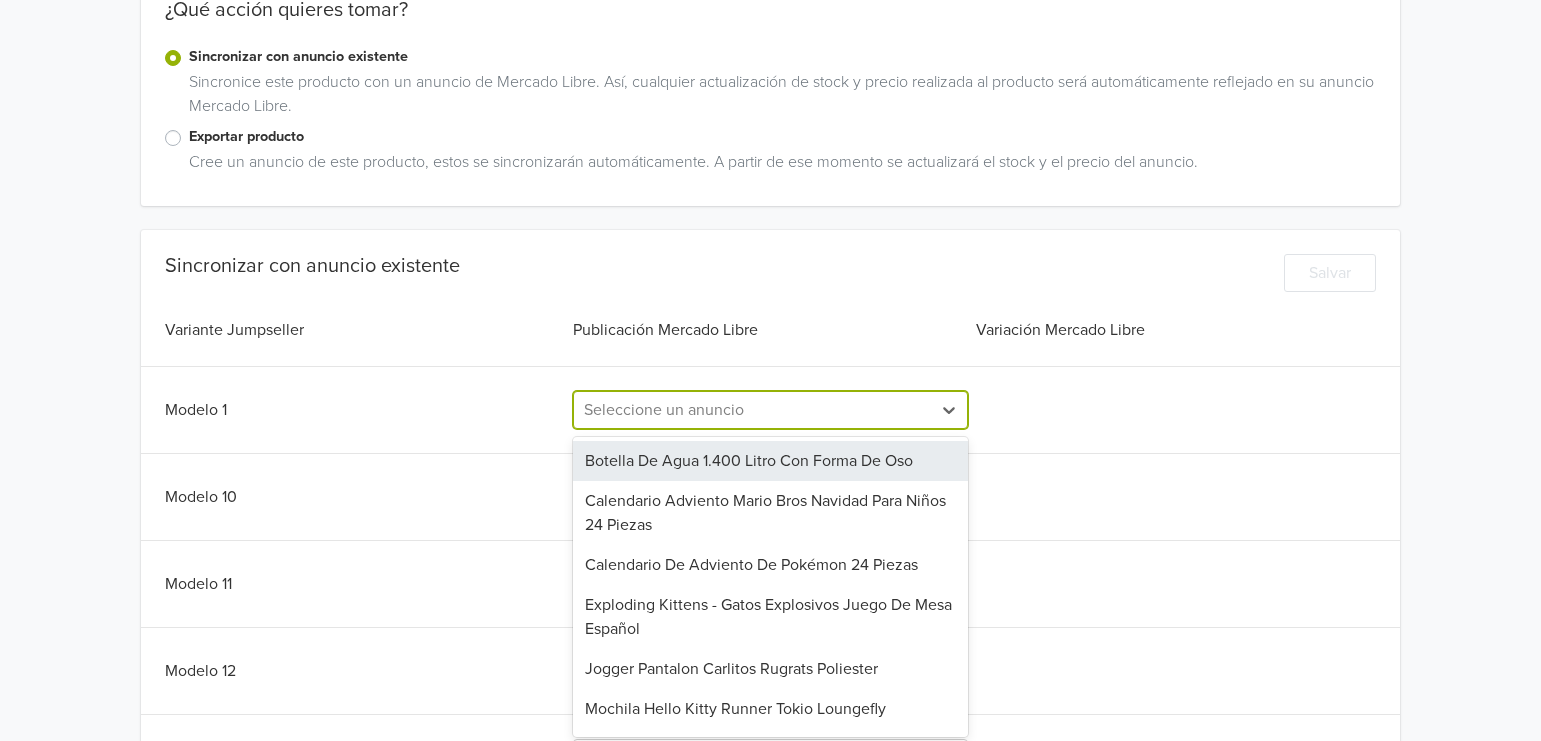 scroll, scrollTop: 317, scrollLeft: 0, axis: vertical 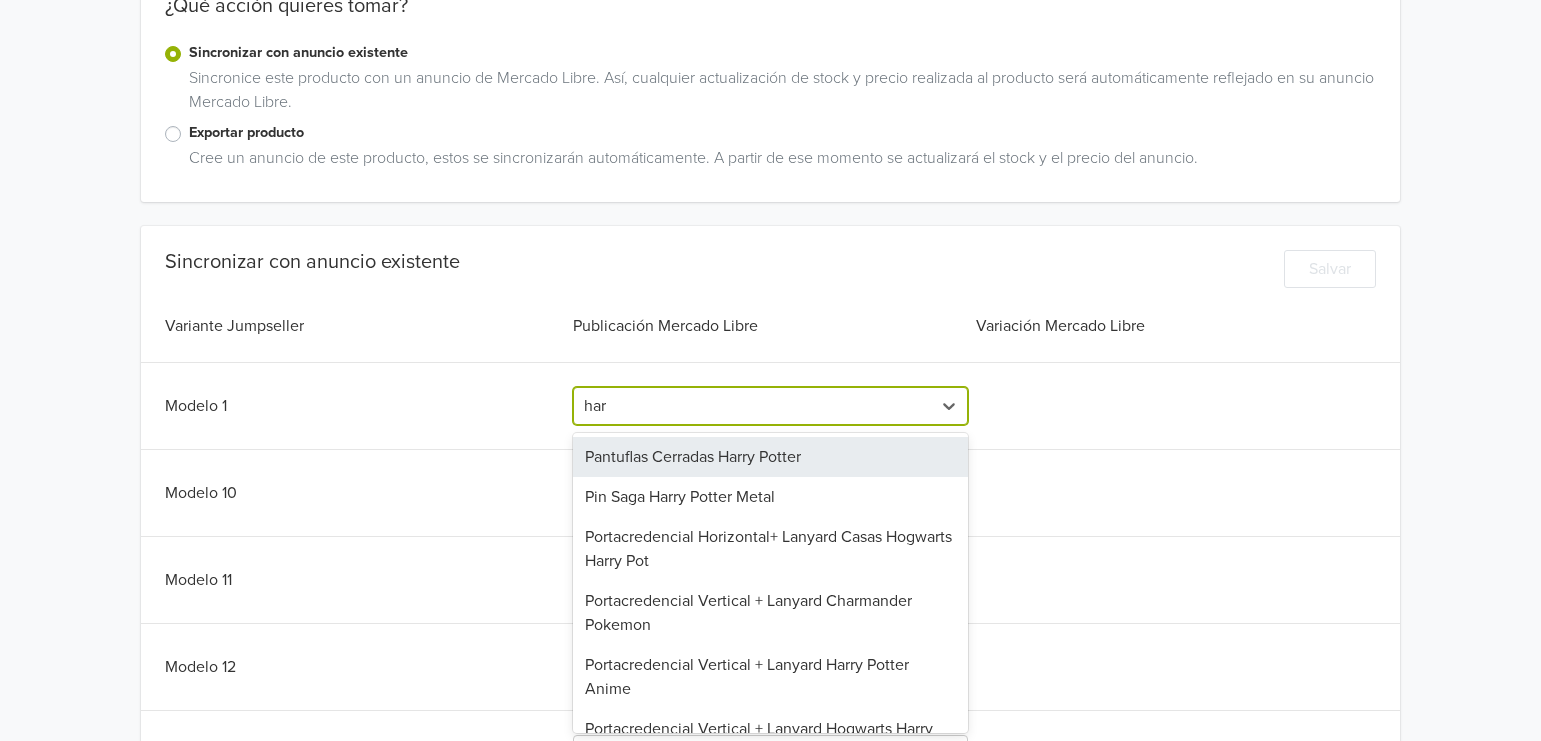 type on "harr" 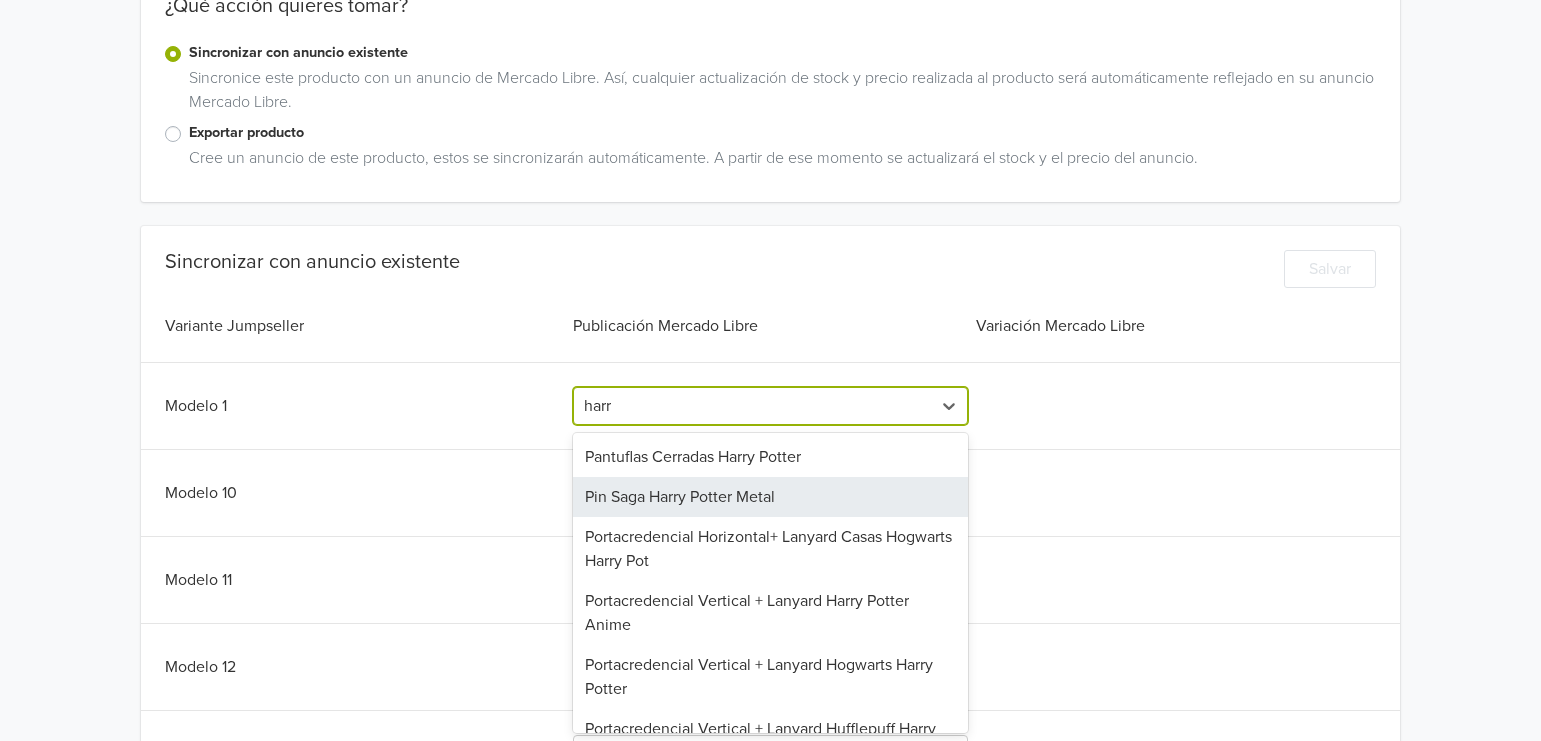 click on "Pin Saga Harry Potter Metal" at bounding box center (771, 497) 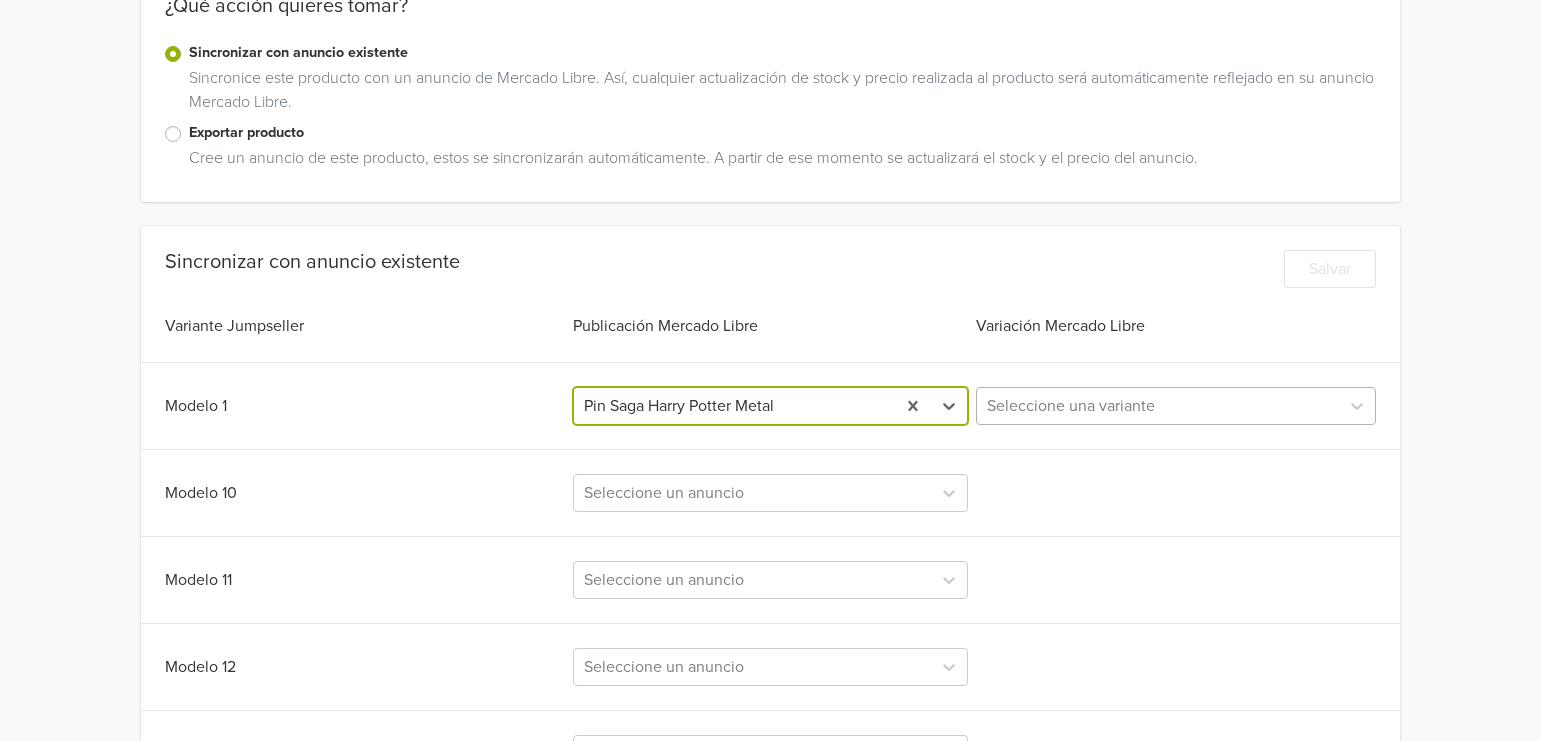 click at bounding box center [1158, 406] 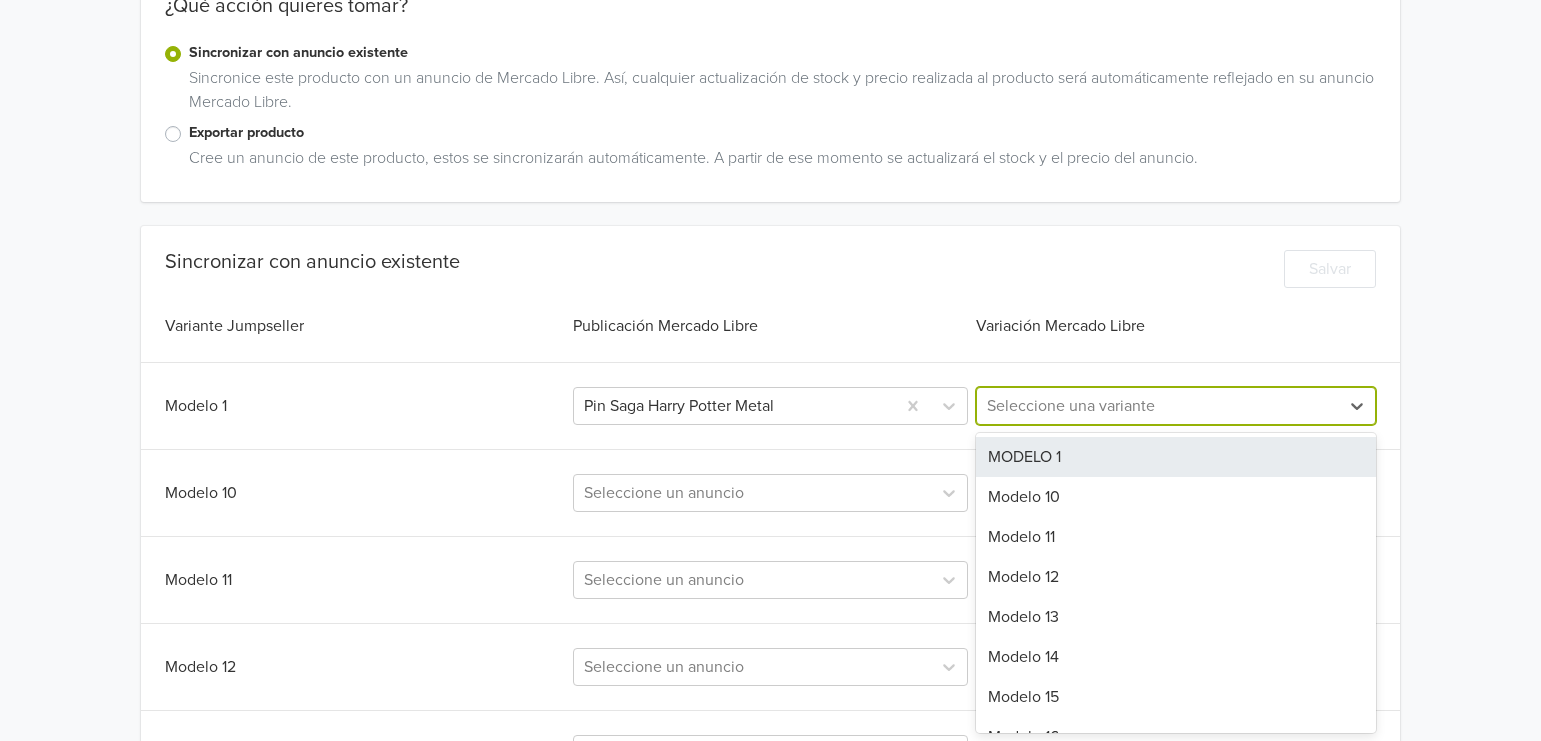 click on "MODELO 1" at bounding box center (1176, 457) 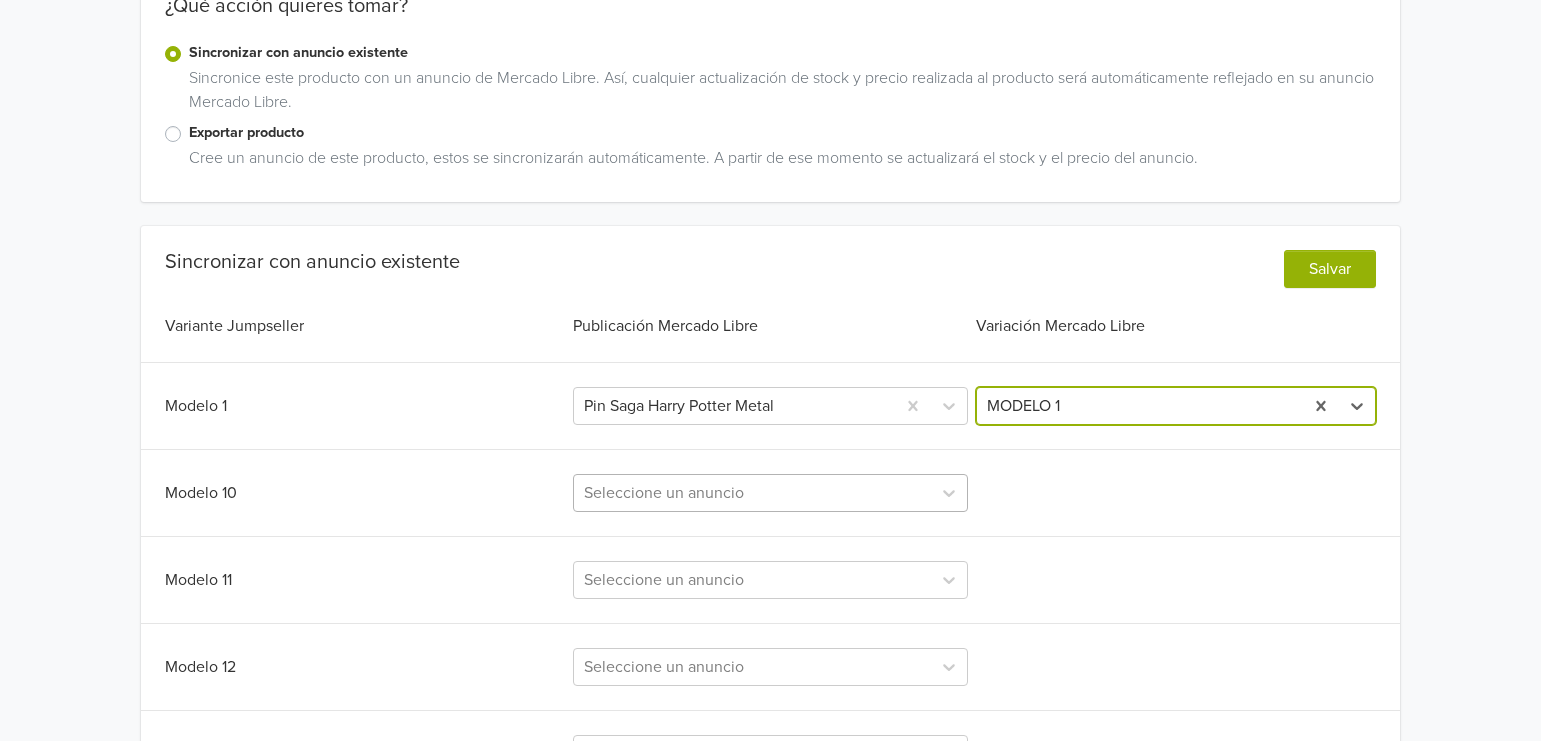 click on "Seleccione un anuncio" at bounding box center [771, 493] 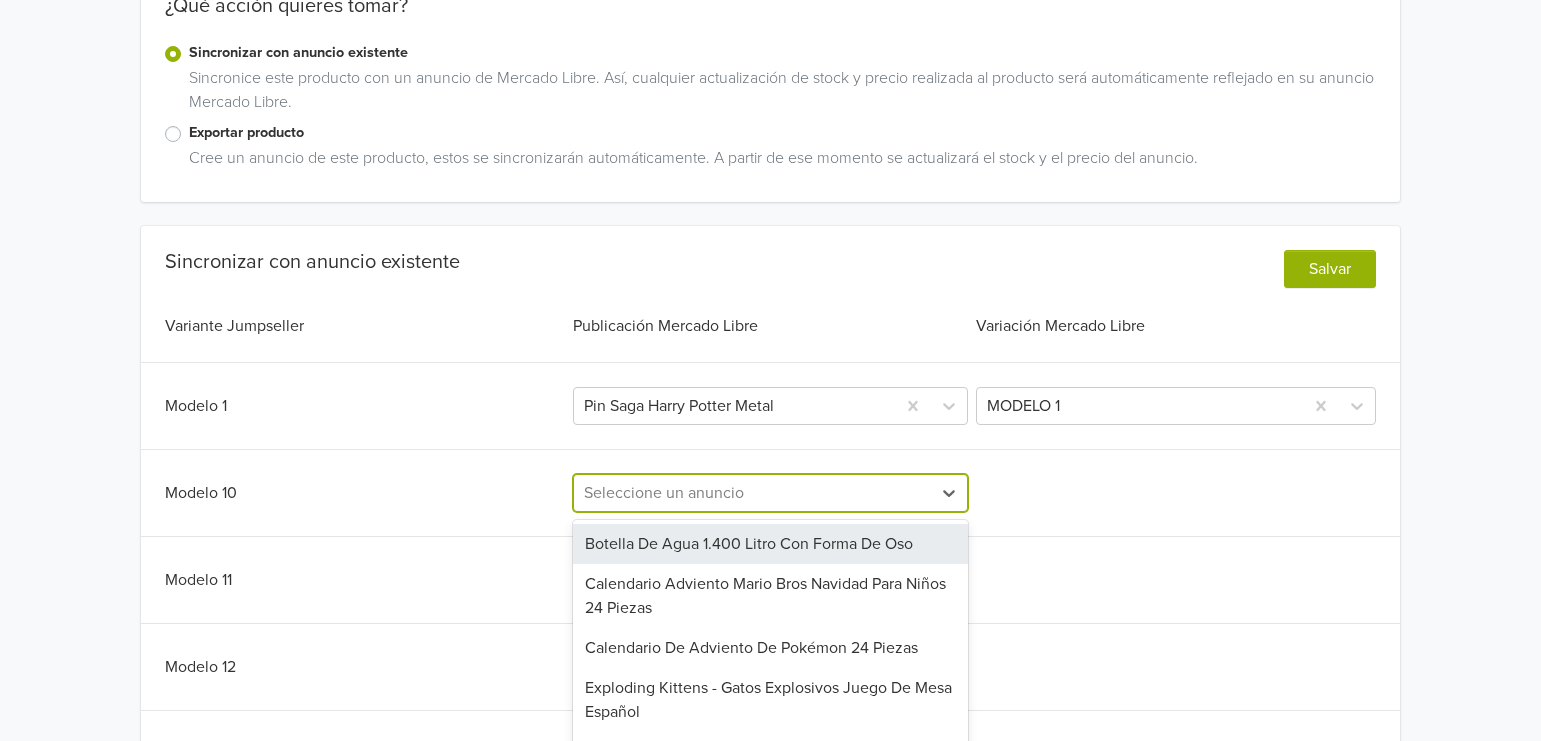 scroll, scrollTop: 405, scrollLeft: 0, axis: vertical 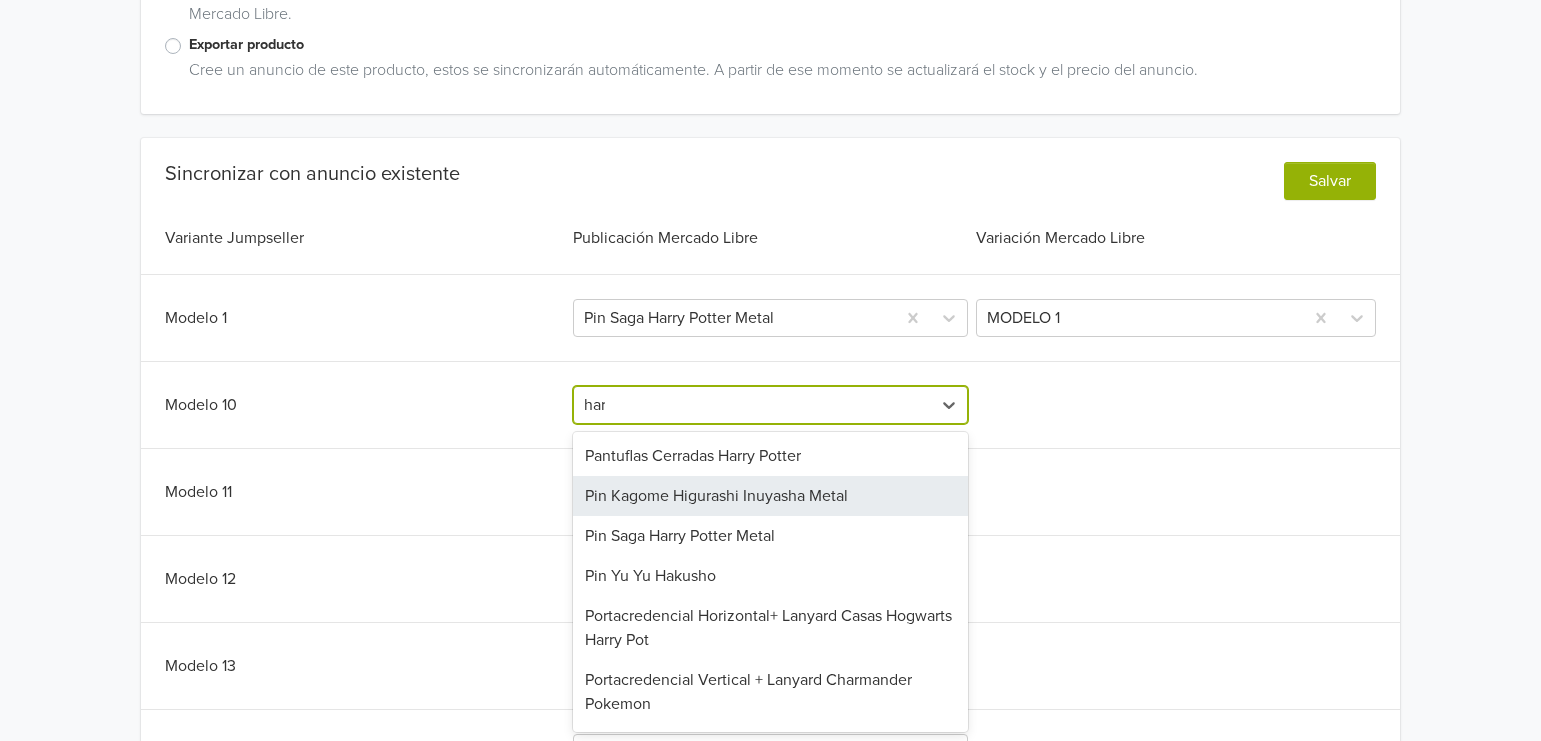type on "harr" 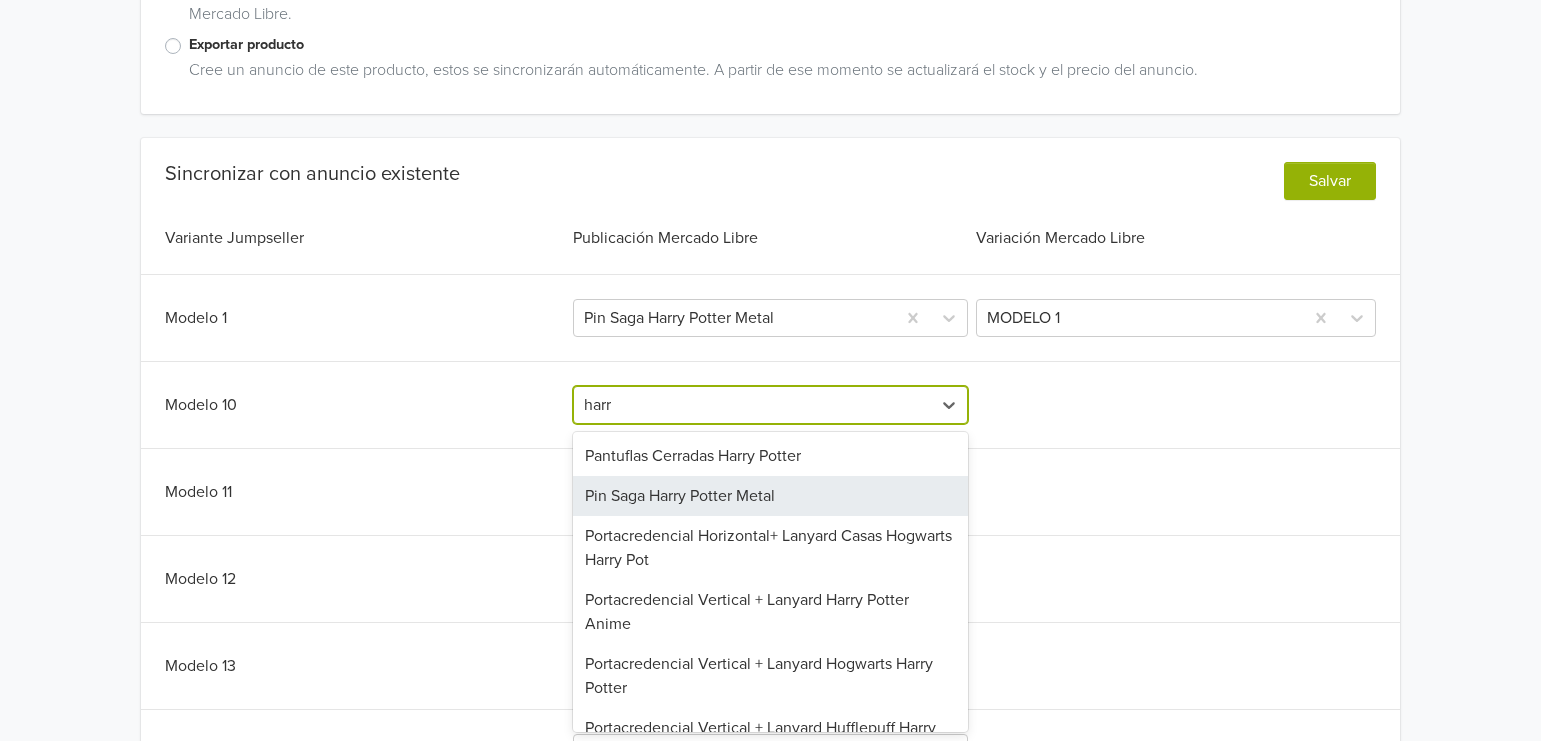 click on "Pin Saga Harry Potter Metal" at bounding box center (771, 496) 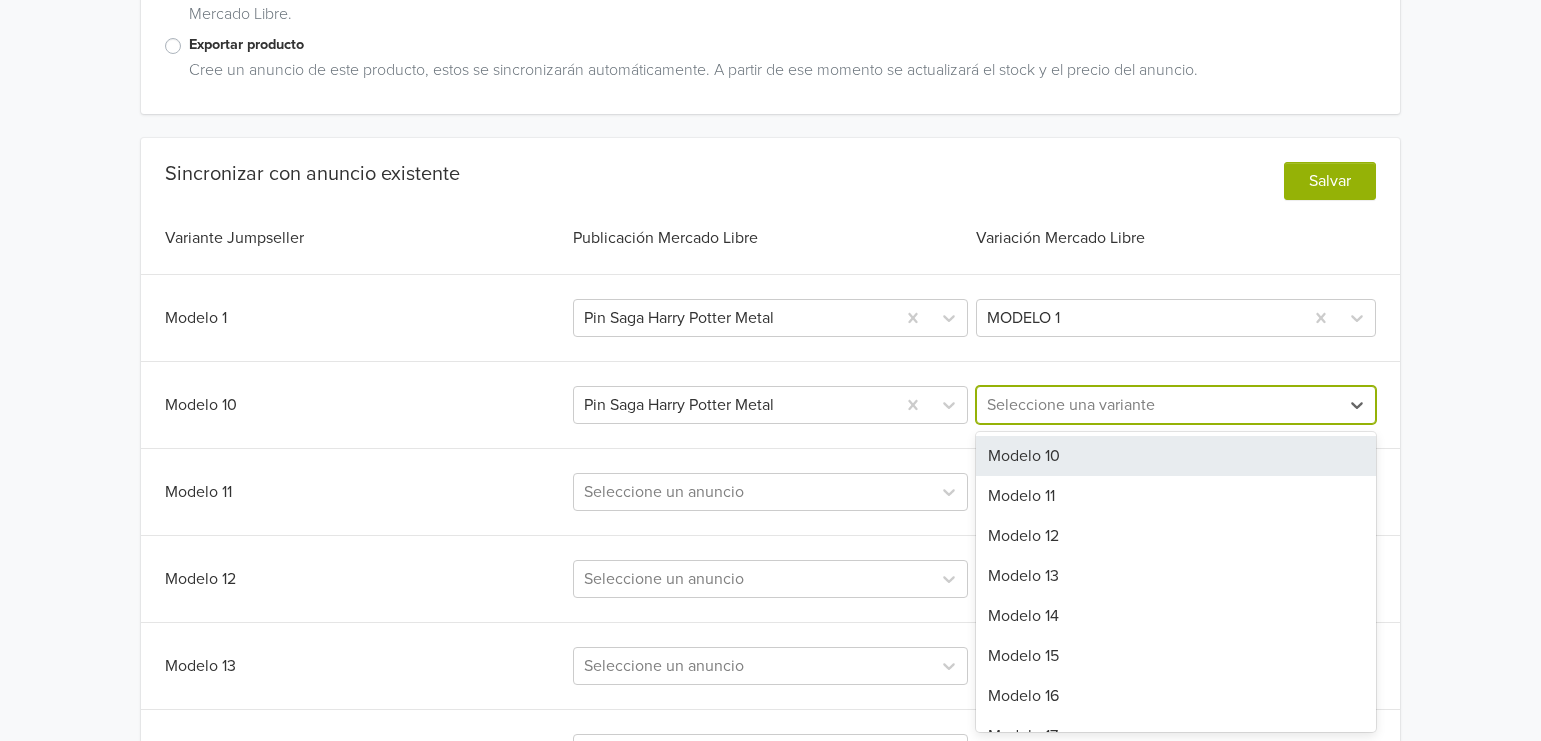click at bounding box center (1158, 405) 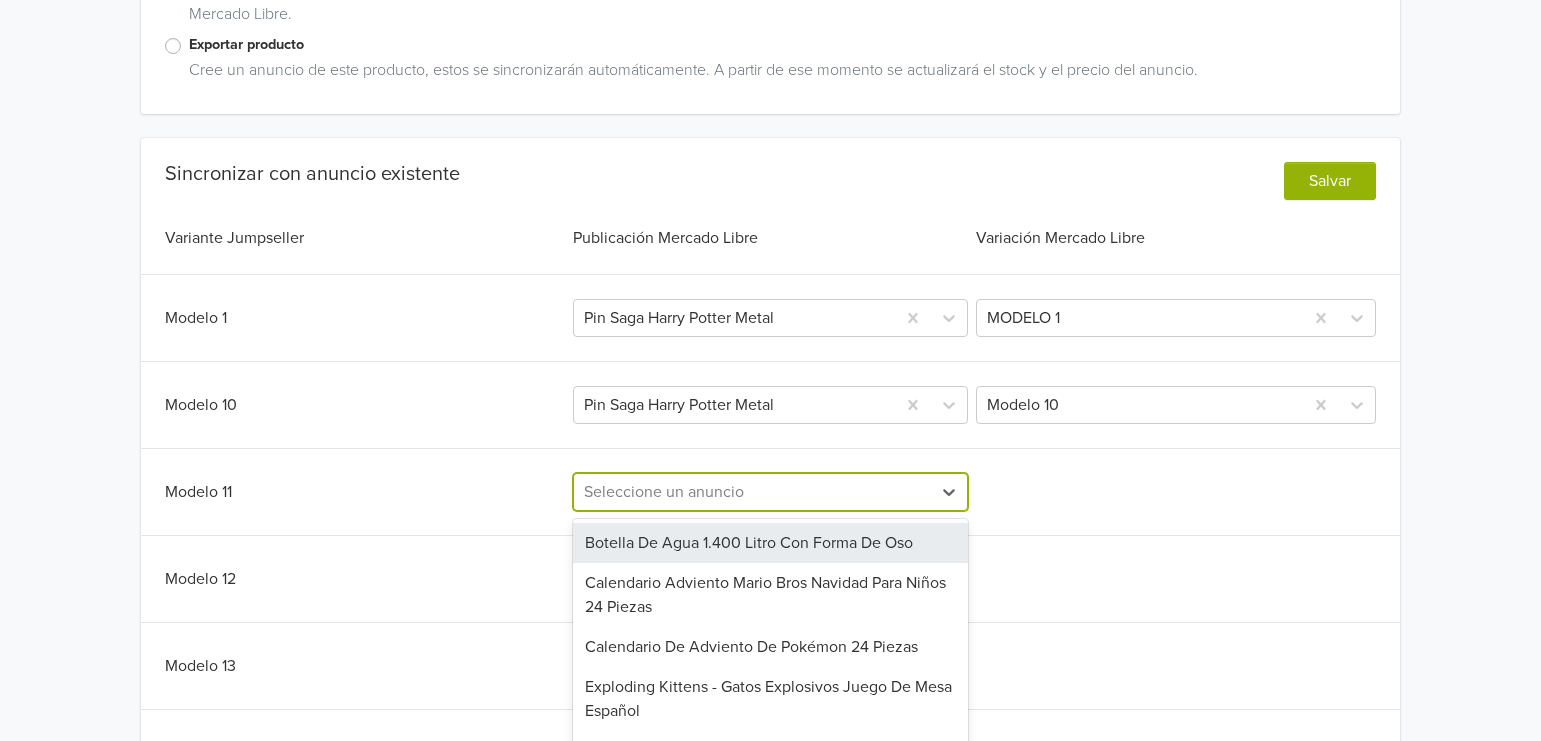 click on "297 results available. Use Up and Down to choose options, press Enter to select the currently focused option, press Escape to exit the menu, press Tab to select the option and exit the menu. Seleccione un anuncio Botella De Agua 1.400 Litro Con Forma De Oso Calendario Adviento Mario Bros Navidad Para Niños 24 Piezas Calendario De Adviento De Pokémon 24 Piezas Exploding Kittens - Gatos Explosivos Juego De Mesa Español Jogger Pantalon Carlitos Rugrats Poliester Mochila Hello Kitty Runner Tokio Loungefly Mochila Loungefly Friends Mochila Loungefly Kuromi & Melody Monedero Mochila Loungefly Stitch &lilo Reading Flora Pantuflas Abierta Panda Los Escandalosos Pantuflas Abiertas Bt21 7 Miembros Pantuflas Abiertas Cinnamoroll Con Movimiento De Orejas Pantuflas Abiertas Corgi Pantuflas Abiertas Jack Skellington Pantuflas Abiertas Luna- Sailor Moon 2 Pantuflas Abiertas Stitch Pantuflas Cerrada Hello Kitty Pantuflas Cerrada Homero Simpson Pantuflas Cerradas Baby Yoda Pantuflas  Cerradas Garfield Pin 90' Babe Metal" at bounding box center (771, 492) 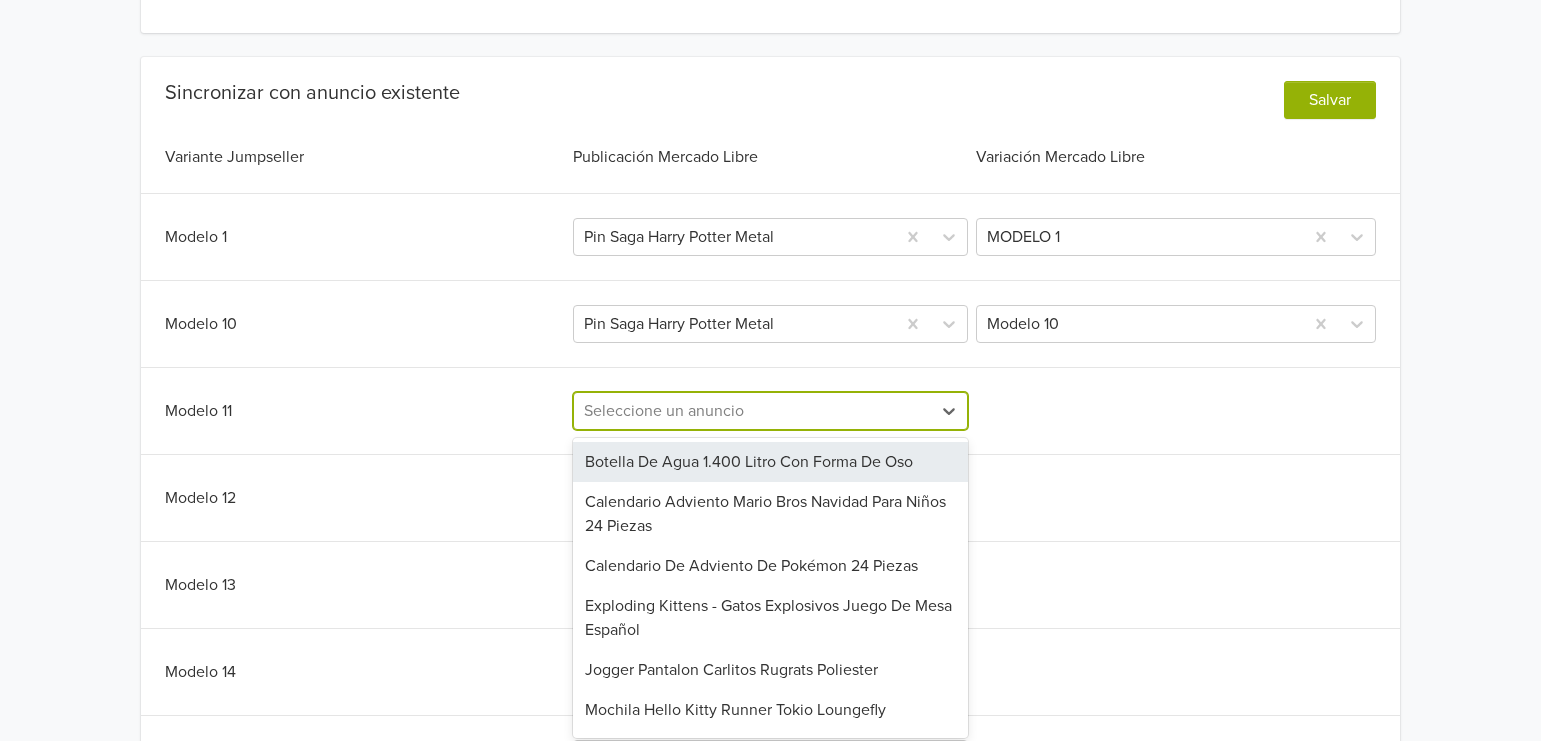 scroll, scrollTop: 493, scrollLeft: 0, axis: vertical 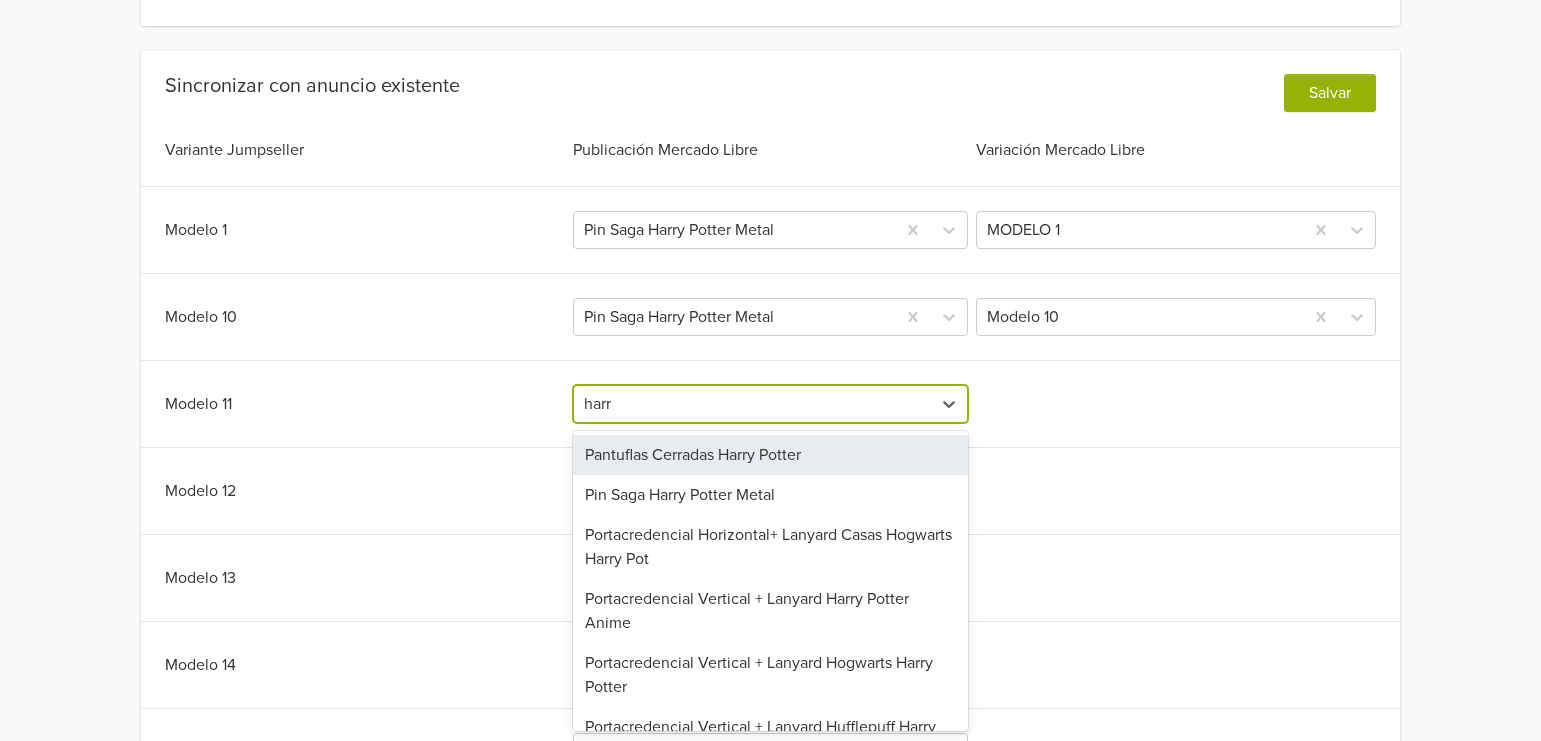 type on "harry" 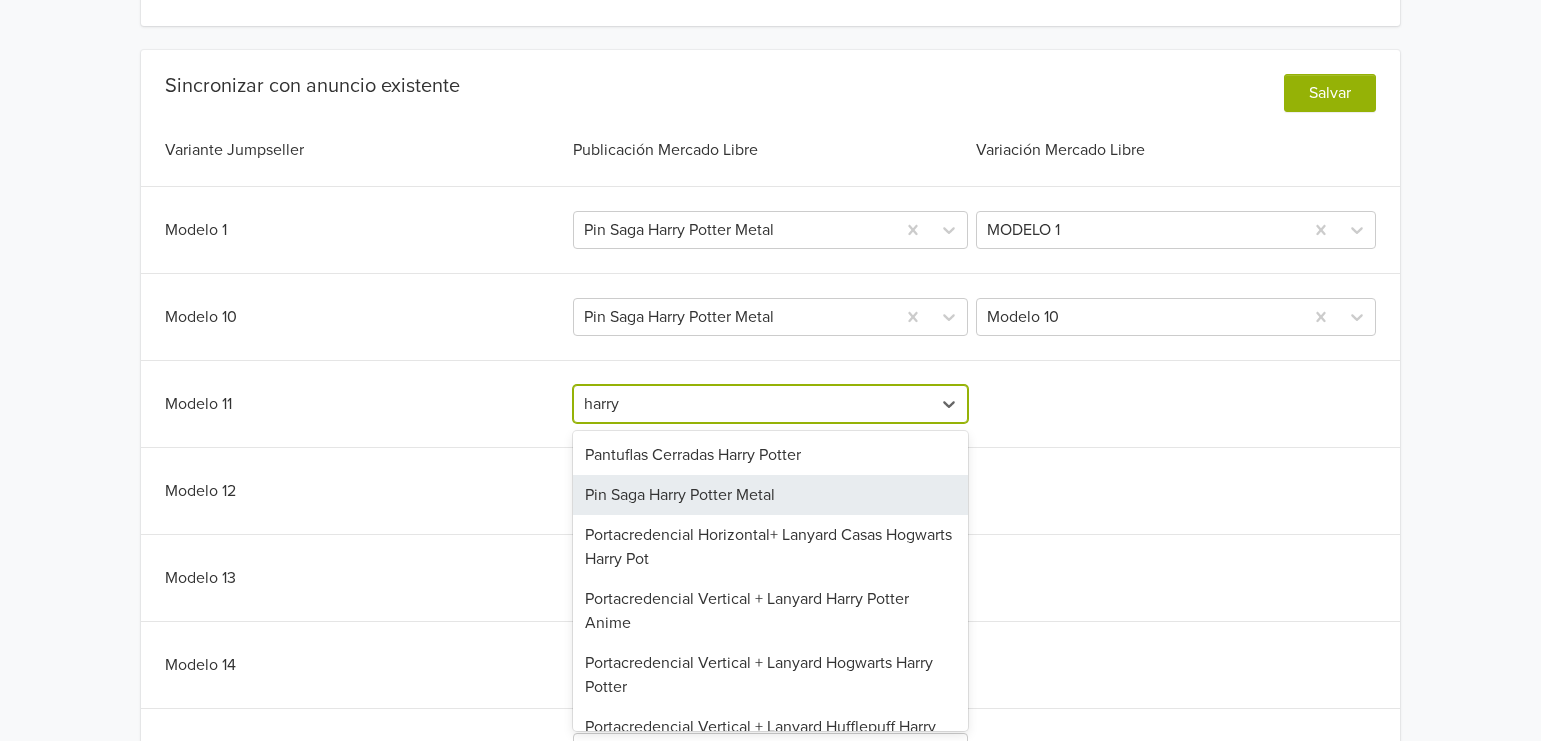 click on "Pin Saga Harry Potter Metal" at bounding box center [771, 495] 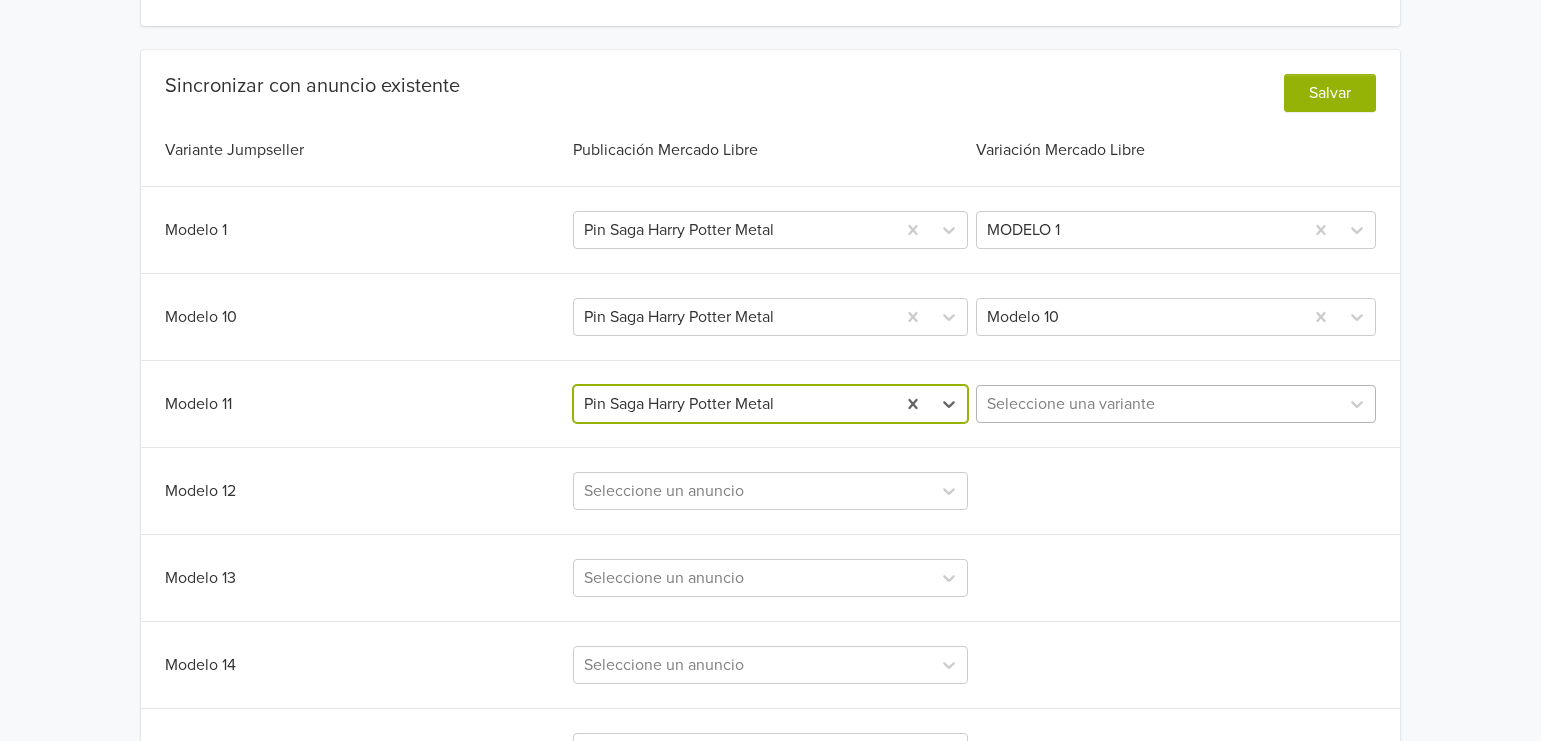 click on "Seleccione una variante" at bounding box center (1158, 404) 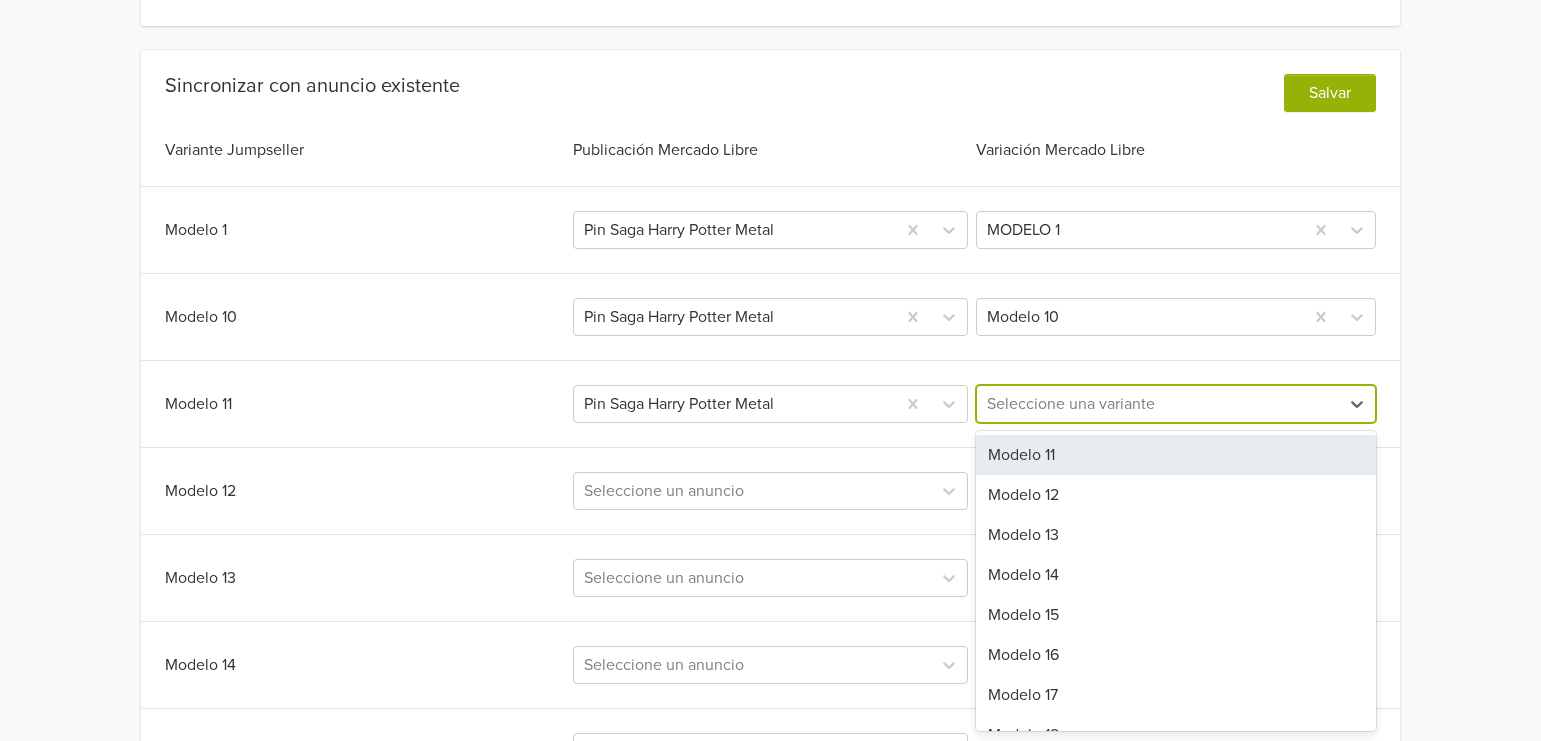 click on "Modelo 11" at bounding box center [1176, 455] 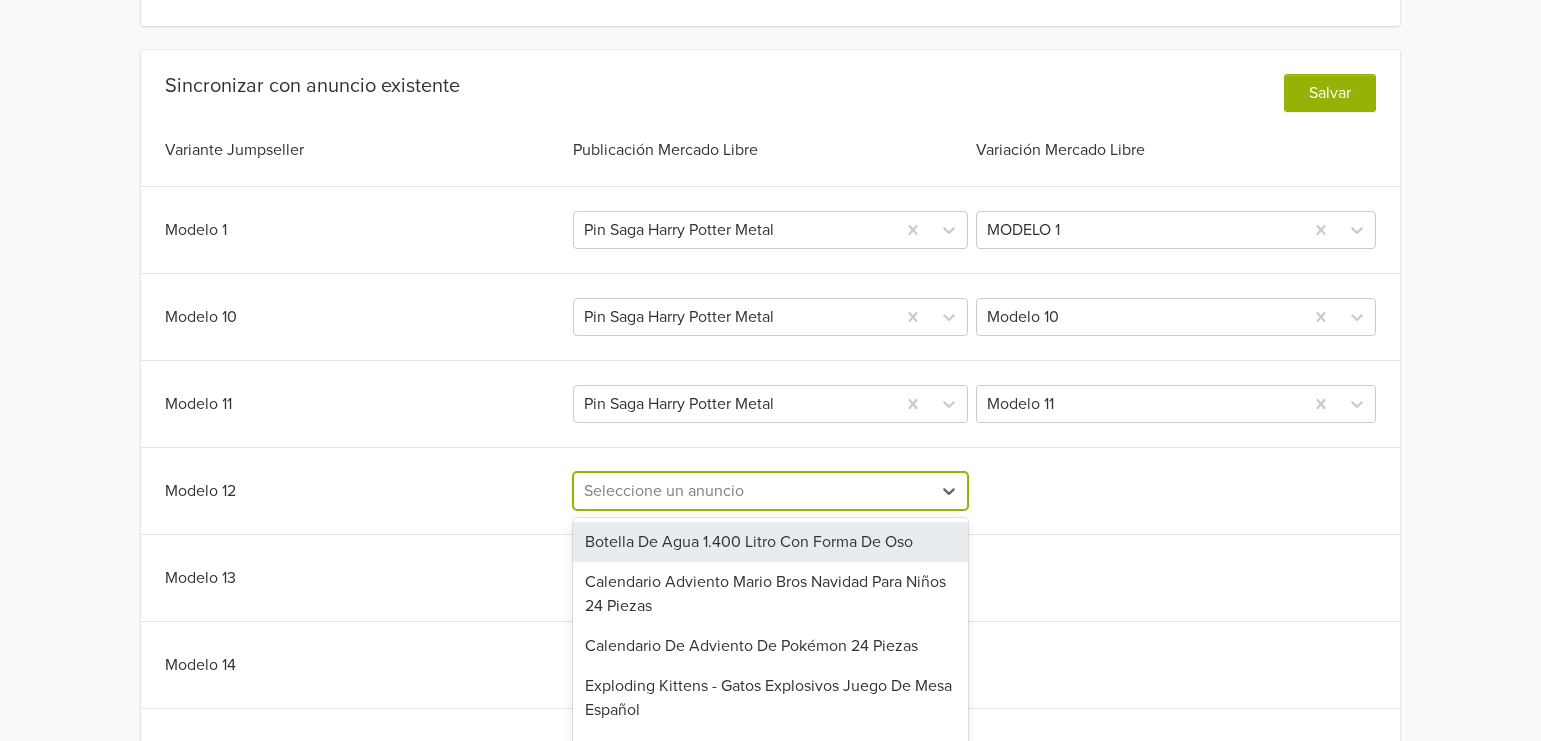 click on "297 results available. Use Up and Down to choose options, press Enter to select the currently focused option, press Escape to exit the menu, press Tab to select the option and exit the menu. Seleccione un anuncio Botella De Agua 1.400 Litro Con Forma De Oso Calendario Adviento Mario Bros Navidad Para Niños 24 Piezas Calendario De Adviento De Pokémon 24 Piezas Exploding Kittens - Gatos Explosivos Juego De Mesa Español Jogger Pantalon Carlitos Rugrats Poliester Mochila Hello Kitty Runner Tokio Loungefly Mochila Loungefly Friends Mochila Loungefly Kuromi & Melody Monedero Mochila Loungefly Stitch &lilo Reading Flora Pantuflas Abierta Panda Los Escandalosos Pantuflas Abiertas Bt21 7 Miembros Pantuflas Abiertas Cinnamoroll Con Movimiento De Orejas Pantuflas Abiertas Corgi Pantuflas Abiertas Jack Skellington Pantuflas Abiertas Luna- Sailor Moon 2 Pantuflas Abiertas Stitch Pantuflas Cerrada Hello Kitty Pantuflas Cerrada Homero Simpson Pantuflas Cerradas Baby Yoda Pantuflas  Cerradas Garfield Pin 90' Babe Metal" at bounding box center (771, 491) 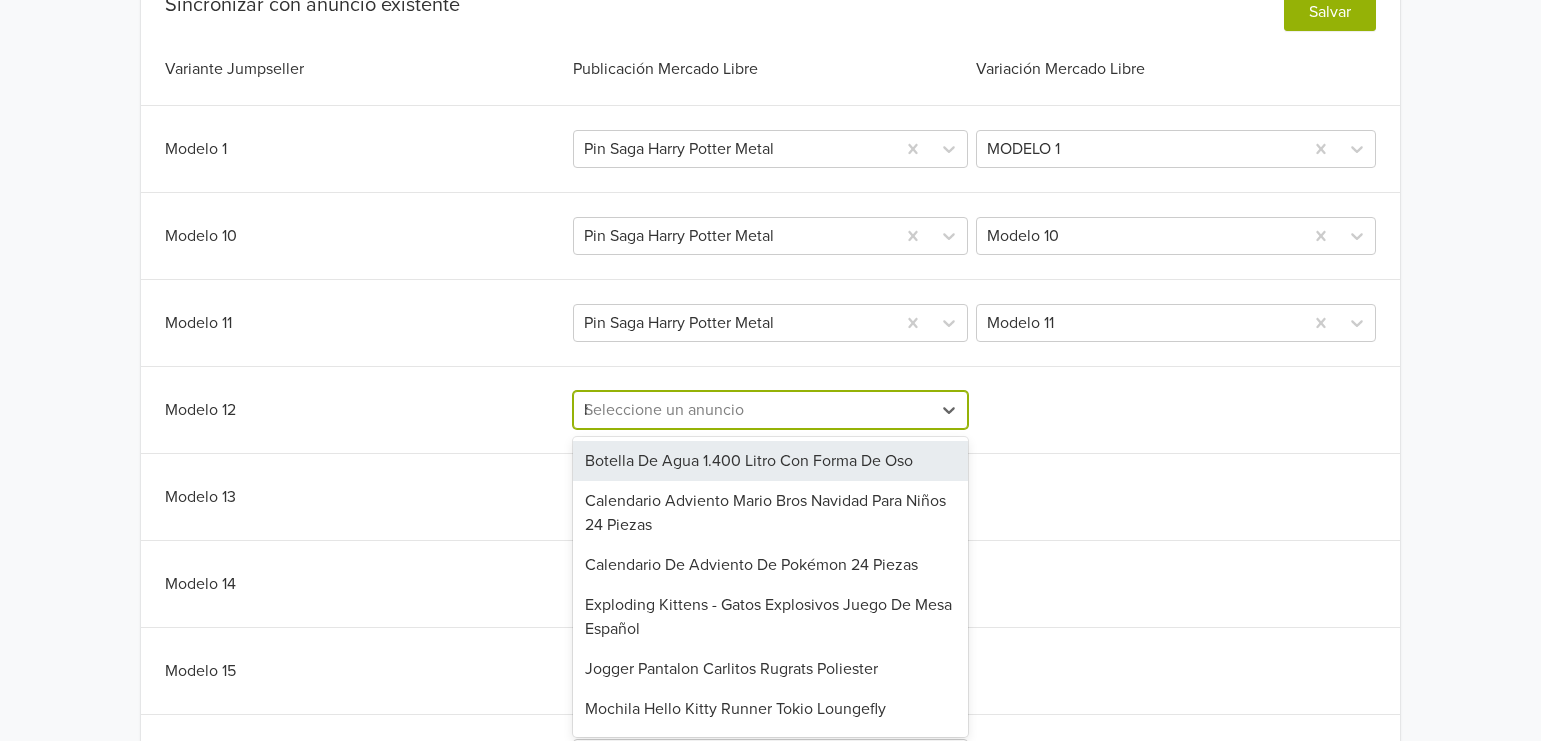 scroll, scrollTop: 581, scrollLeft: 0, axis: vertical 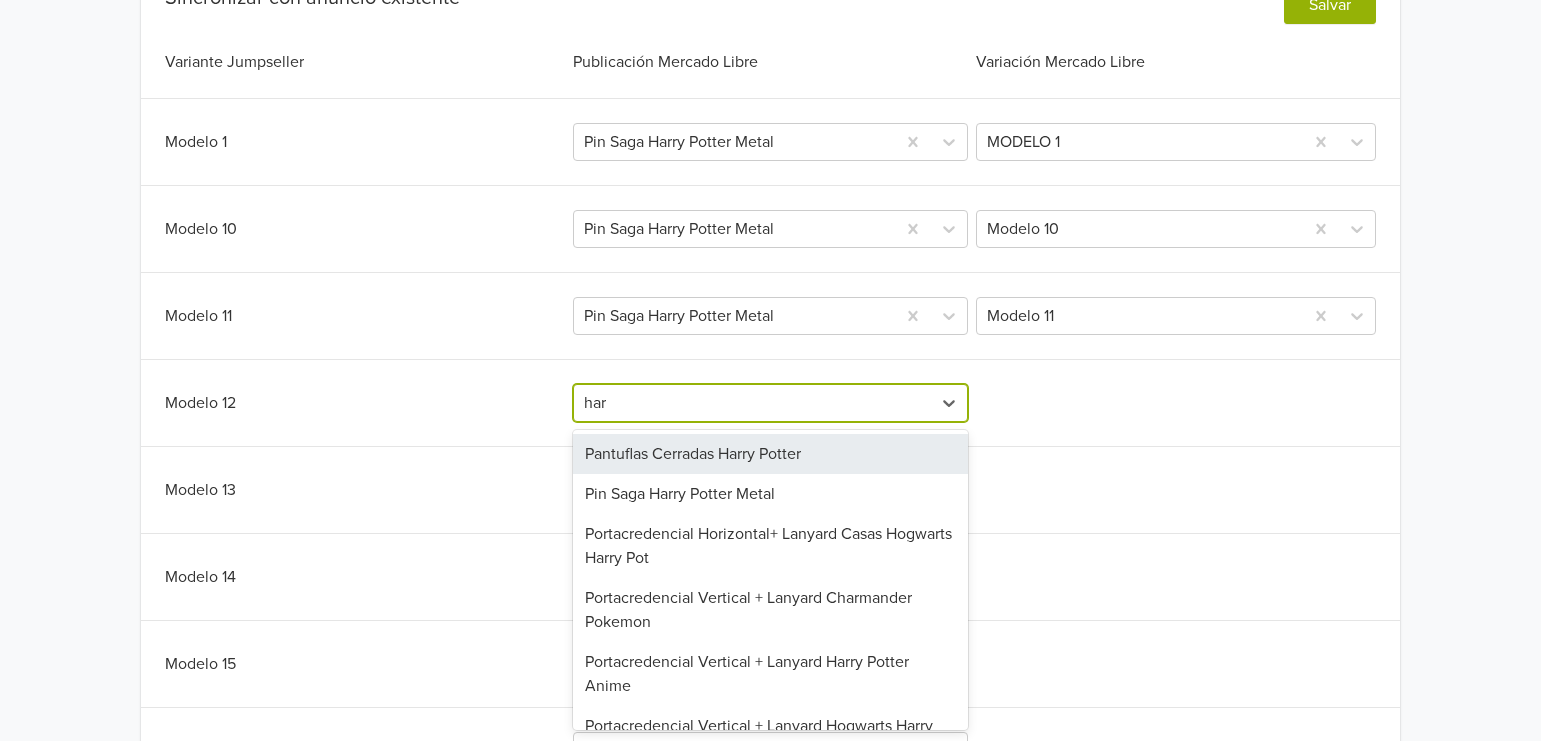 type on "harr" 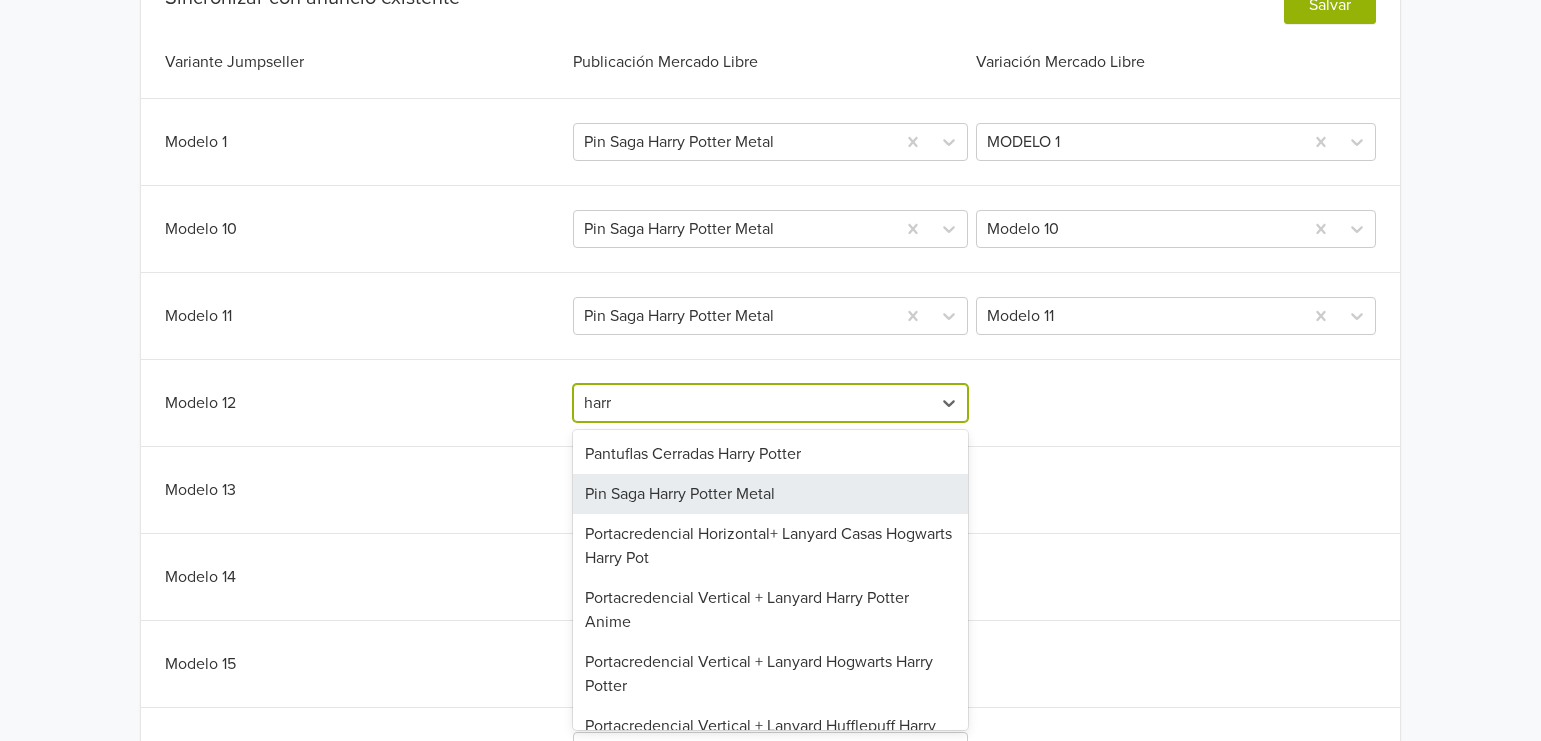click on "Pin Saga Harry Potter Metal" at bounding box center (771, 494) 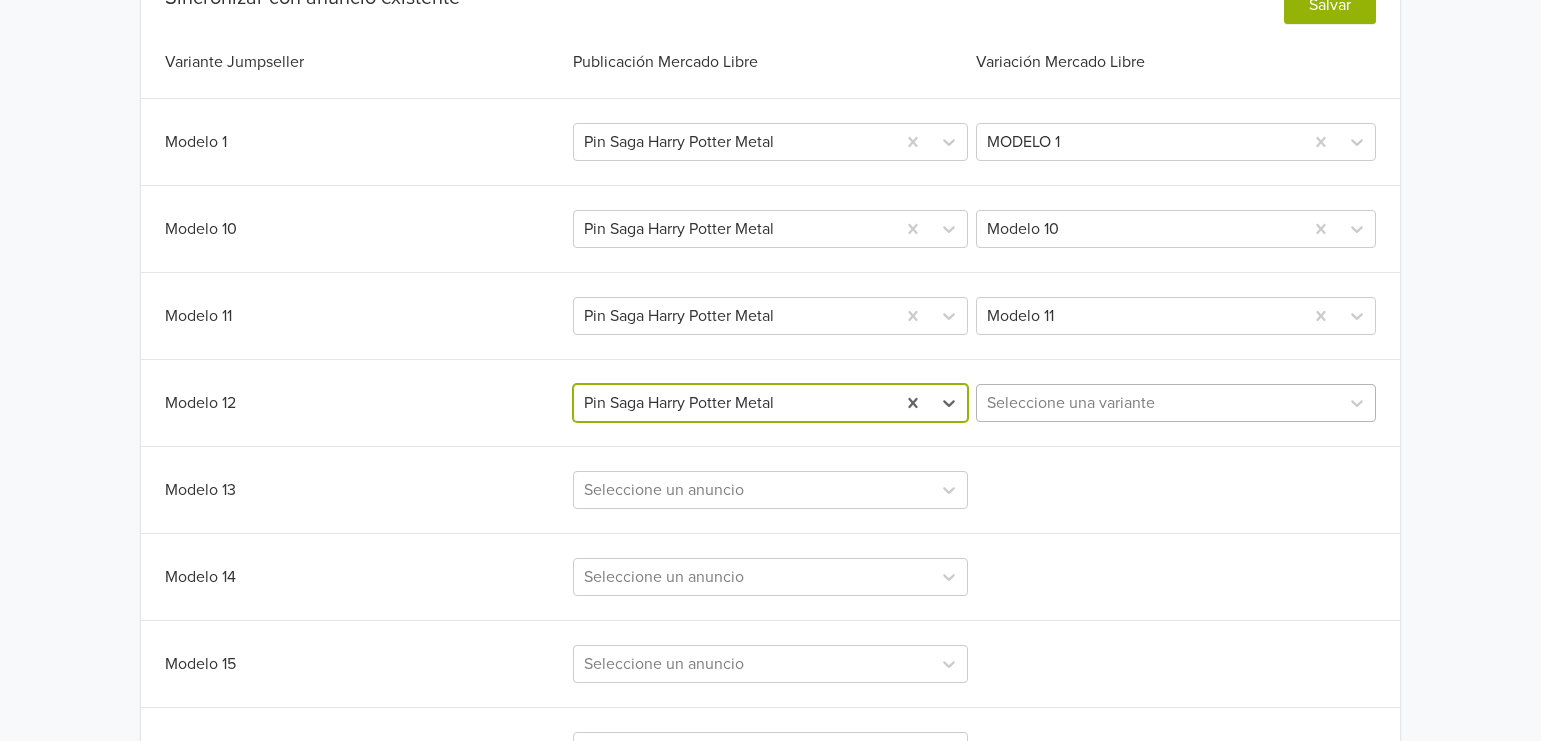 click at bounding box center (1158, 403) 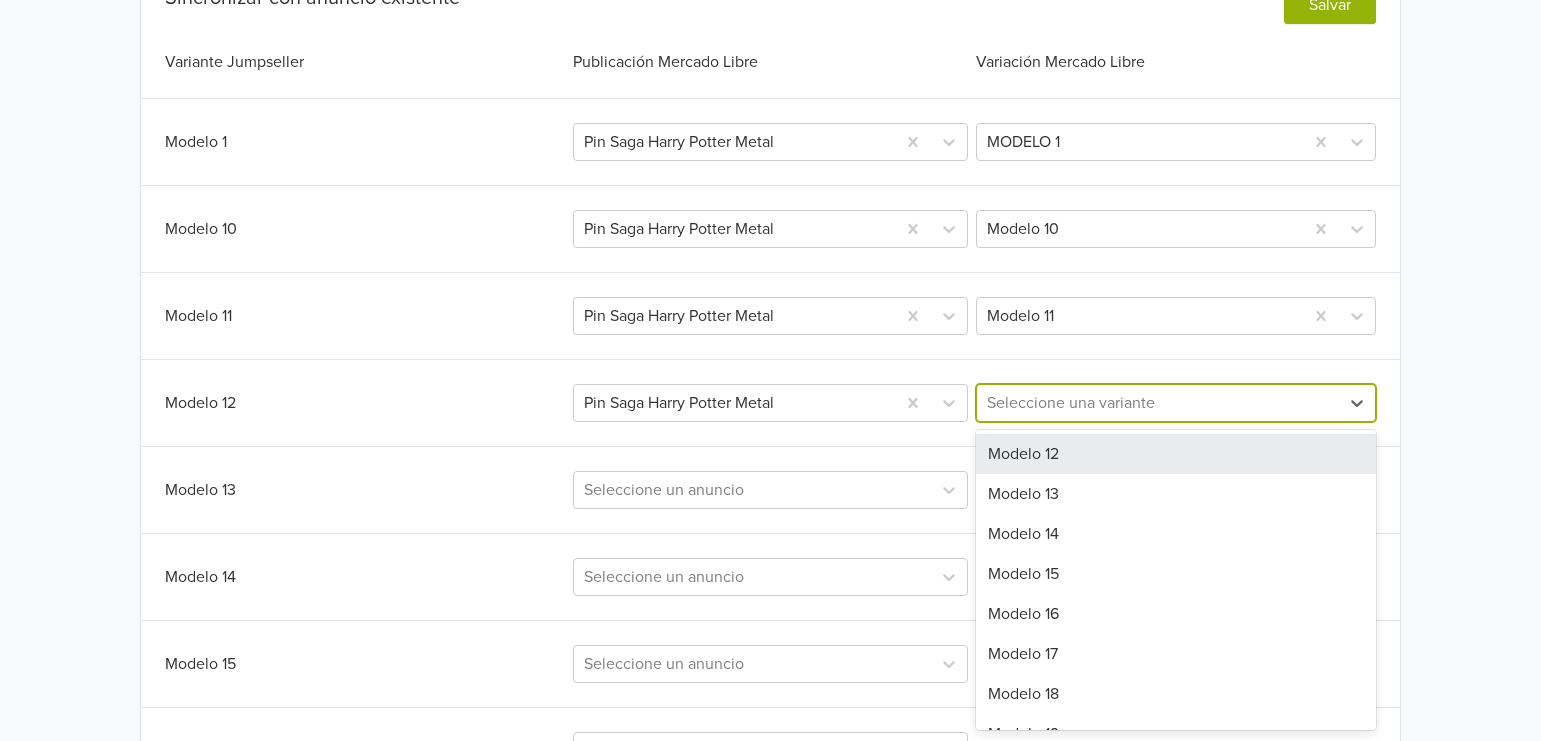 click on "Modelo 12" at bounding box center [1176, 454] 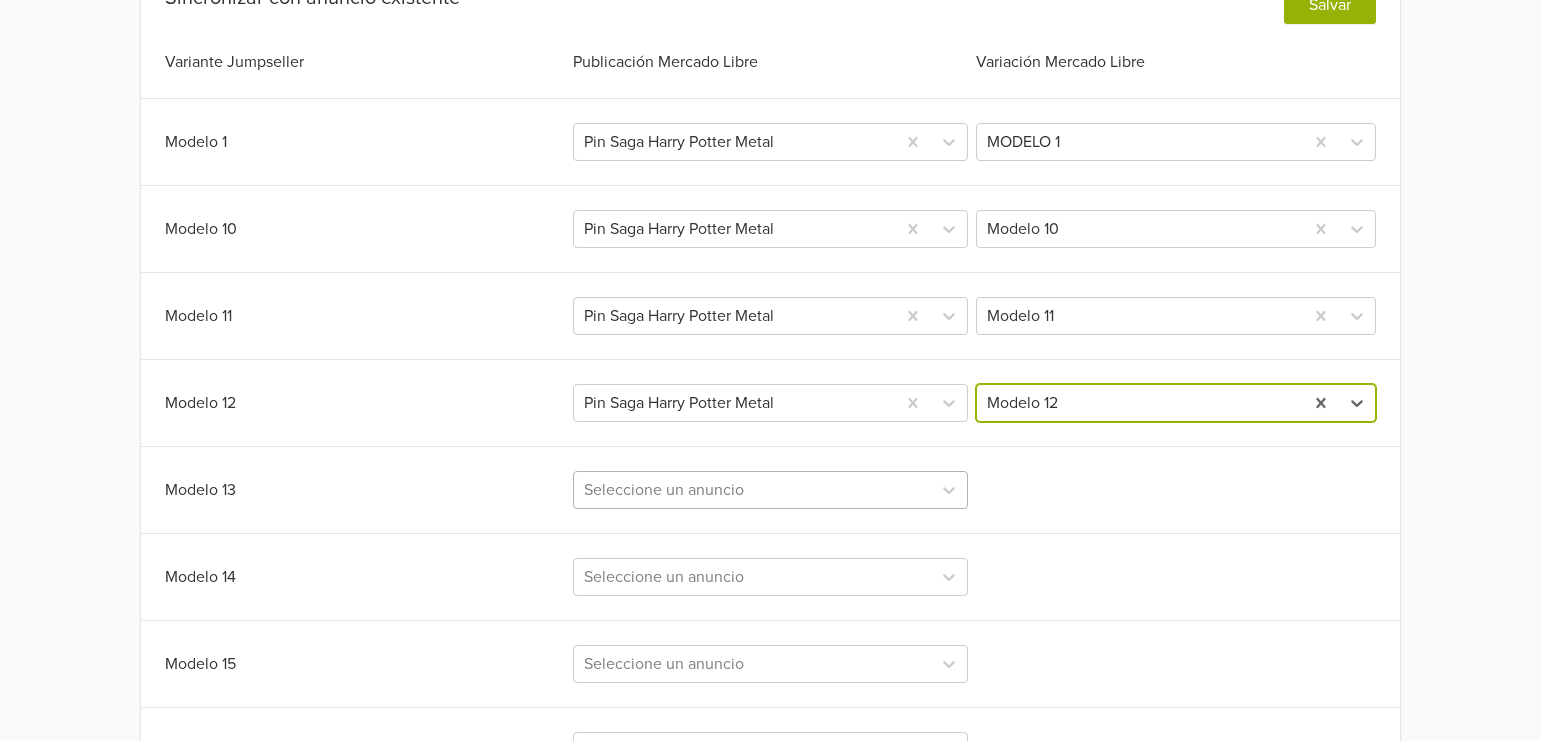 click on "Seleccione un anuncio" at bounding box center [771, 490] 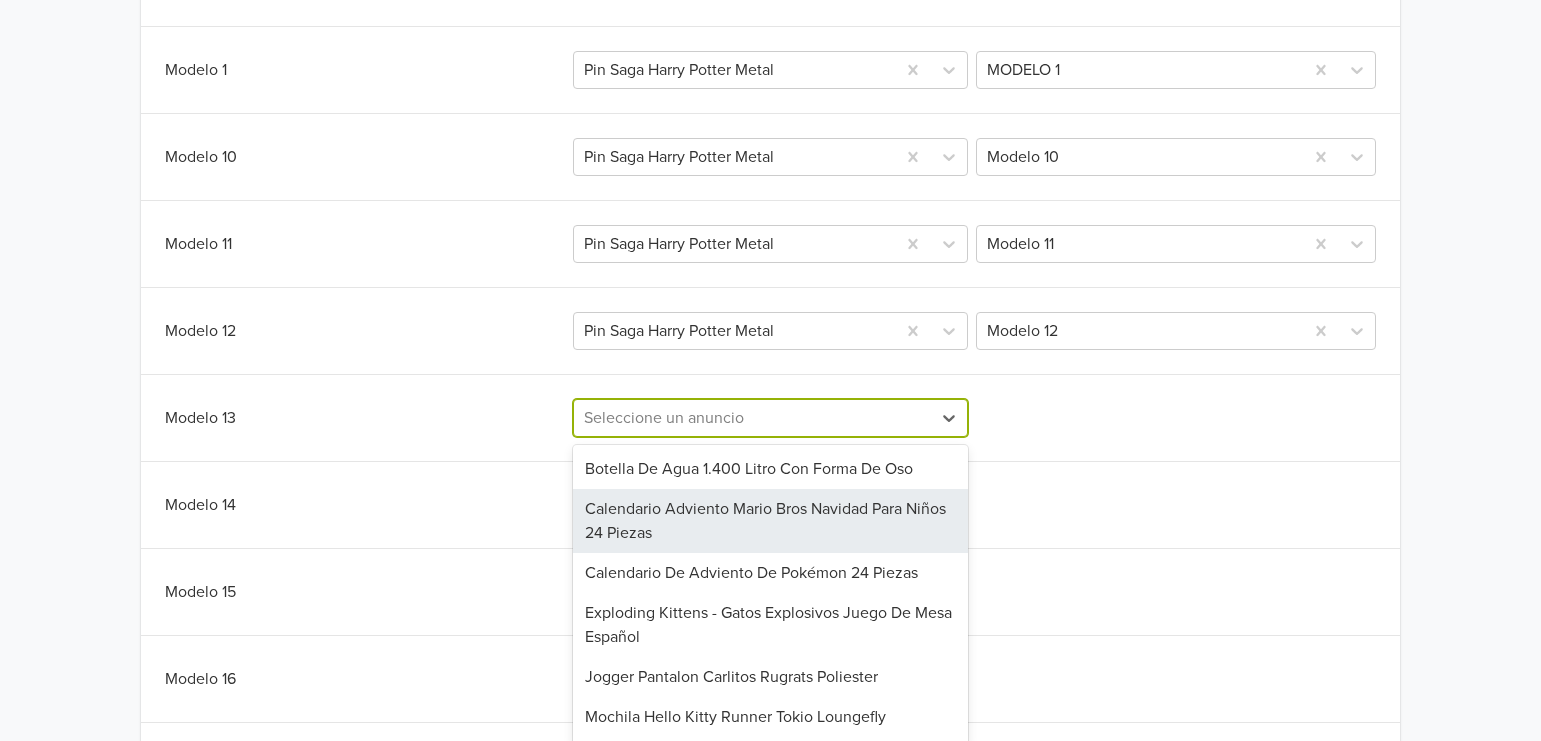 scroll, scrollTop: 669, scrollLeft: 0, axis: vertical 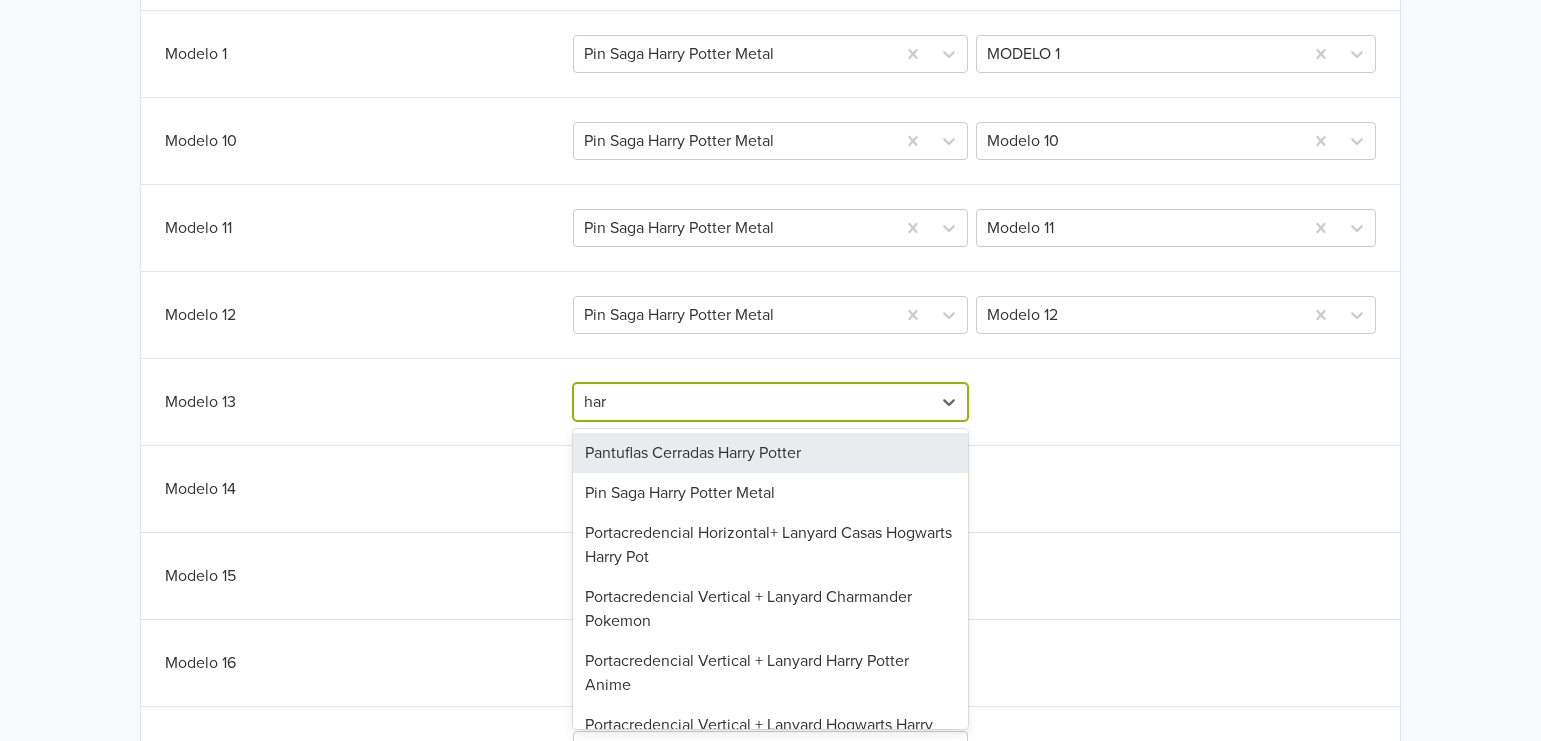 type on "harr" 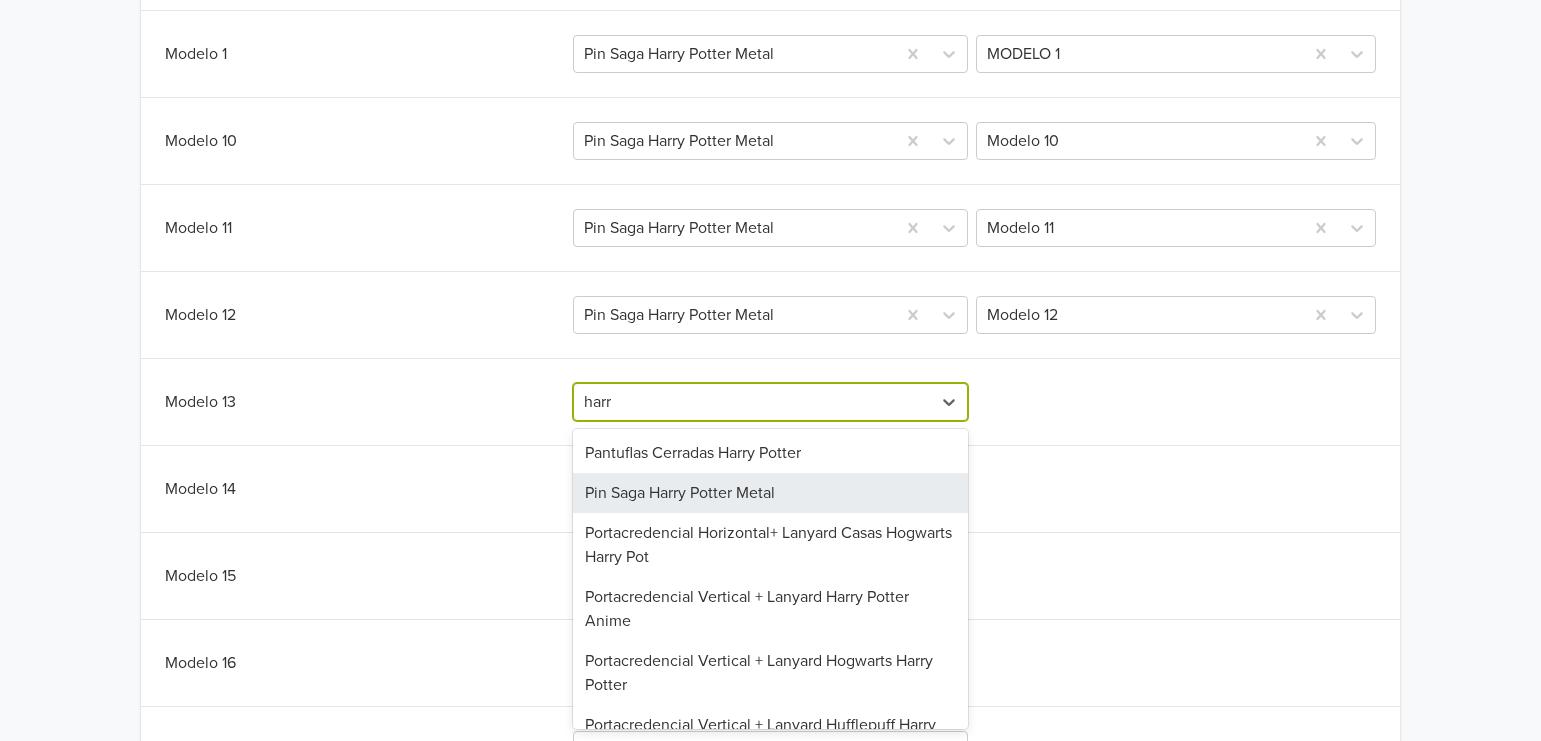 click on "Pin Saga Harry Potter Metal" at bounding box center [771, 493] 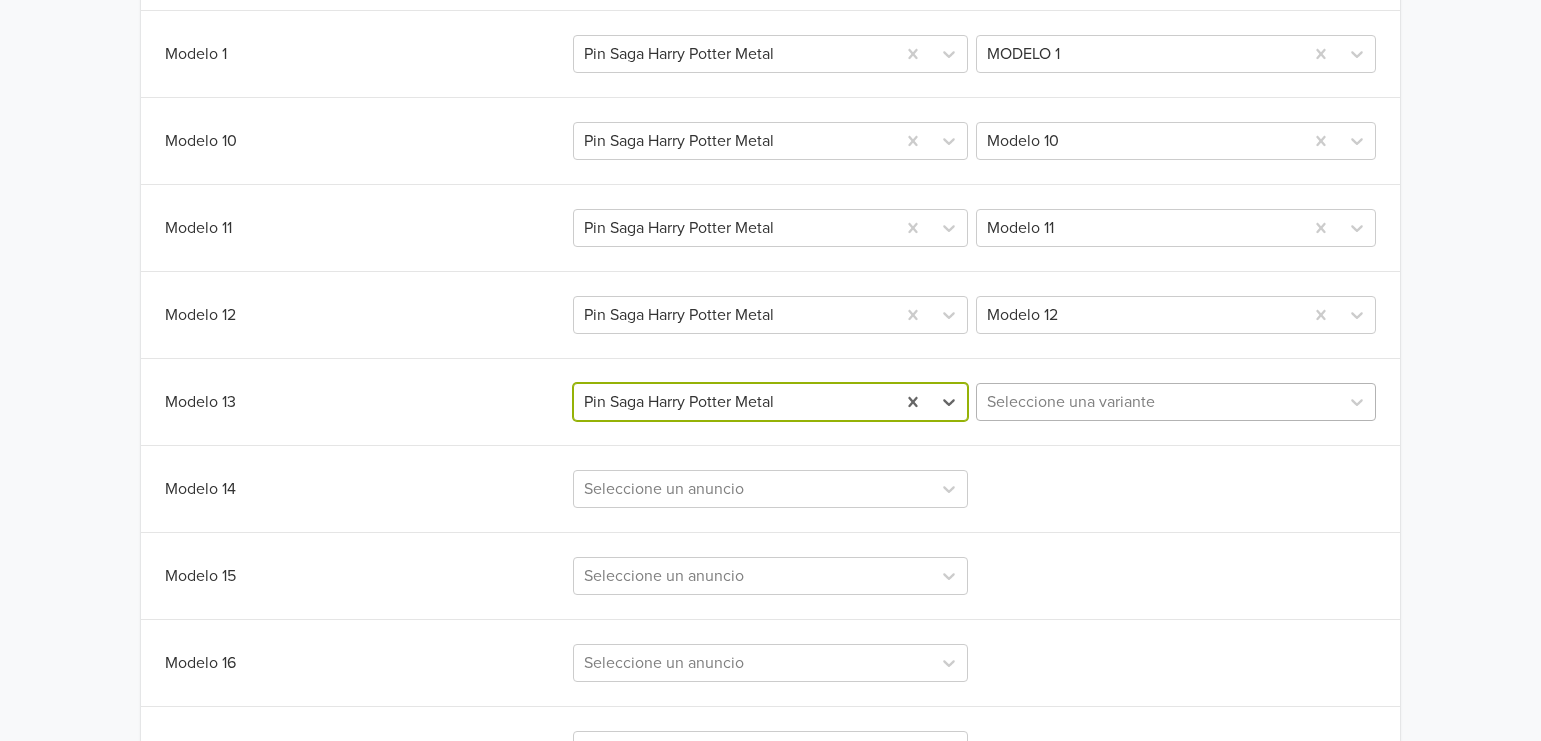 click at bounding box center [1158, 402] 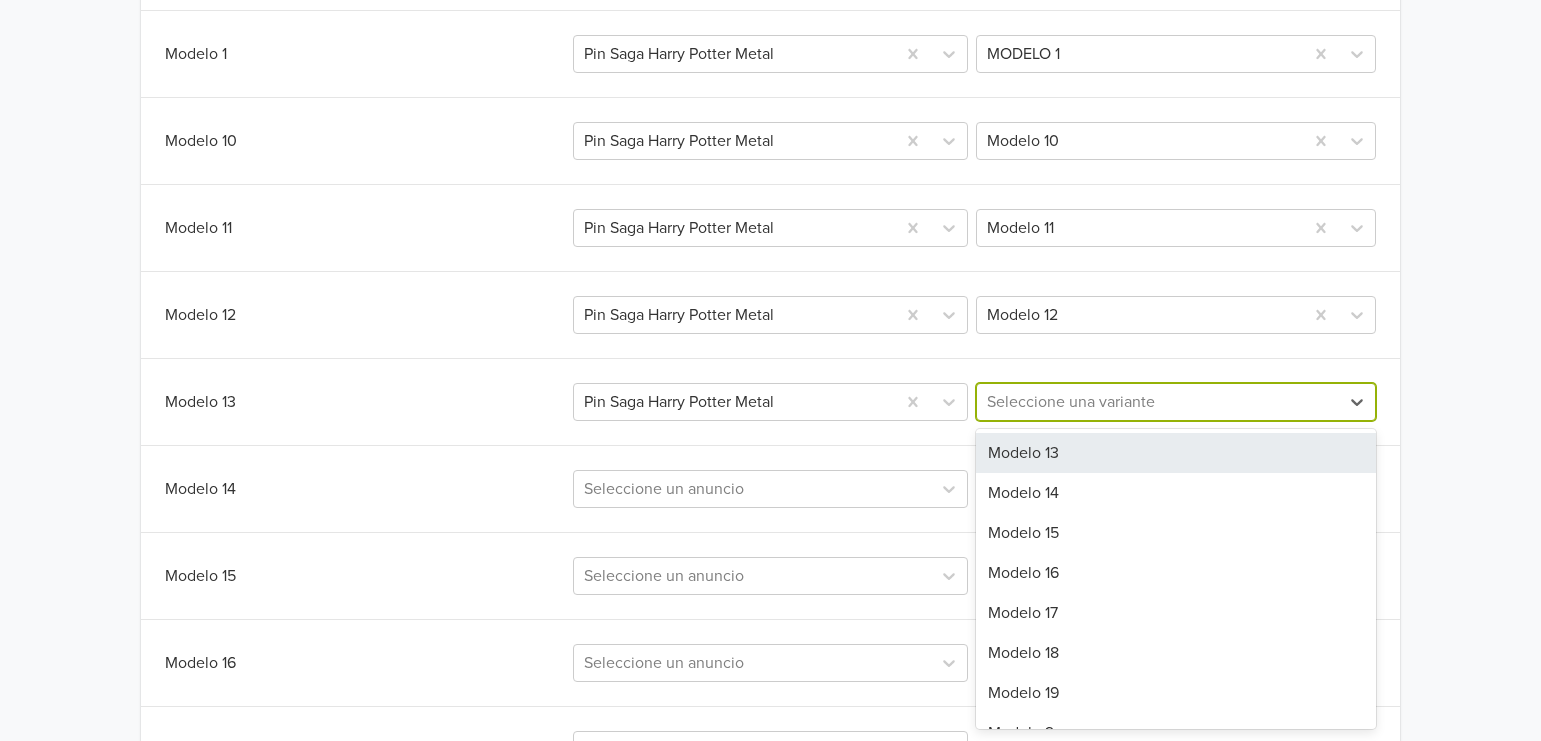 click on "Modelo 13" at bounding box center (1176, 453) 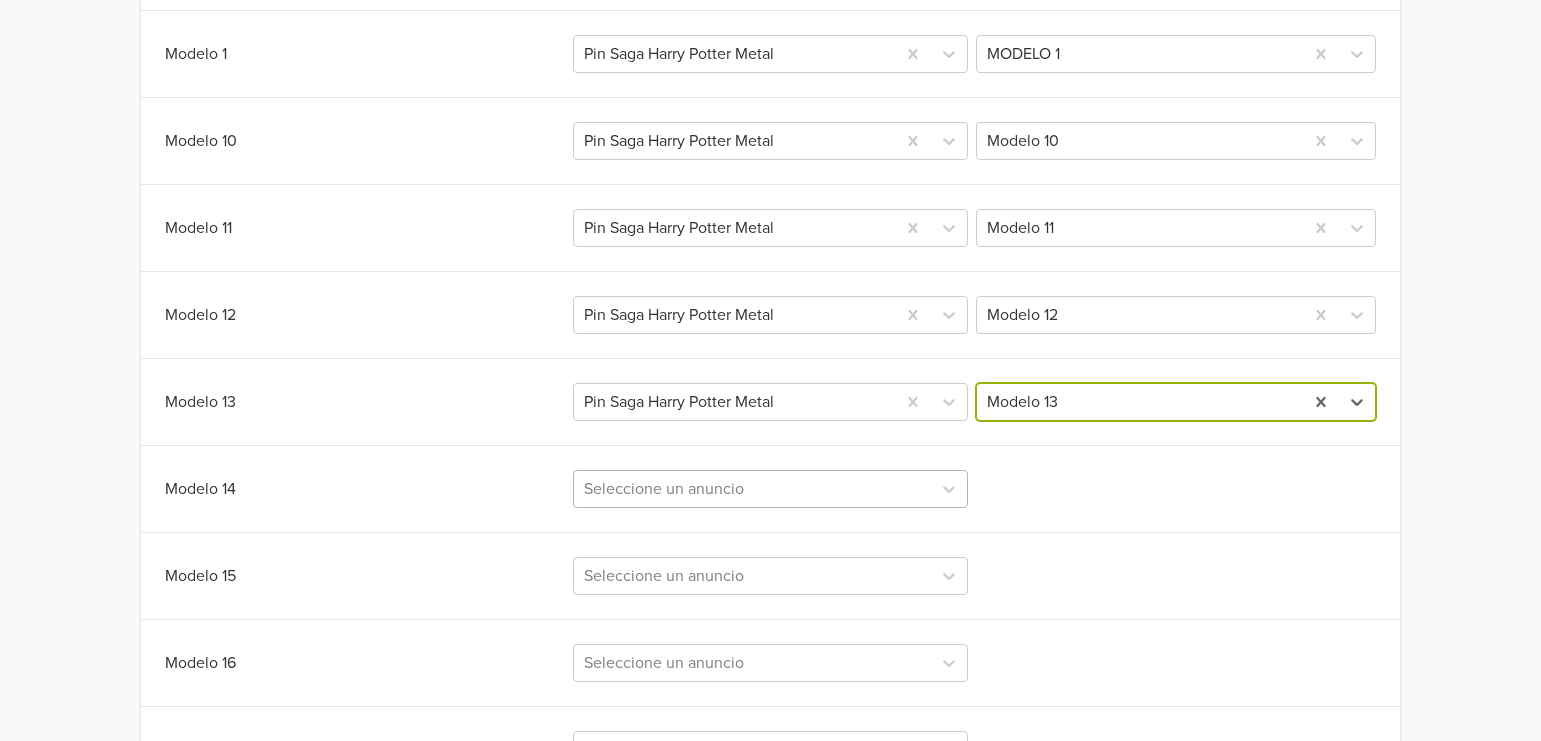 click on "Seleccione un anuncio" at bounding box center [771, 489] 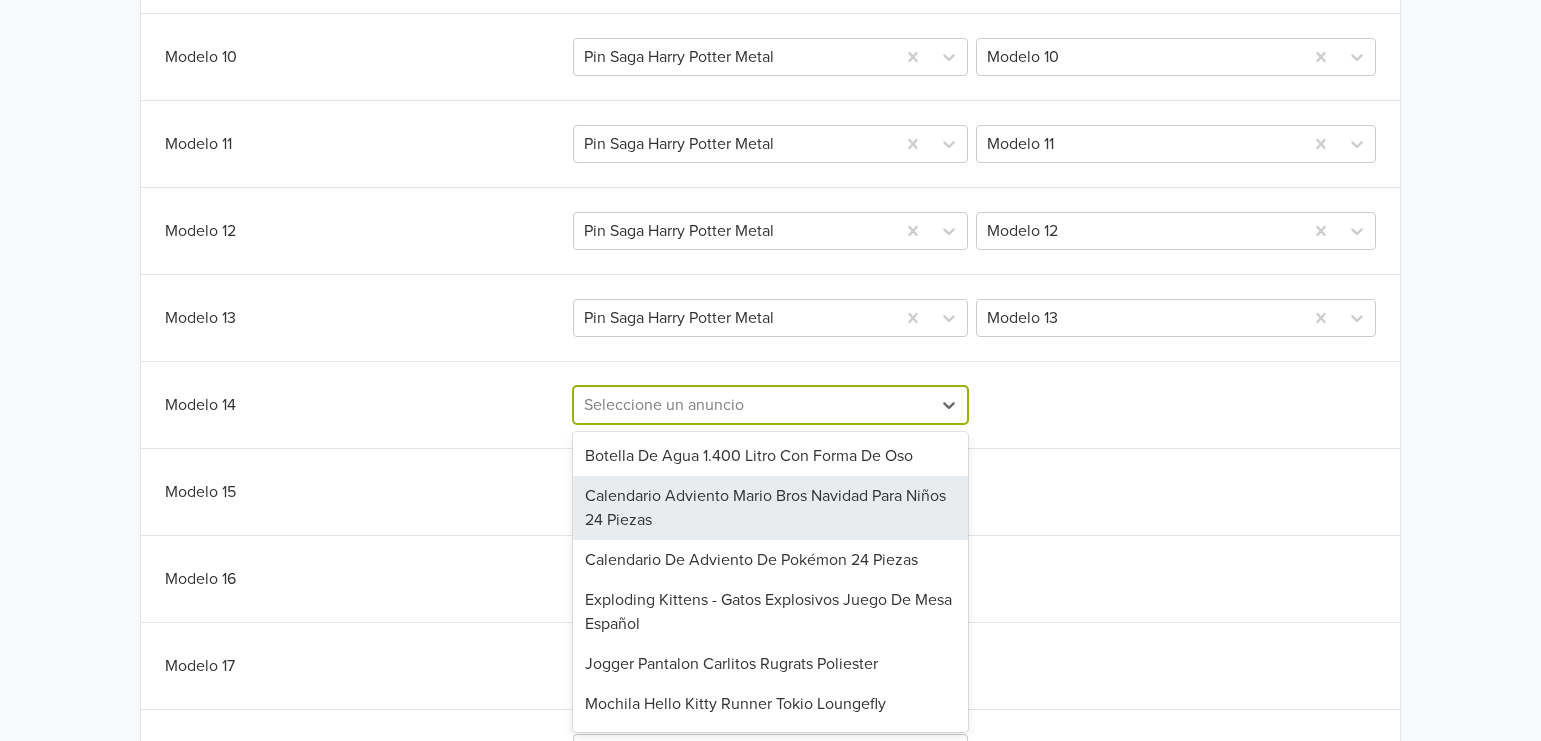 scroll, scrollTop: 757, scrollLeft: 0, axis: vertical 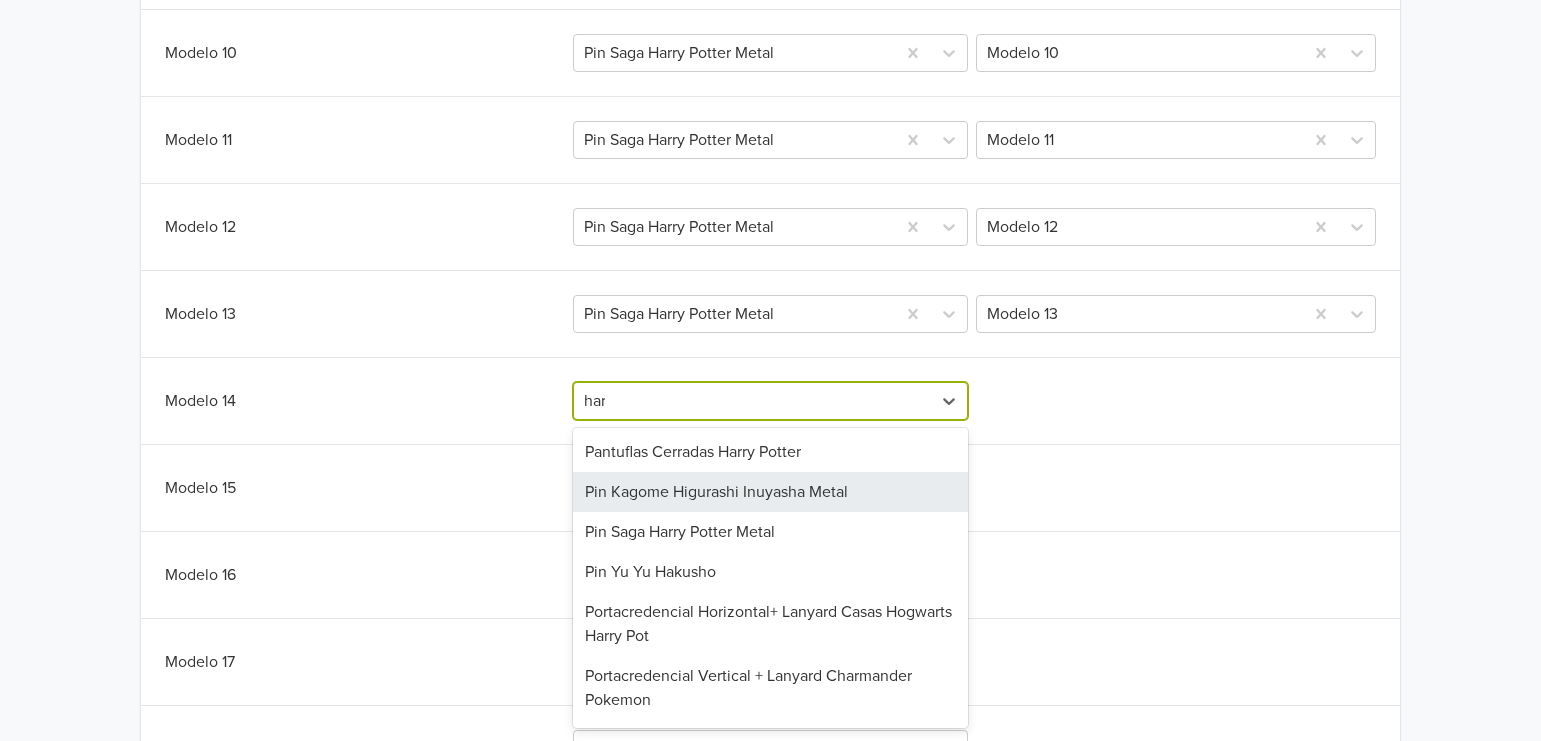 type on "harr" 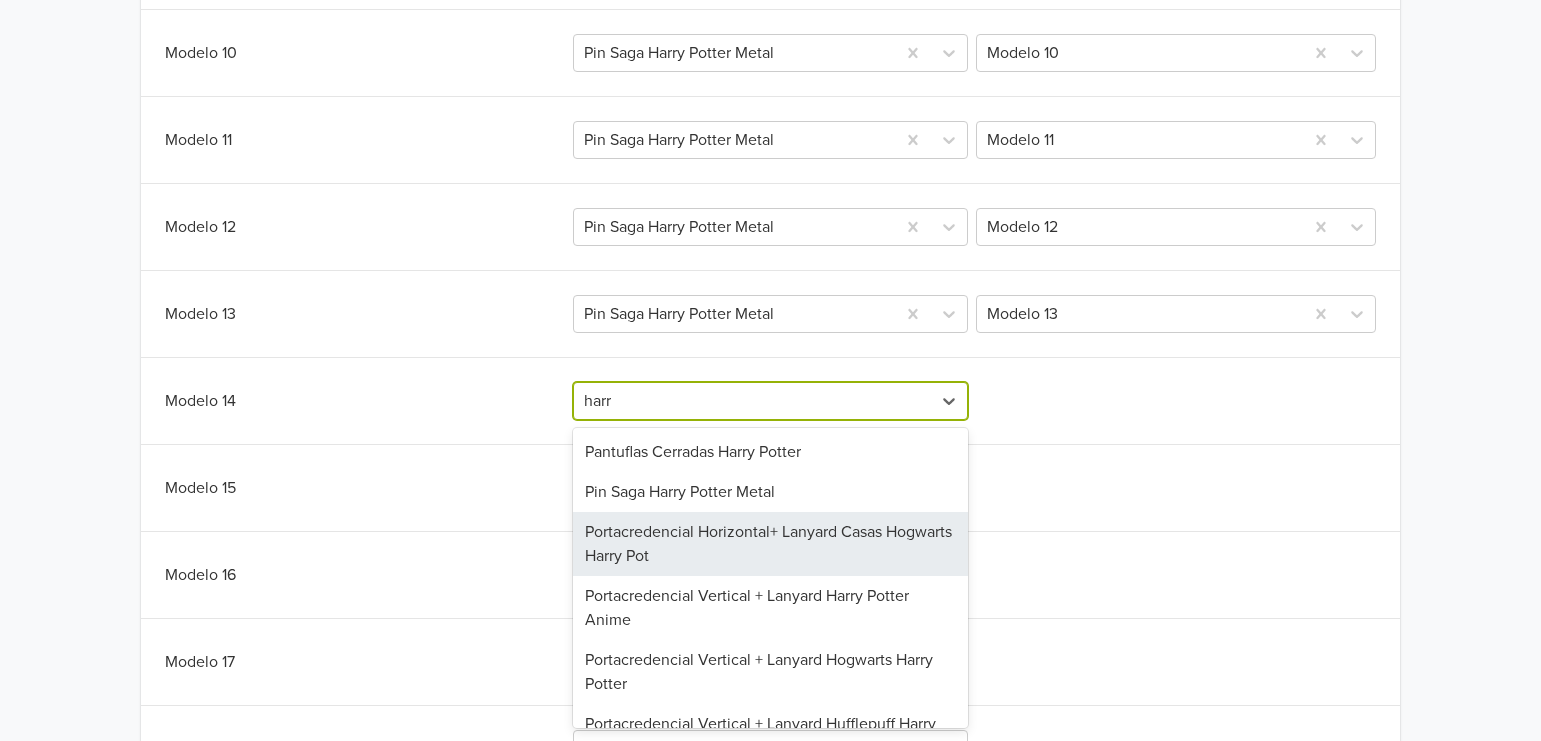 click on "Portacredencial Horizontal+ Lanyard Casas Hogwarts Harry Pot" at bounding box center [771, 544] 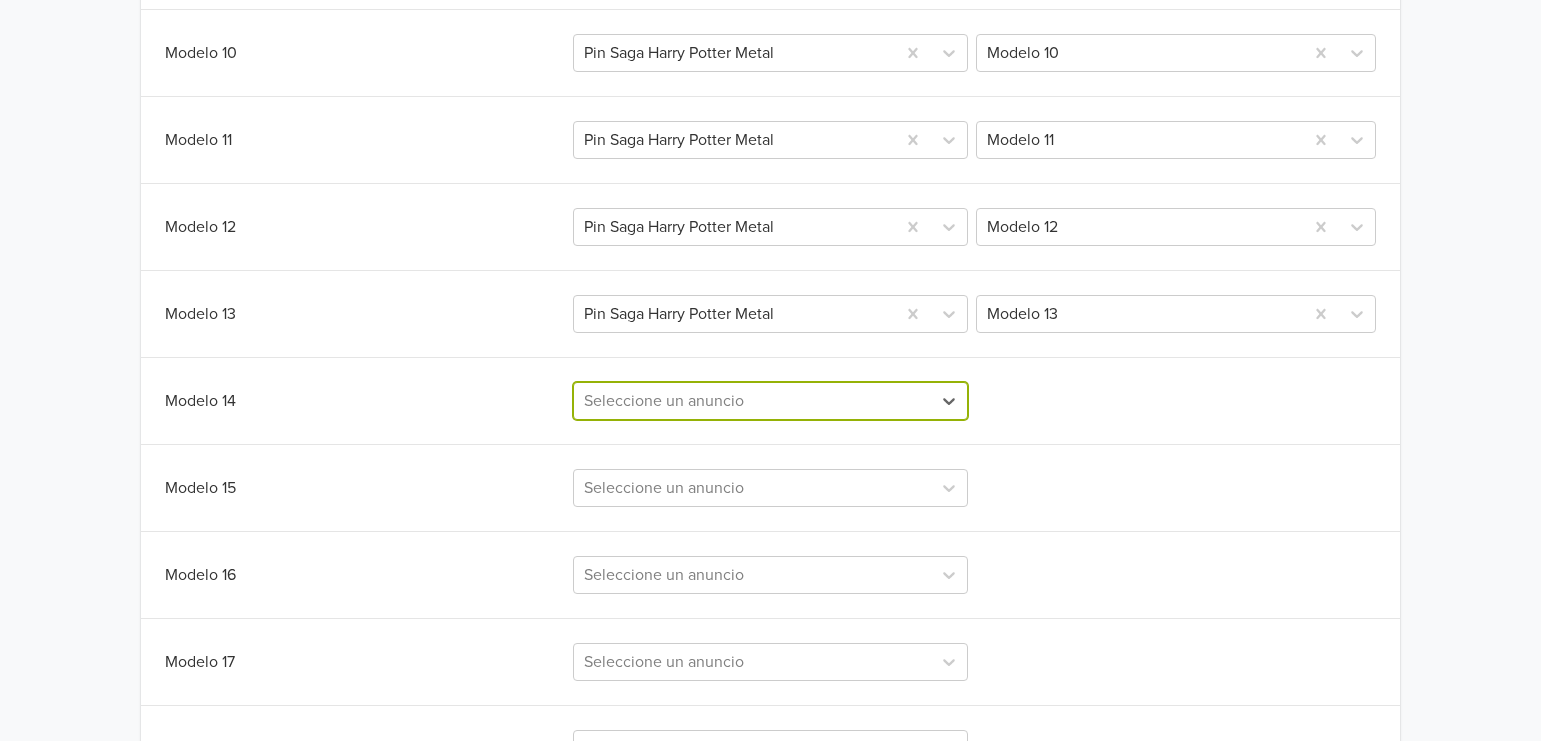 click at bounding box center [753, 401] 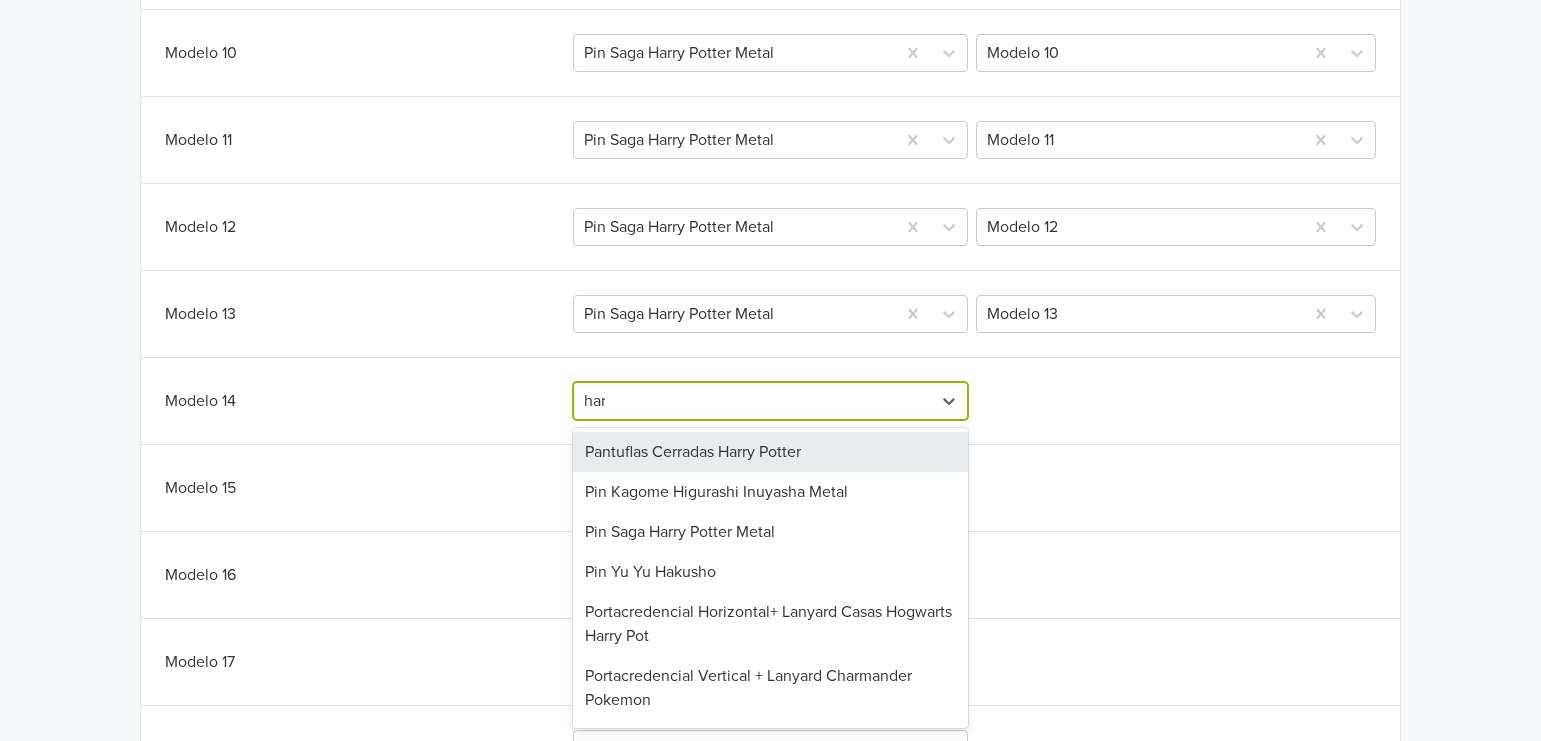 type on "harr" 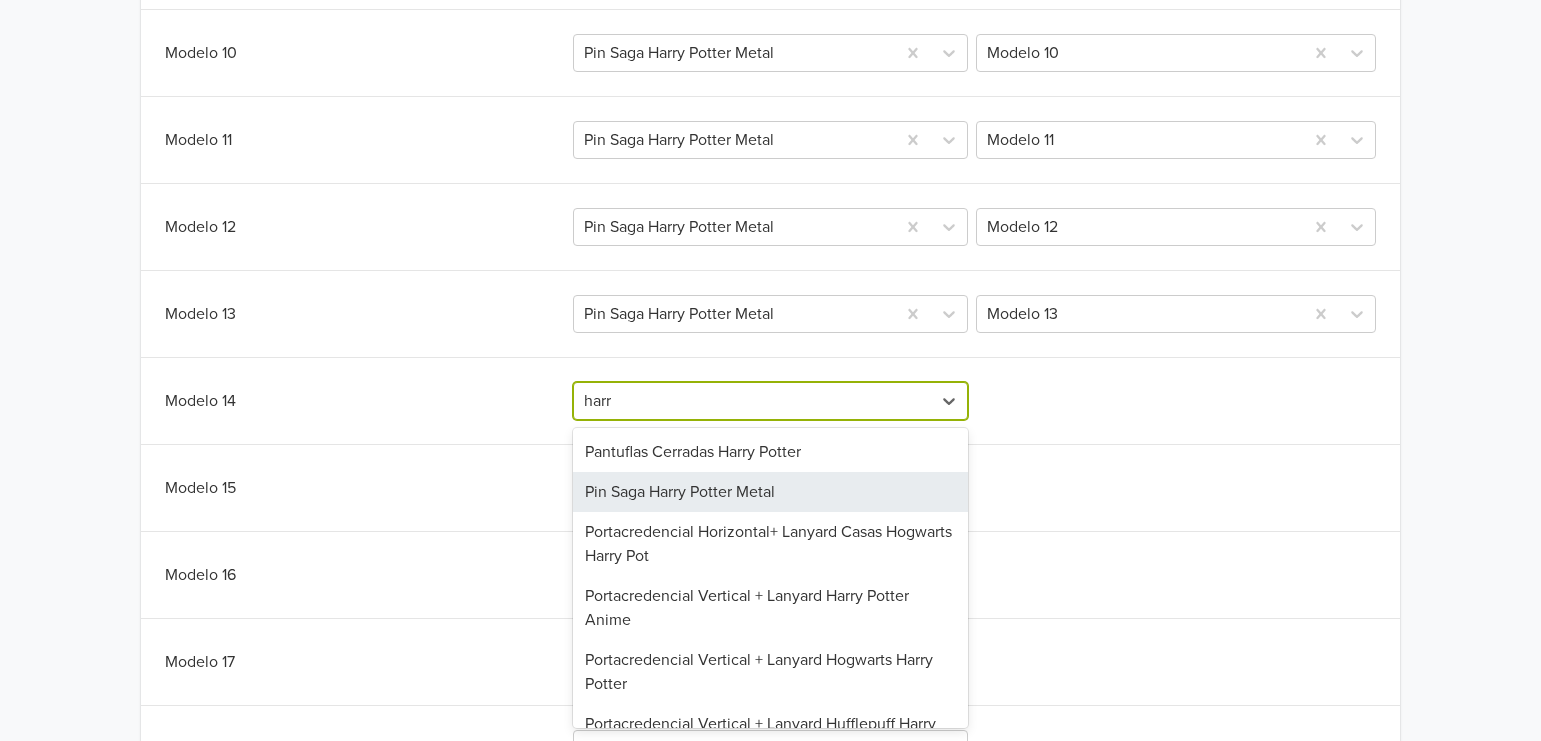 click on "Pin Saga Harry Potter Metal" at bounding box center (771, 492) 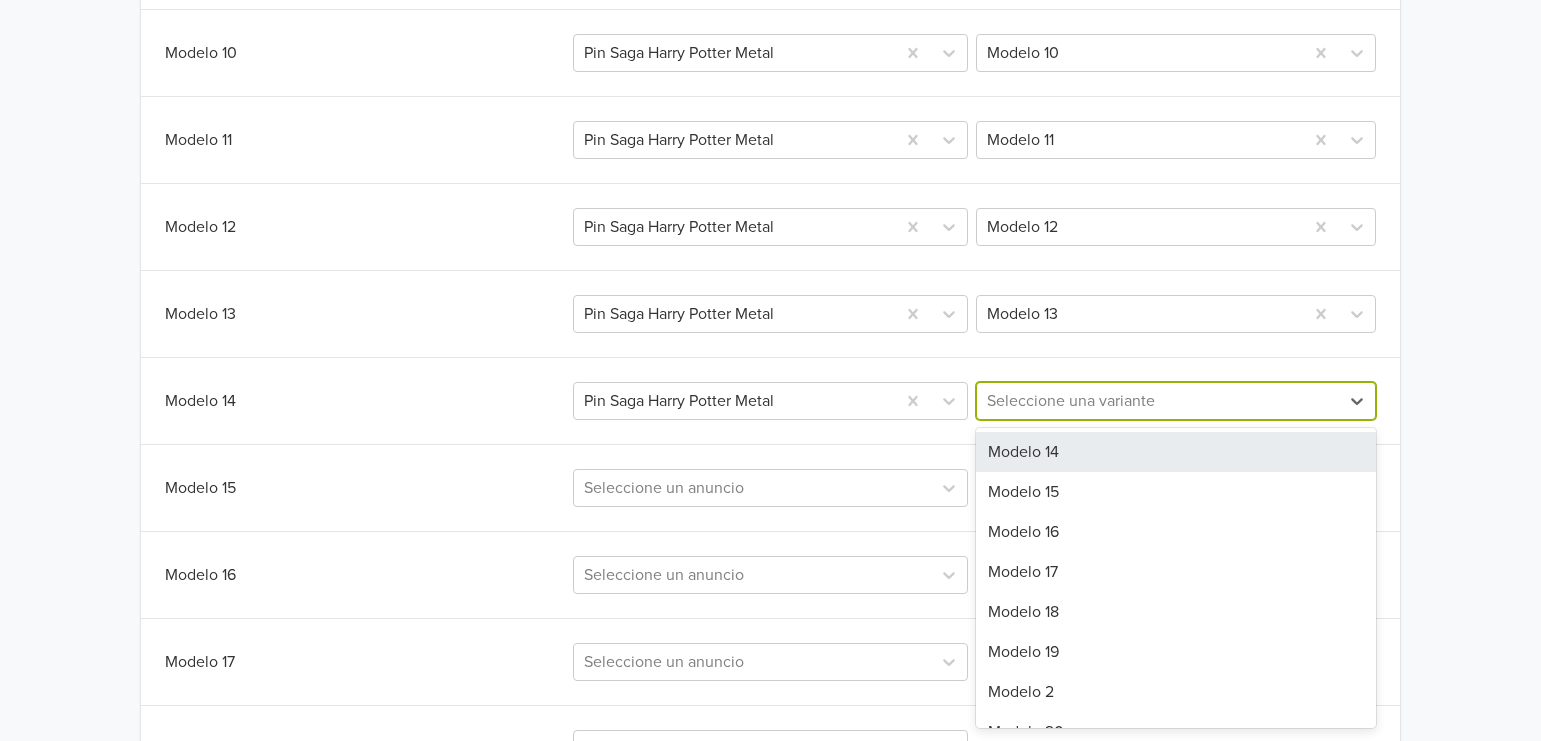 click at bounding box center [1158, 401] 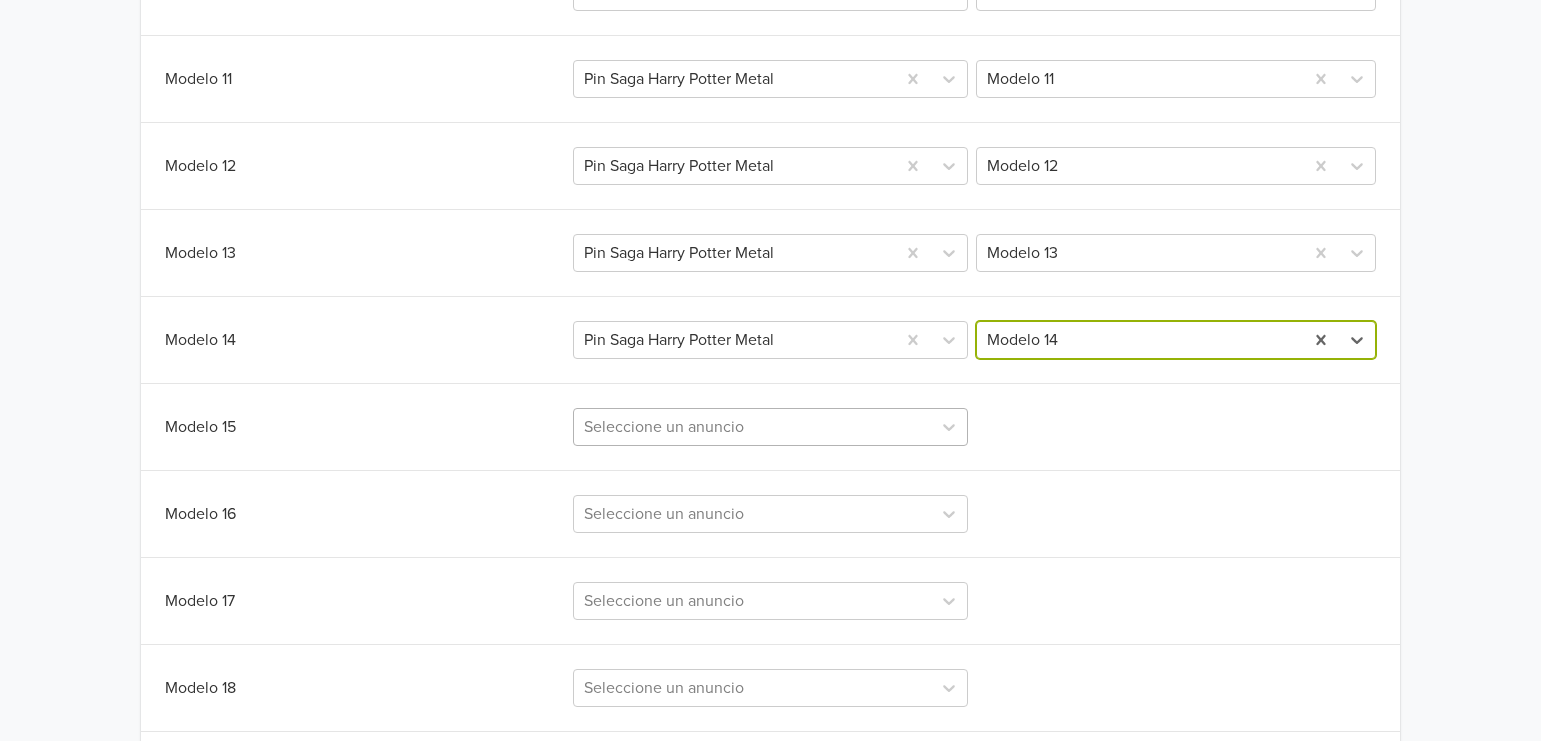 click on "Seleccione un anuncio" at bounding box center [771, 427] 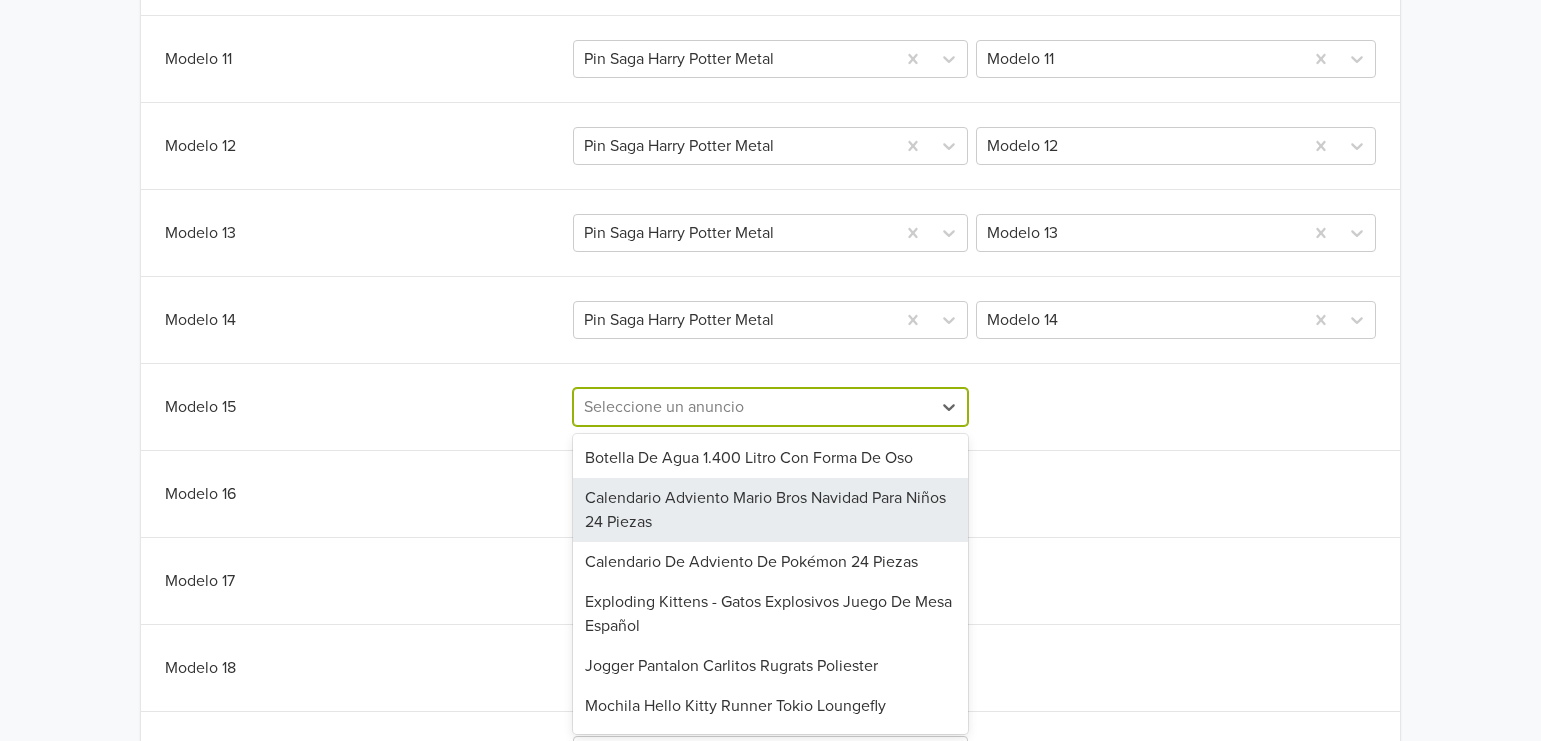 scroll, scrollTop: 845, scrollLeft: 0, axis: vertical 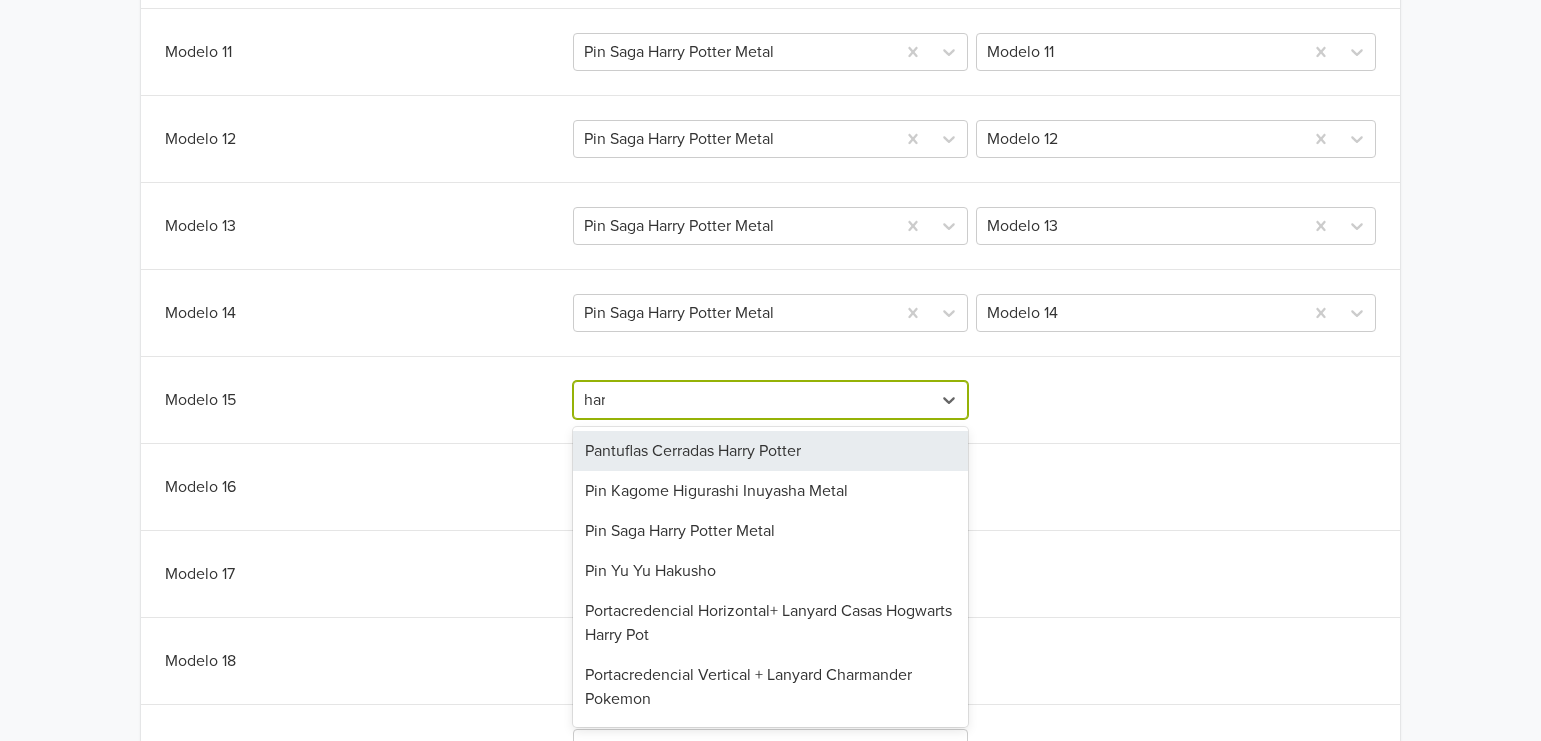 type on "harr" 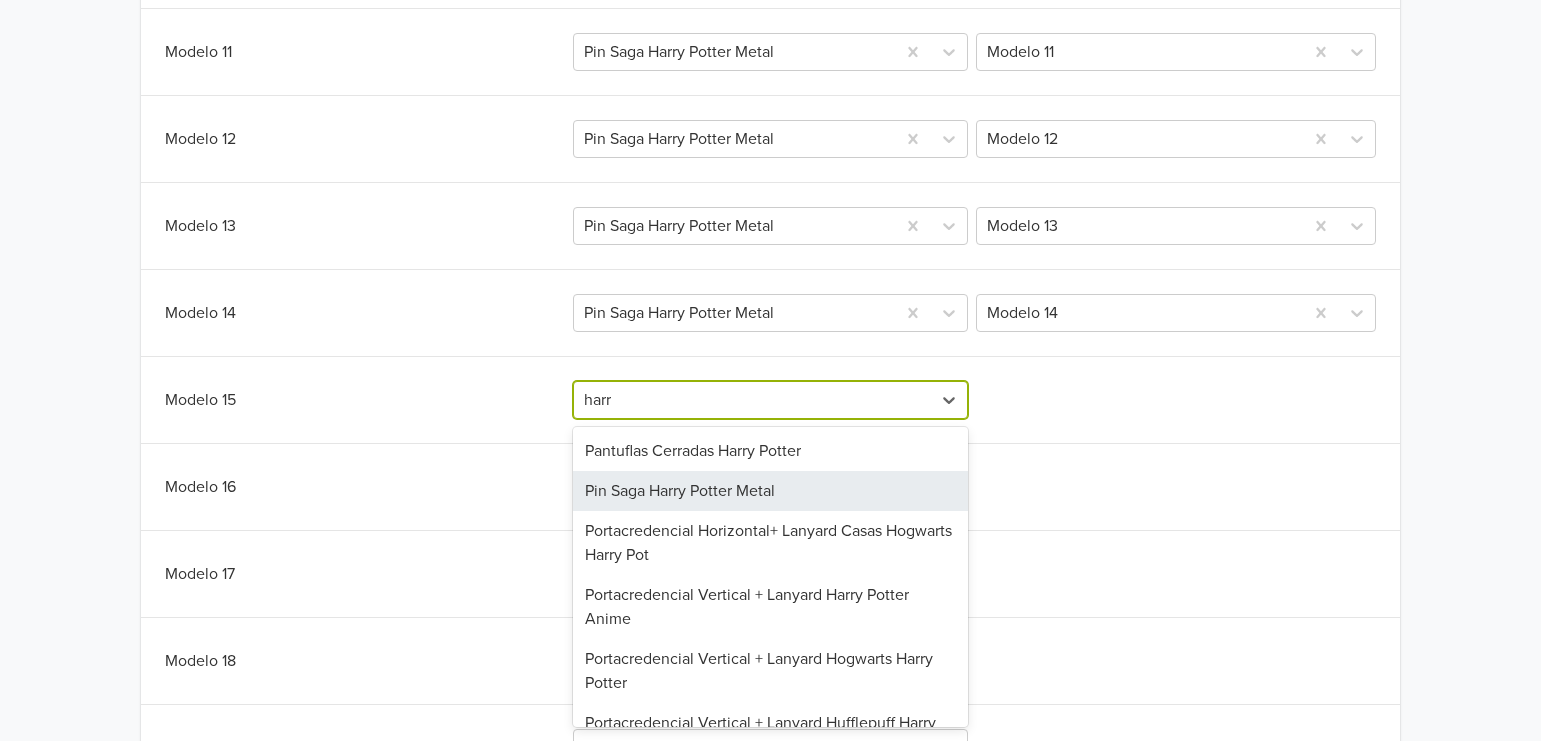 click on "Pin Saga Harry Potter Metal" at bounding box center [771, 491] 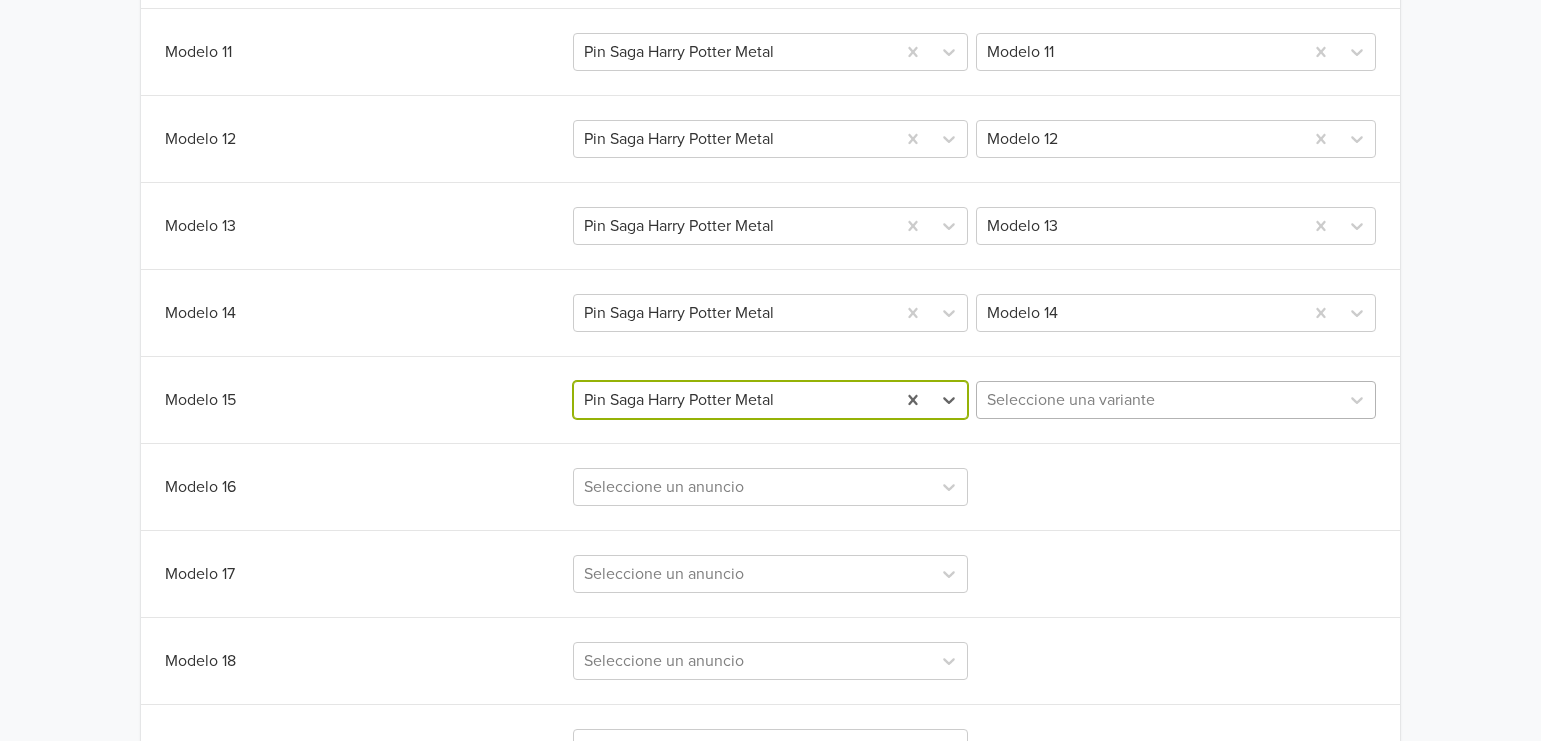 click at bounding box center (1158, 400) 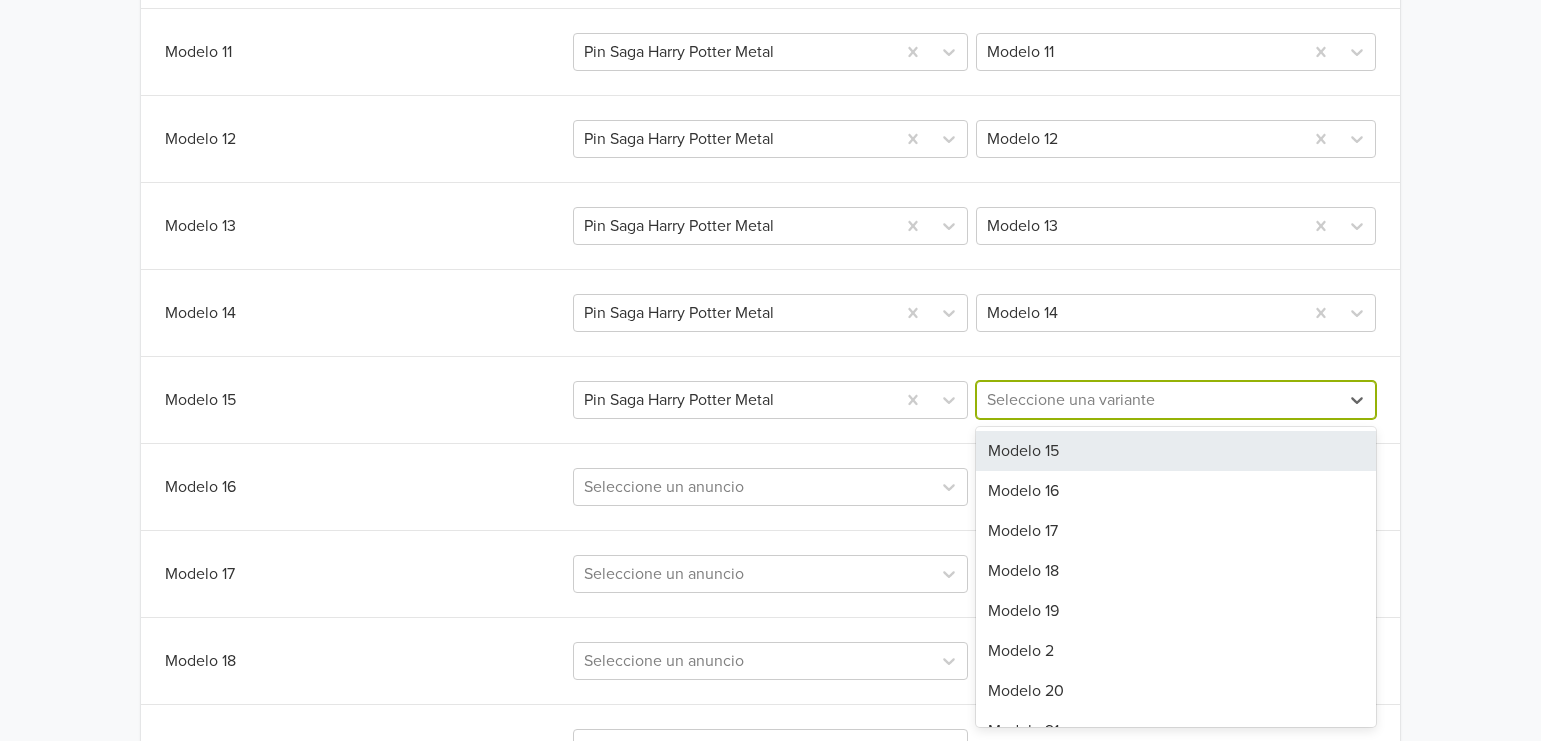 click on "Modelo 15" at bounding box center [1176, 451] 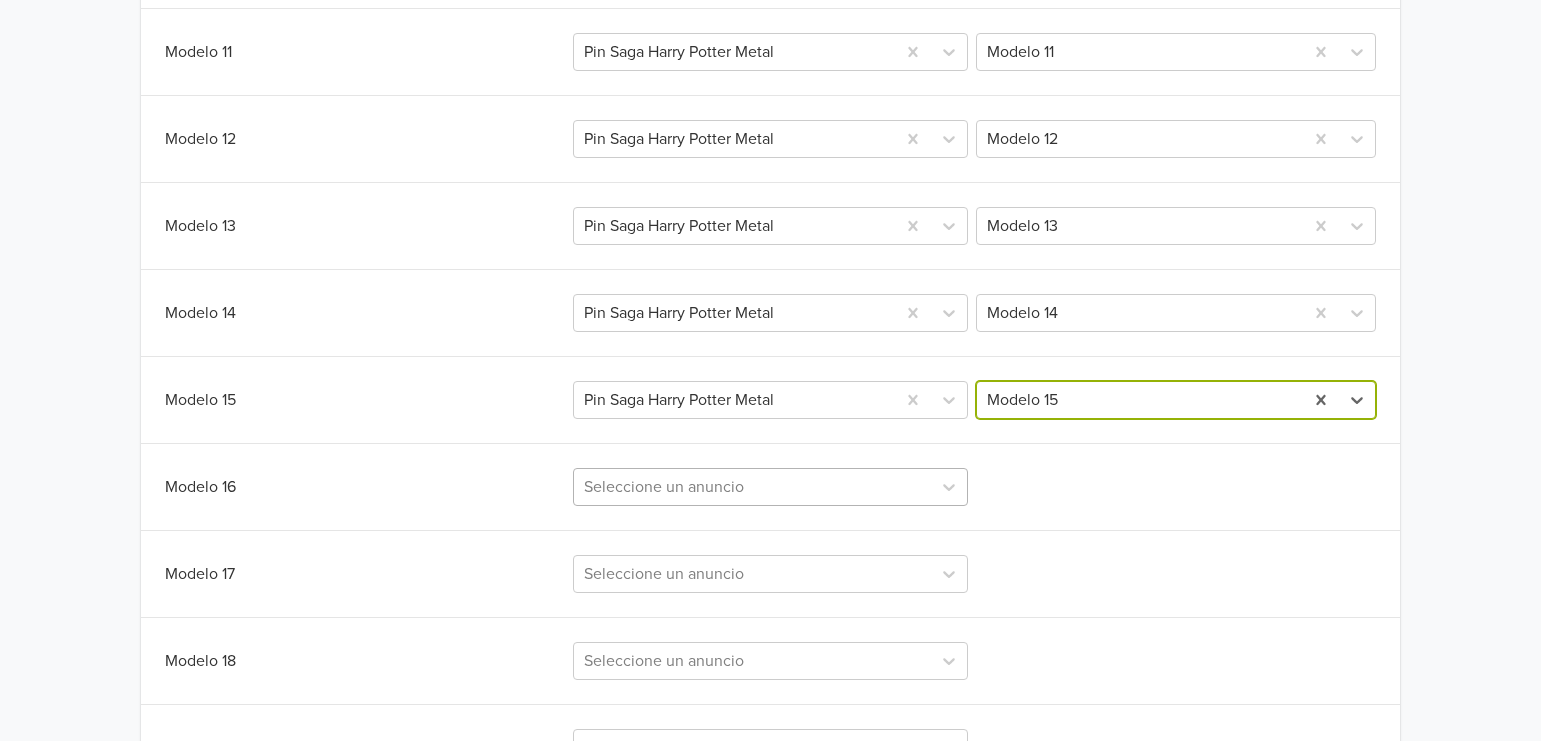 click on "Seleccione un anuncio" at bounding box center (771, 487) 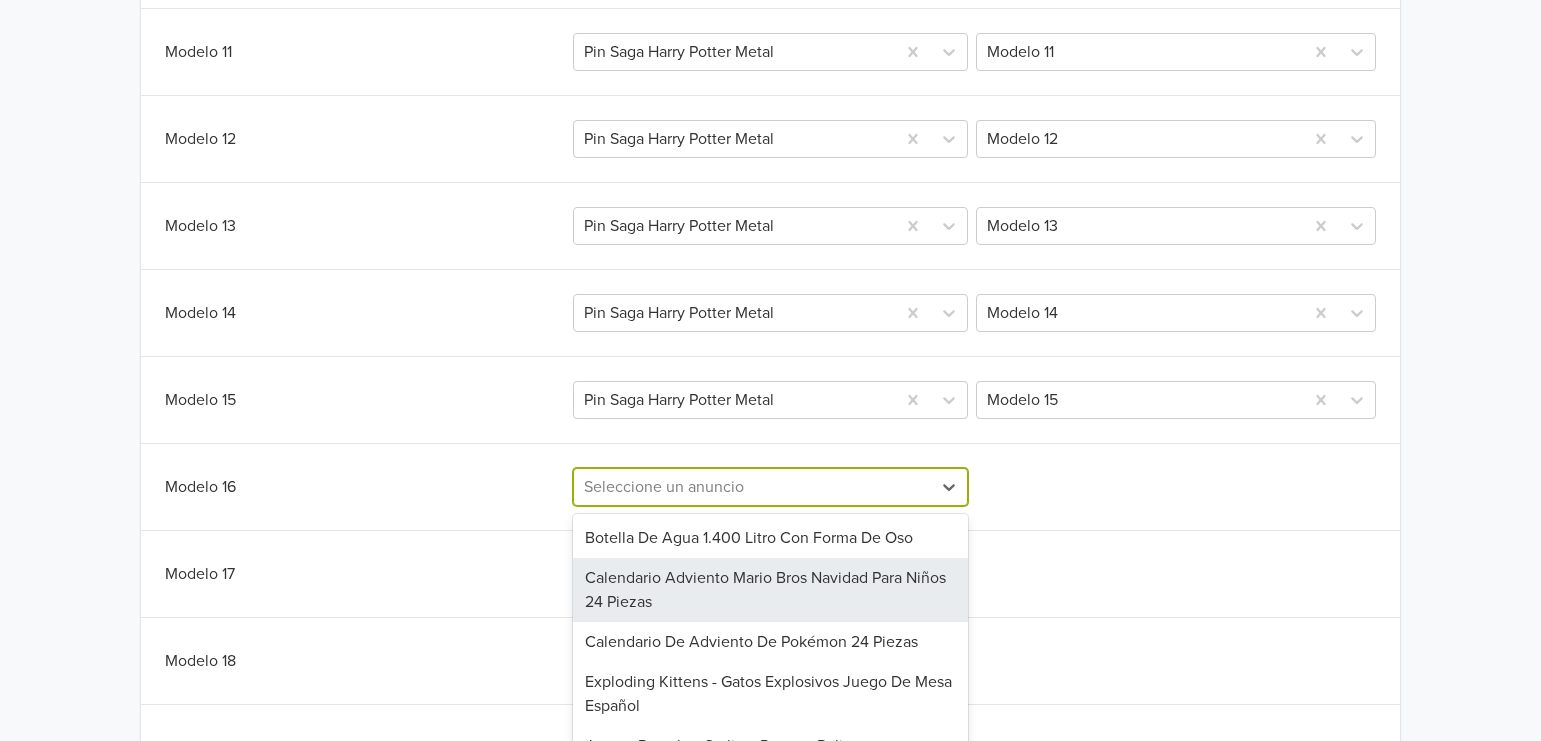 scroll, scrollTop: 933, scrollLeft: 0, axis: vertical 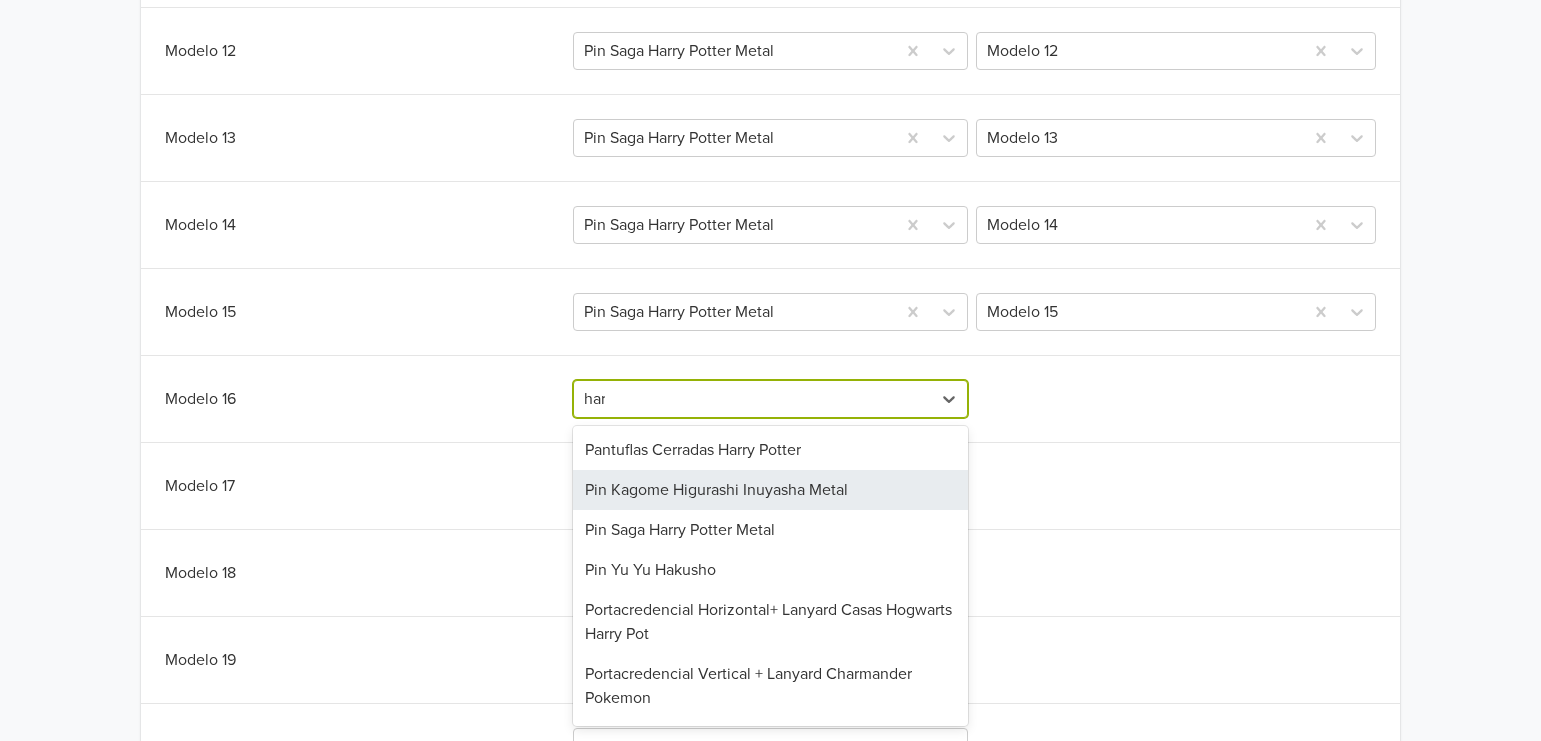 type on "harr" 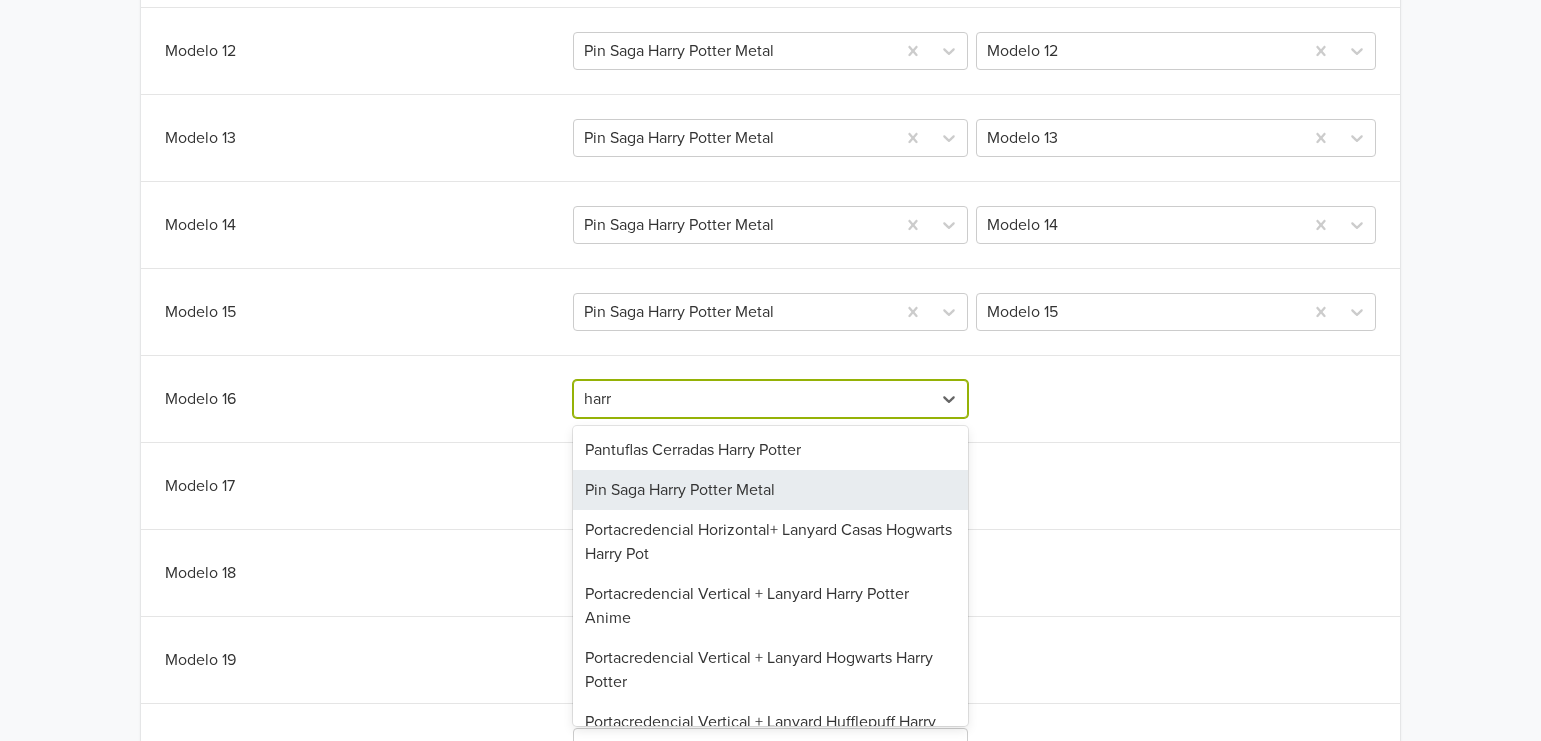 click on "Pin Saga Harry Potter Metal" at bounding box center (771, 490) 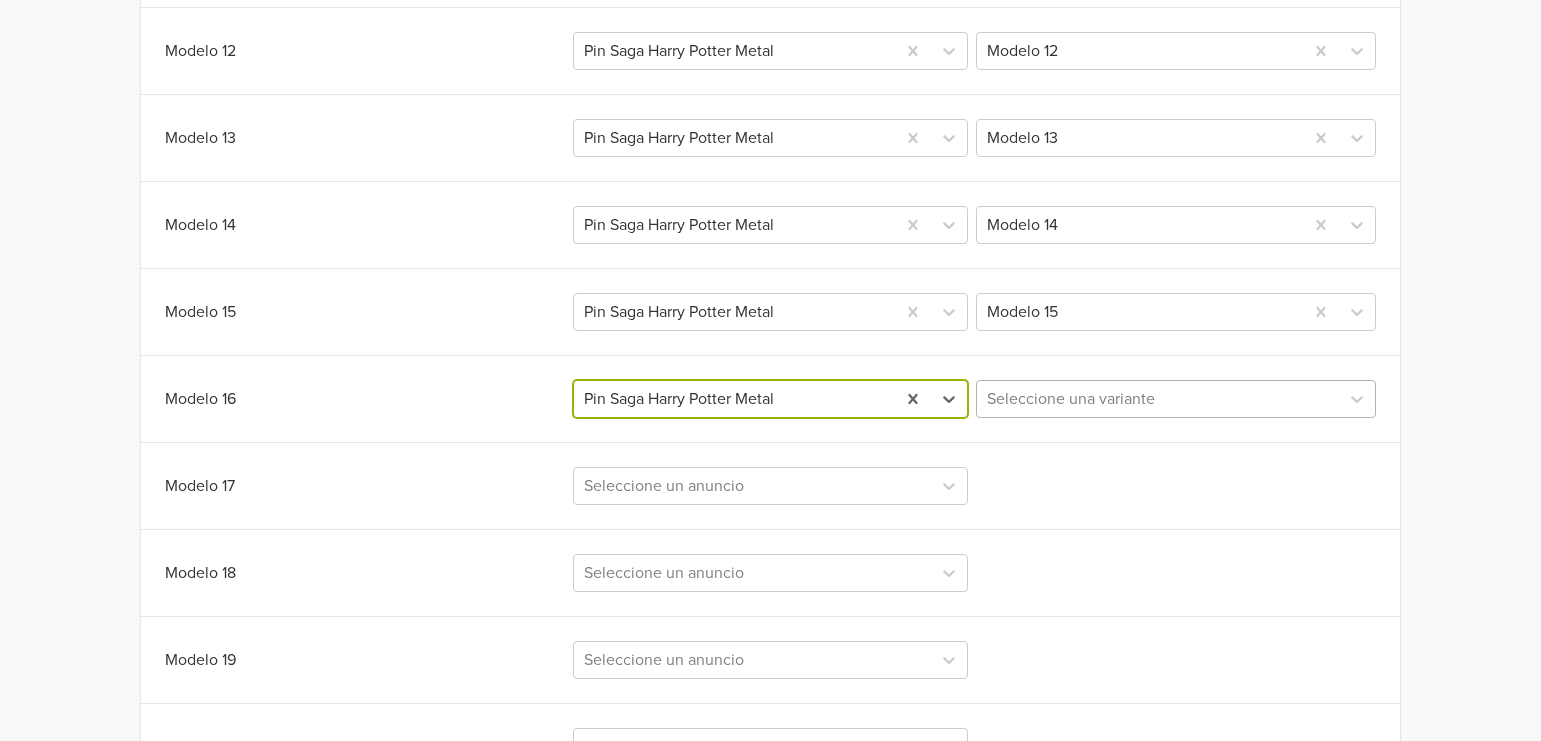 click at bounding box center [1158, 399] 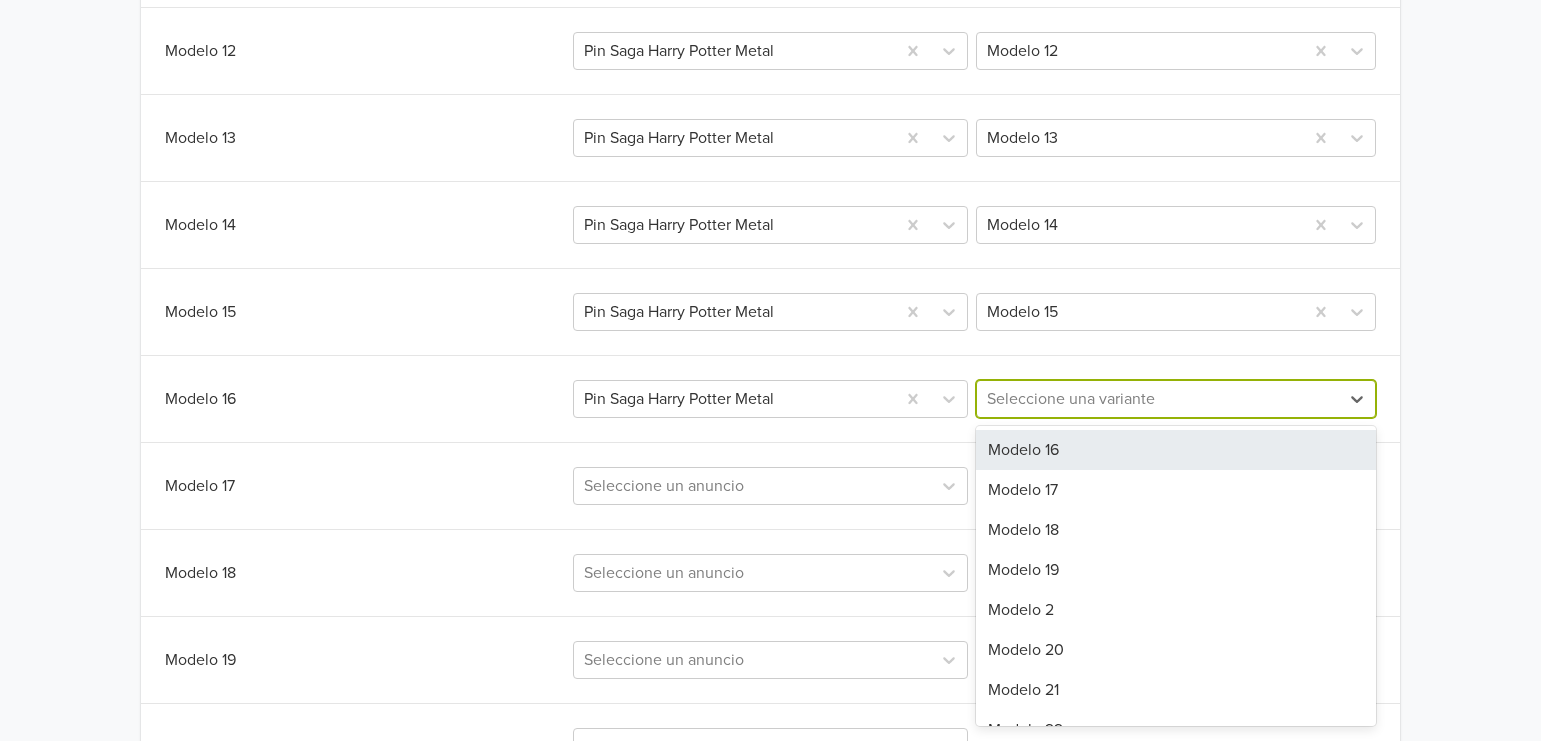 click on "Modelo 16" at bounding box center [1176, 450] 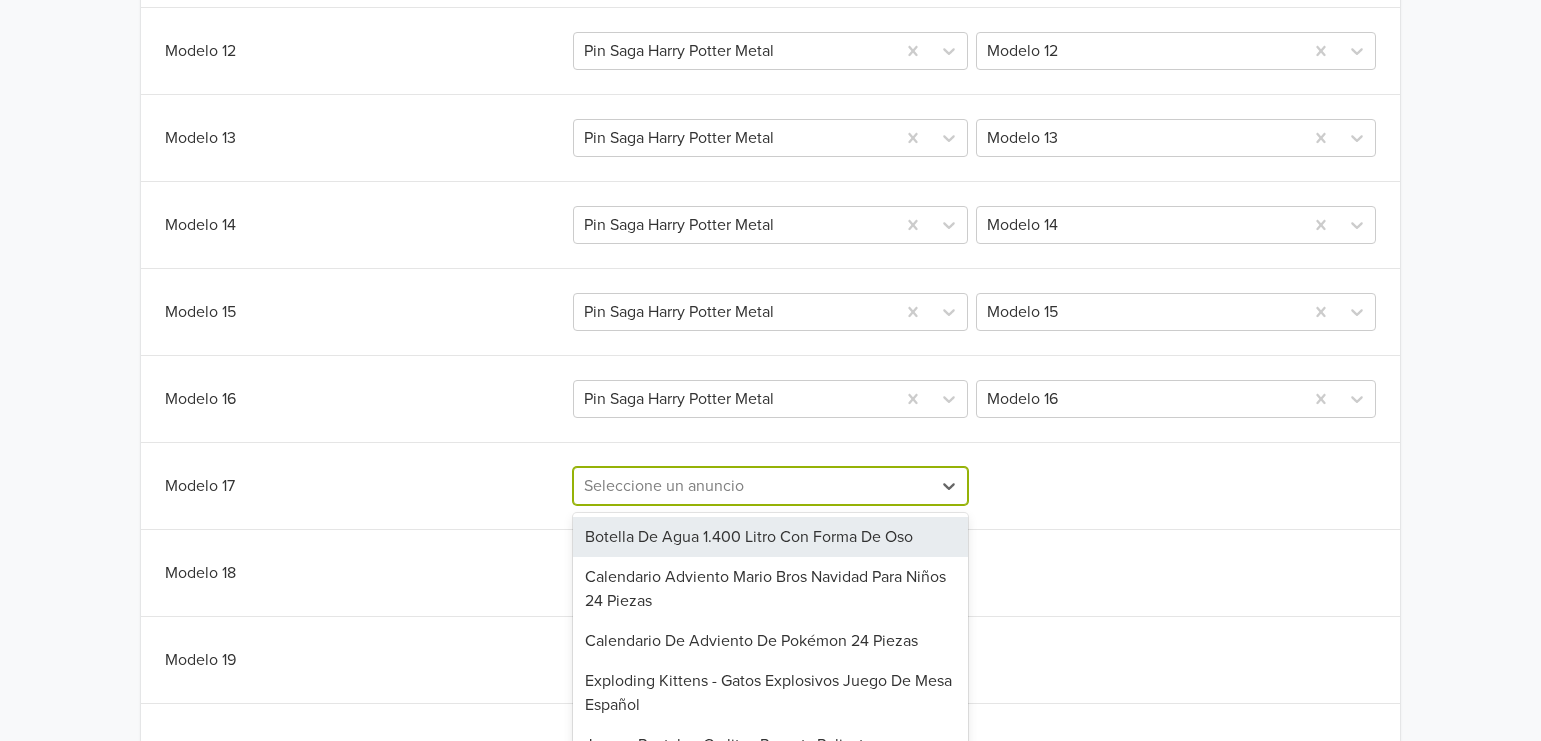 click on "297 results available. Use Up and Down to choose options, press Enter to select the currently focused option, press Escape to exit the menu, press Tab to select the option and exit the menu. Seleccione un anuncio Botella De Agua 1.400 Litro Con Forma De Oso Calendario Adviento Mario Bros Navidad Para Niños 24 Piezas Calendario De Adviento De Pokémon 24 Piezas Exploding Kittens - Gatos Explosivos Juego De Mesa Español Jogger Pantalon Carlitos Rugrats Poliester Mochila Hello Kitty Runner Tokio Loungefly Mochila Loungefly Friends Mochila Loungefly Kuromi & Melody Monedero Mochila Loungefly Stitch &lilo Reading Flora Pantuflas Abierta Panda Los Escandalosos Pantuflas Abiertas Bt21 7 Miembros Pantuflas Abiertas Cinnamoroll Con Movimiento De Orejas Pantuflas Abiertas Corgi Pantuflas Abiertas Jack Skellington Pantuflas Abiertas Luna- Sailor Moon 2 Pantuflas Abiertas Stitch Pantuflas Cerrada Hello Kitty Pantuflas Cerrada Homero Simpson Pantuflas Cerradas Baby Yoda Pantuflas  Cerradas Garfield Pin 90' Babe Metal" at bounding box center (771, 486) 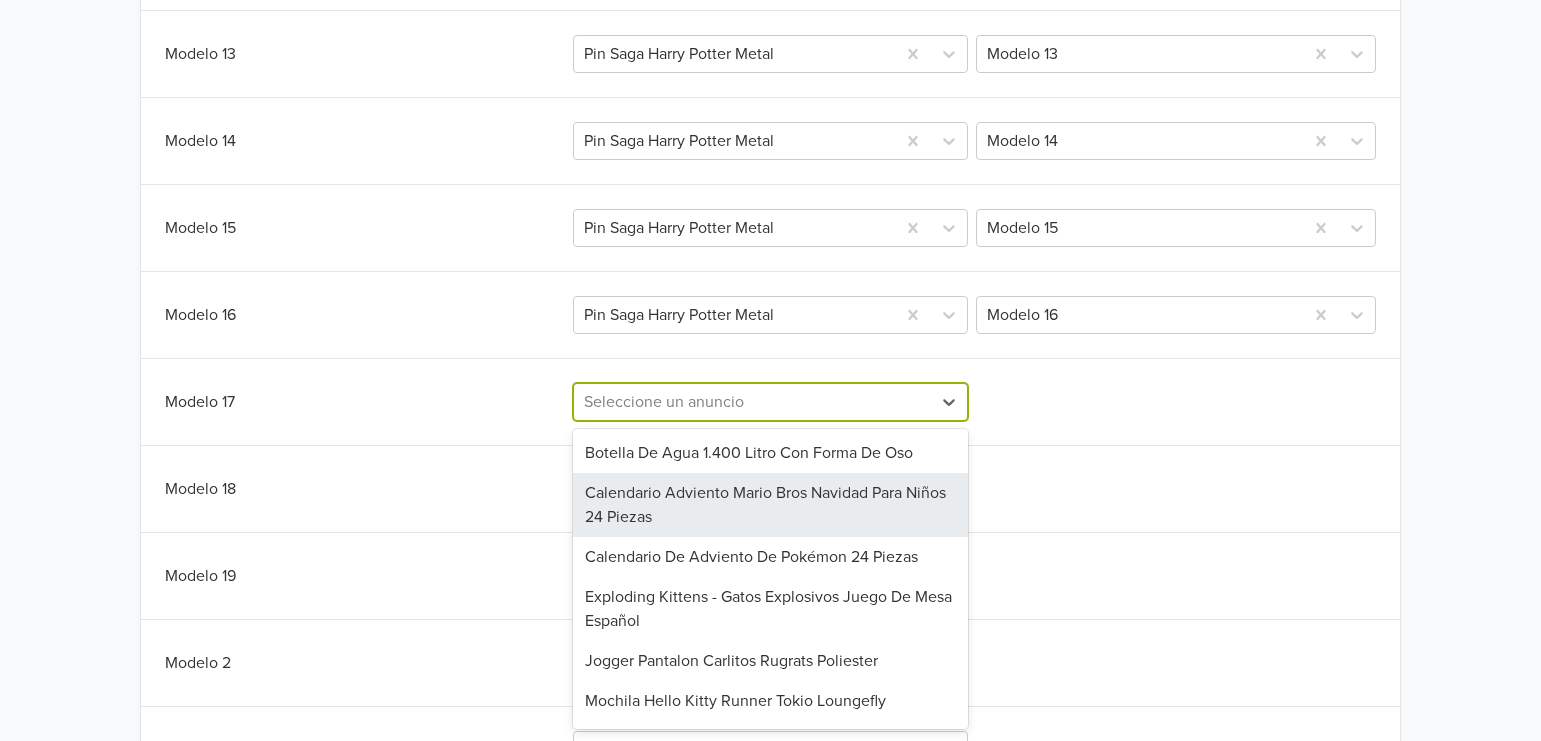 scroll, scrollTop: 1021, scrollLeft: 0, axis: vertical 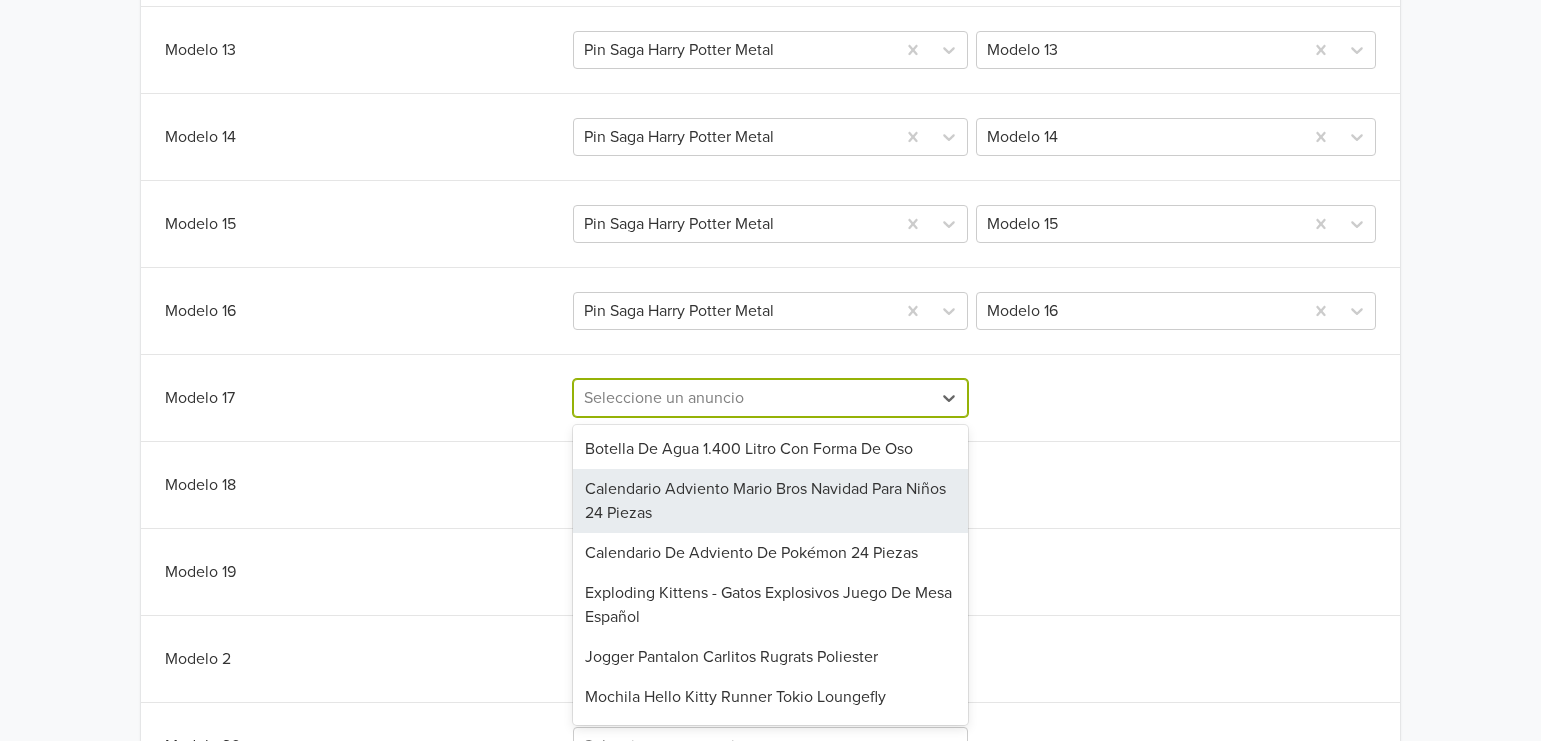 type on "g" 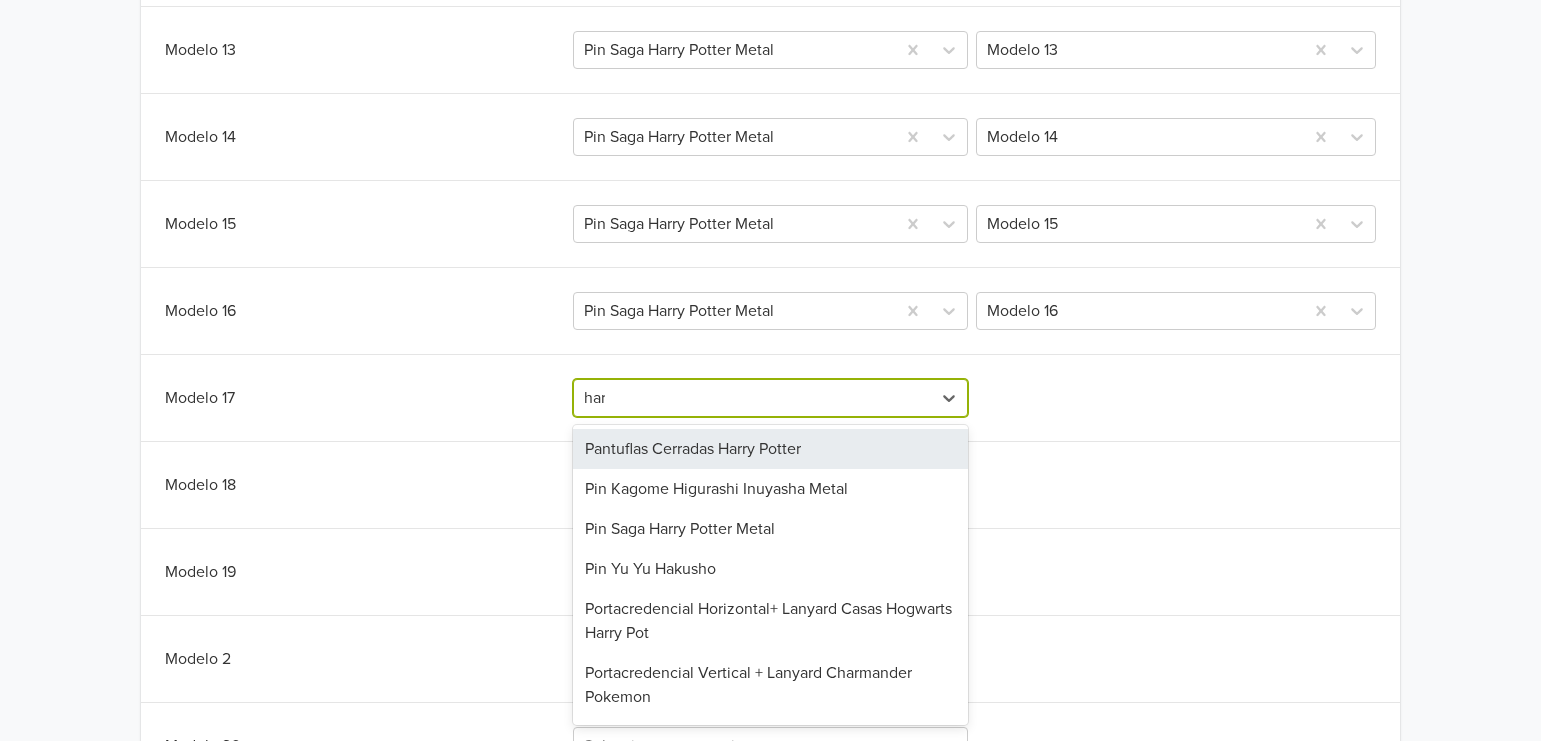 type on "harr" 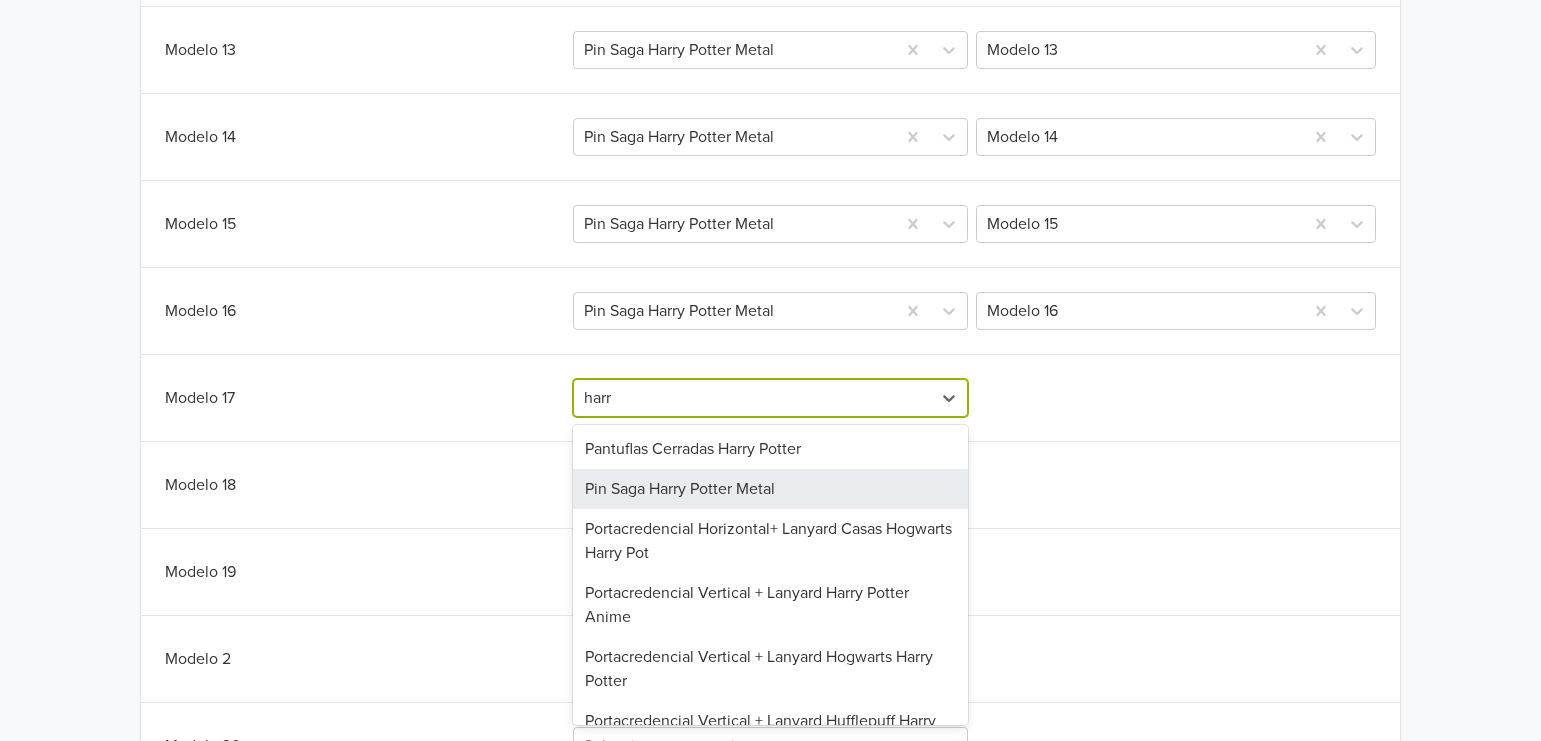click on "Pin Saga Harry Potter Metal" at bounding box center [771, 489] 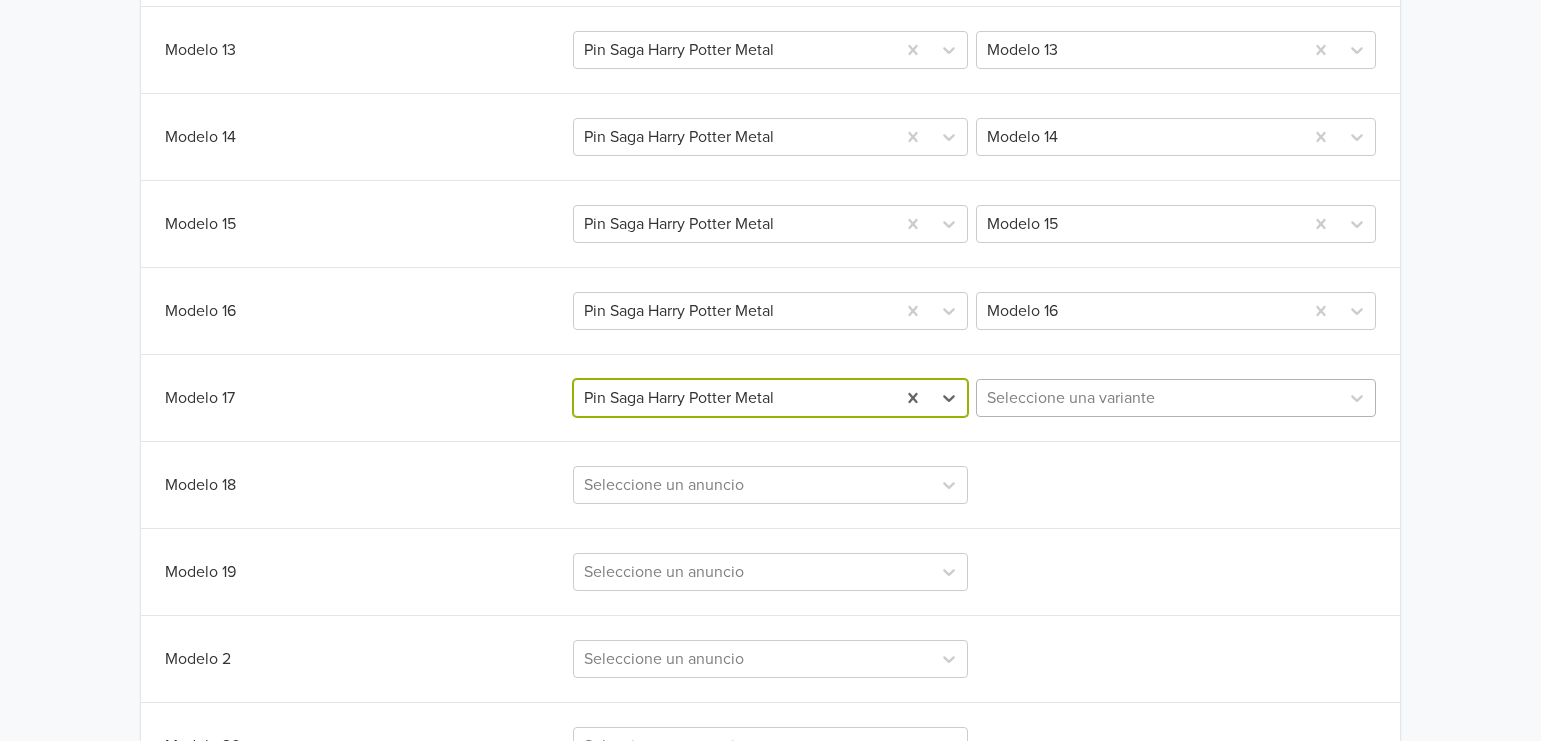 click at bounding box center [1158, 398] 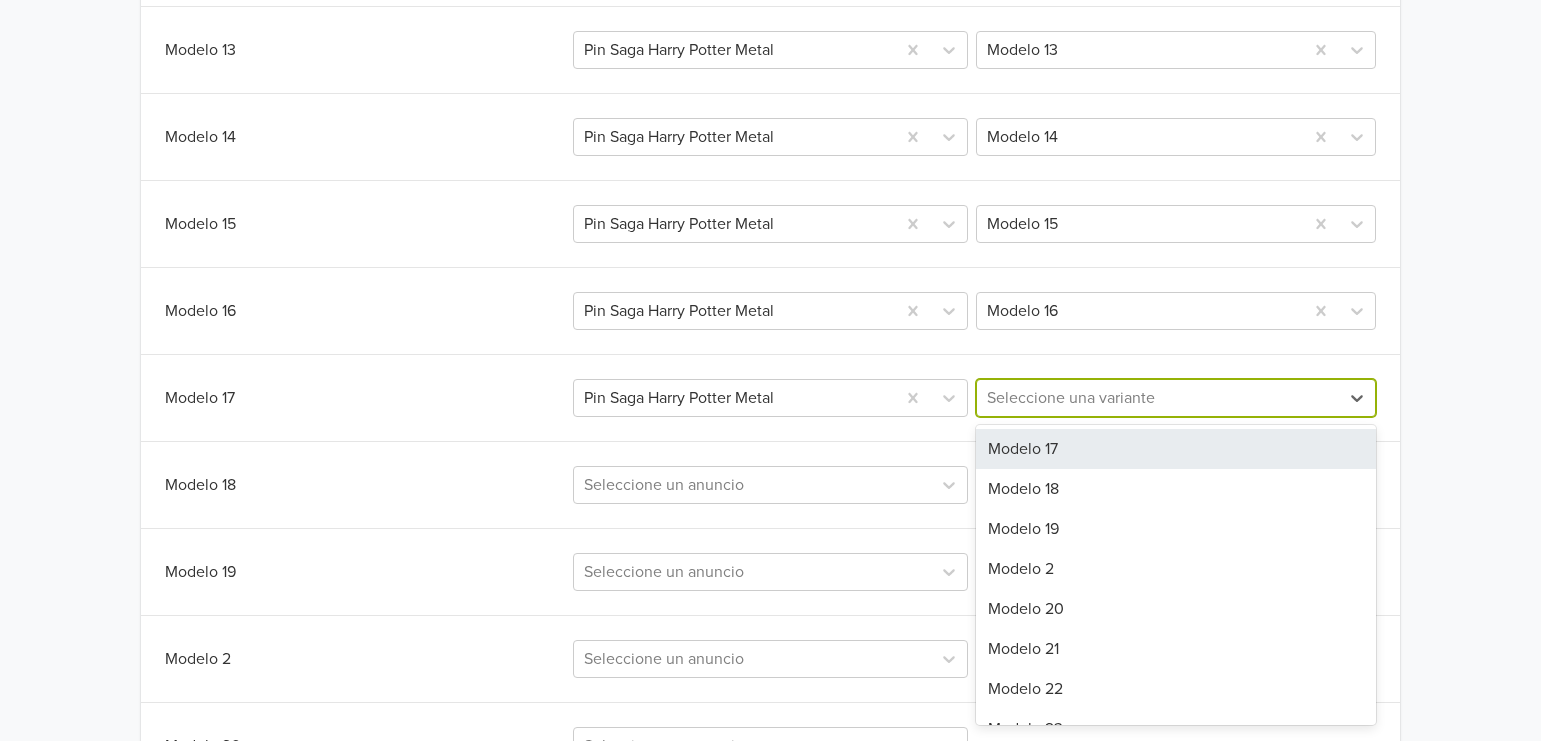 click on "Modelo 17" at bounding box center (1176, 449) 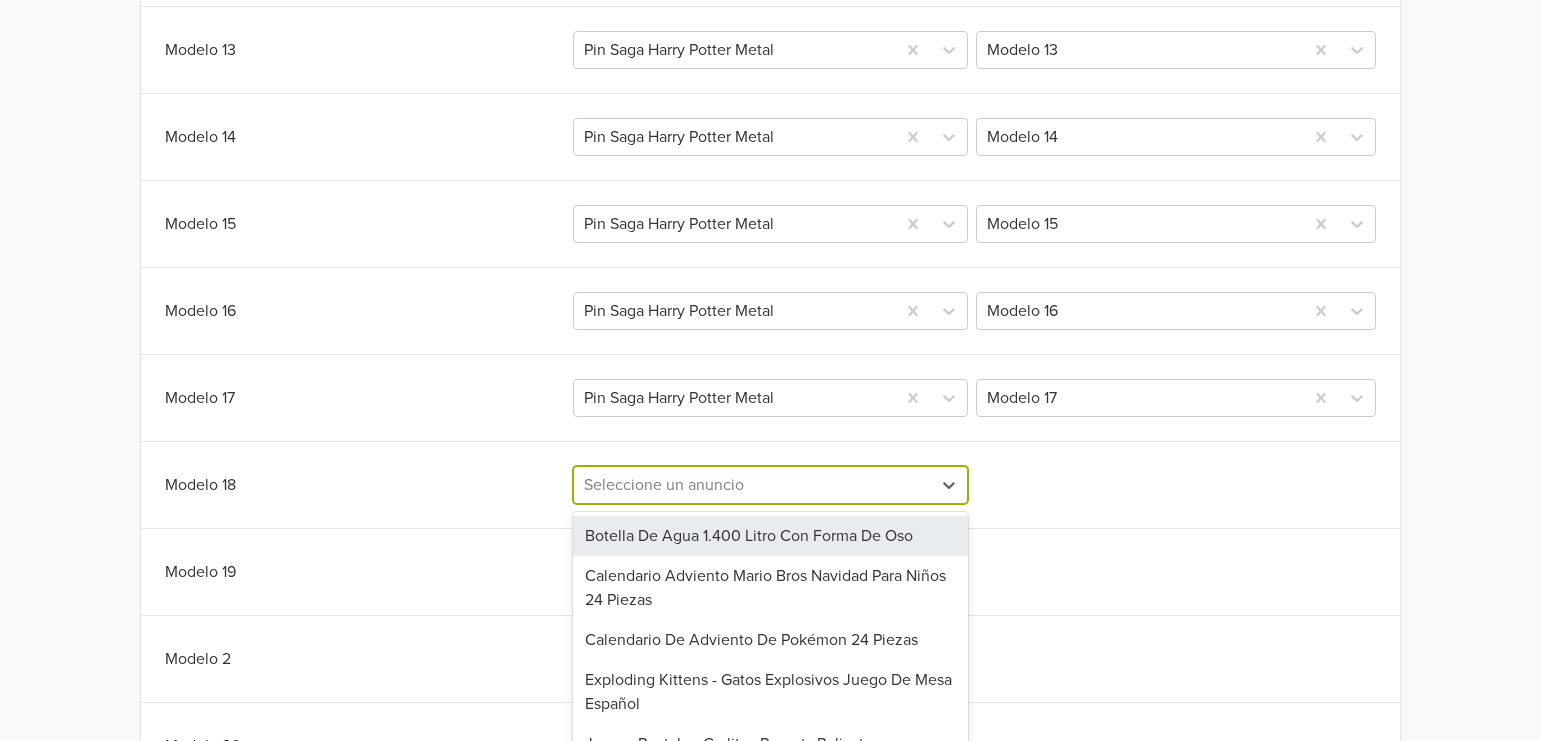 click on "297 results available. Use Up and Down to choose options, press Enter to select the currently focused option, press Escape to exit the menu, press Tab to select the option and exit the menu. Seleccione un anuncio Botella De Agua 1.400 Litro Con Forma De Oso Calendario Adviento Mario Bros Navidad Para Niños 24 Piezas Calendario De Adviento De Pokémon 24 Piezas Exploding Kittens - Gatos Explosivos Juego De Mesa Español Jogger Pantalon Carlitos Rugrats Poliester Mochila Hello Kitty Runner Tokio Loungefly Mochila Loungefly Friends Mochila Loungefly Kuromi & Melody Monedero Mochila Loungefly Stitch &lilo Reading Flora Pantuflas Abierta Panda Los Escandalosos Pantuflas Abiertas Bt21 7 Miembros Pantuflas Abiertas Cinnamoroll Con Movimiento De Orejas Pantuflas Abiertas Corgi Pantuflas Abiertas Jack Skellington Pantuflas Abiertas Luna- Sailor Moon 2 Pantuflas Abiertas Stitch Pantuflas Cerrada Hello Kitty Pantuflas Cerrada Homero Simpson Pantuflas Cerradas Baby Yoda Pantuflas  Cerradas Garfield Pin 90' Babe Metal" at bounding box center (771, 485) 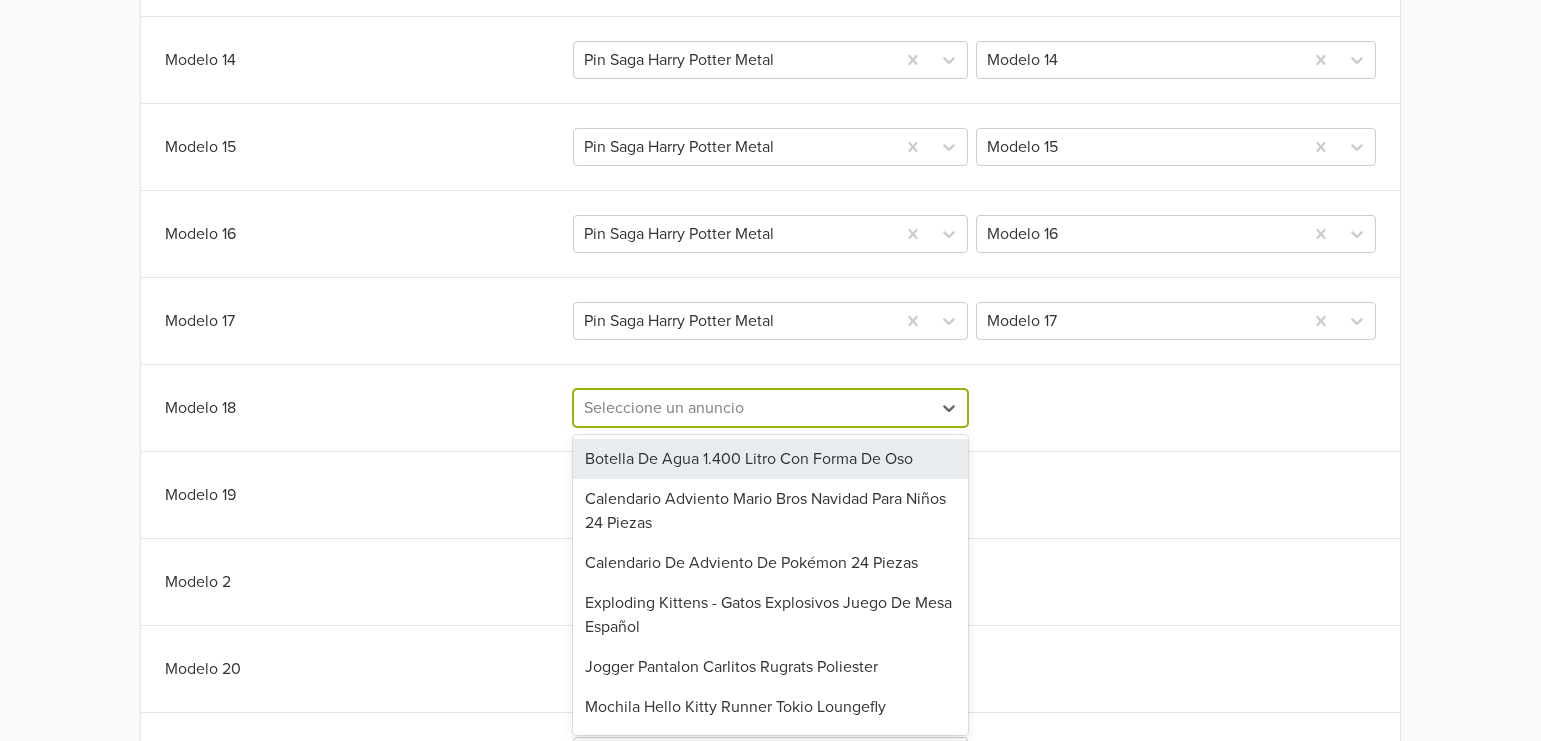scroll, scrollTop: 1109, scrollLeft: 0, axis: vertical 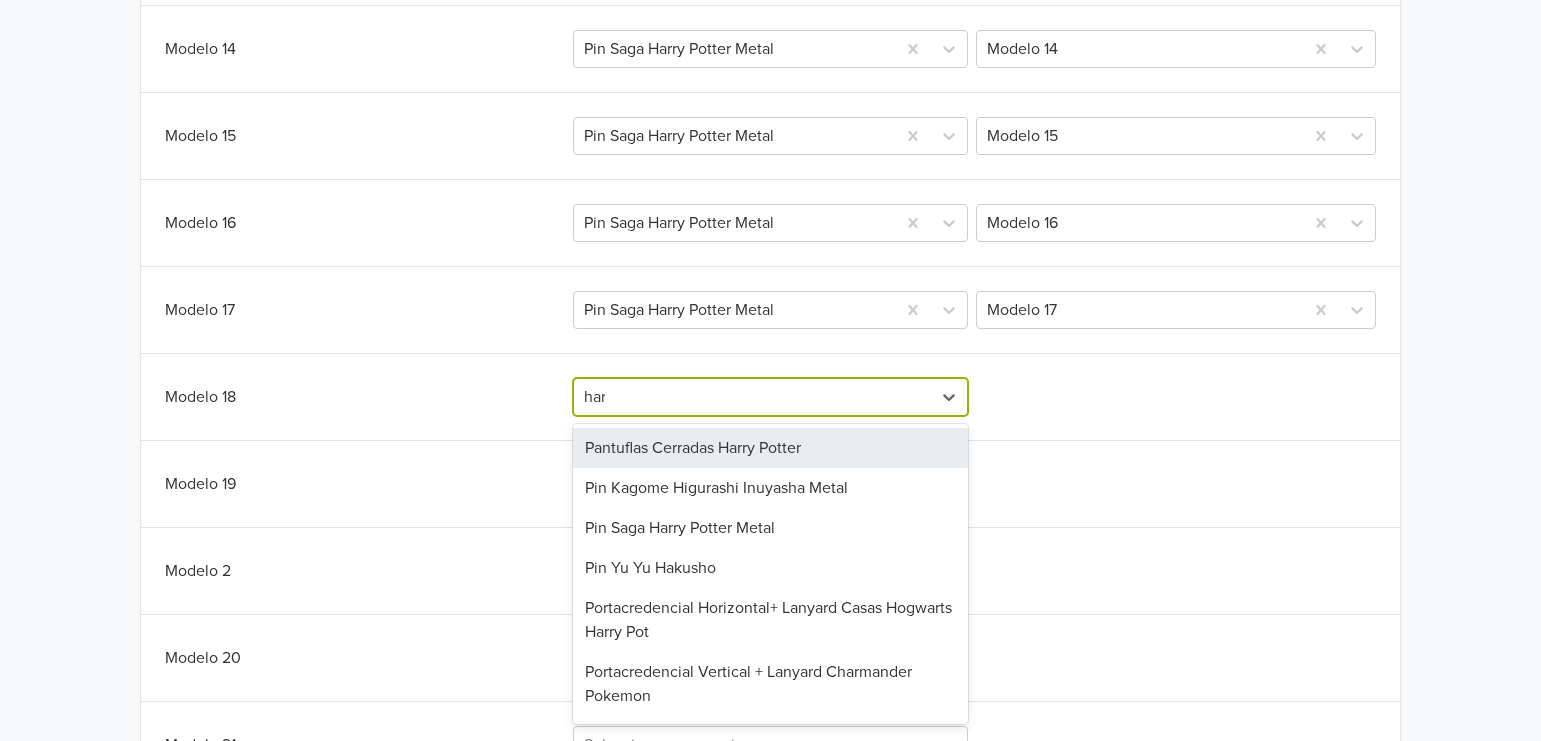 type on "harr" 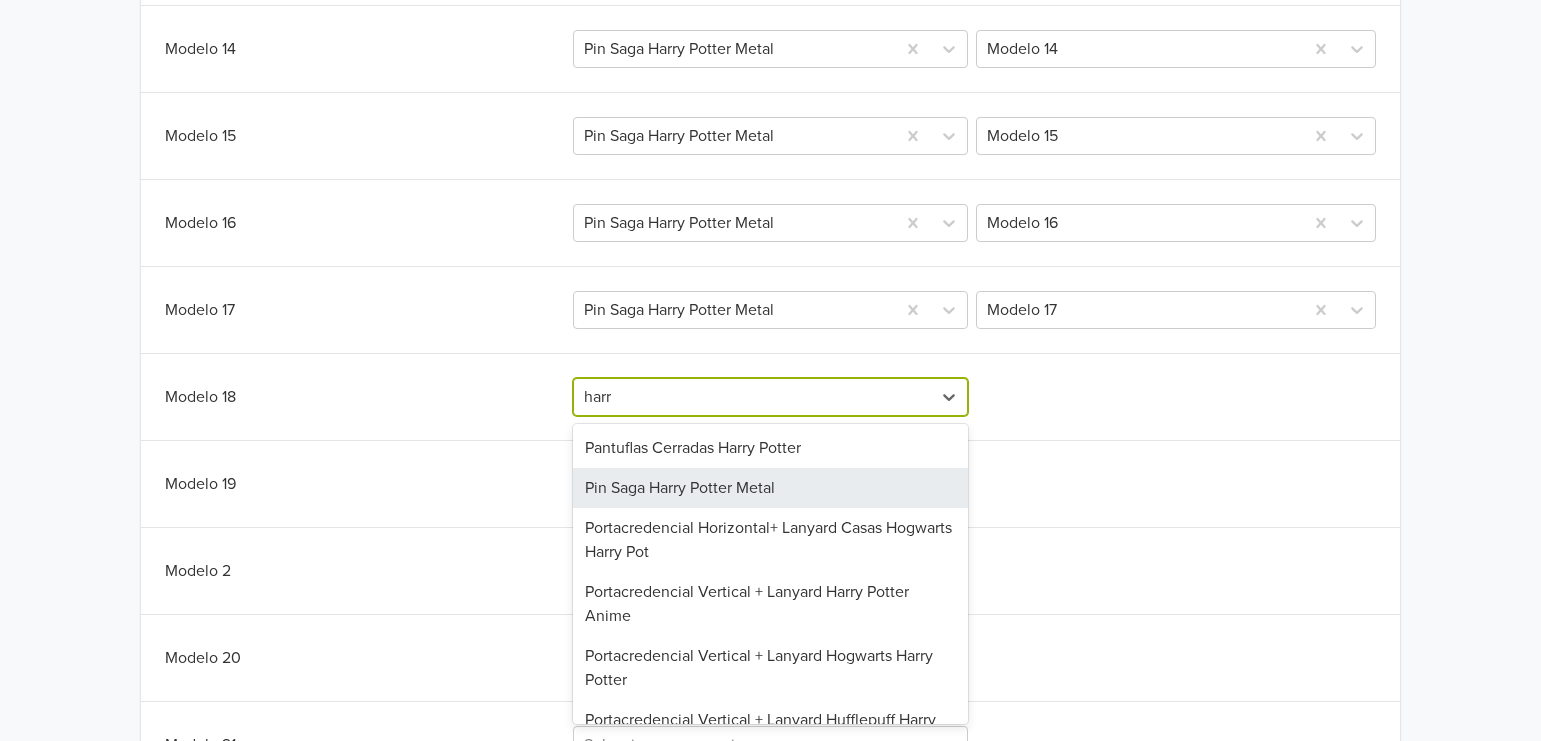 click on "Pin Saga Harry Potter Metal" at bounding box center (771, 488) 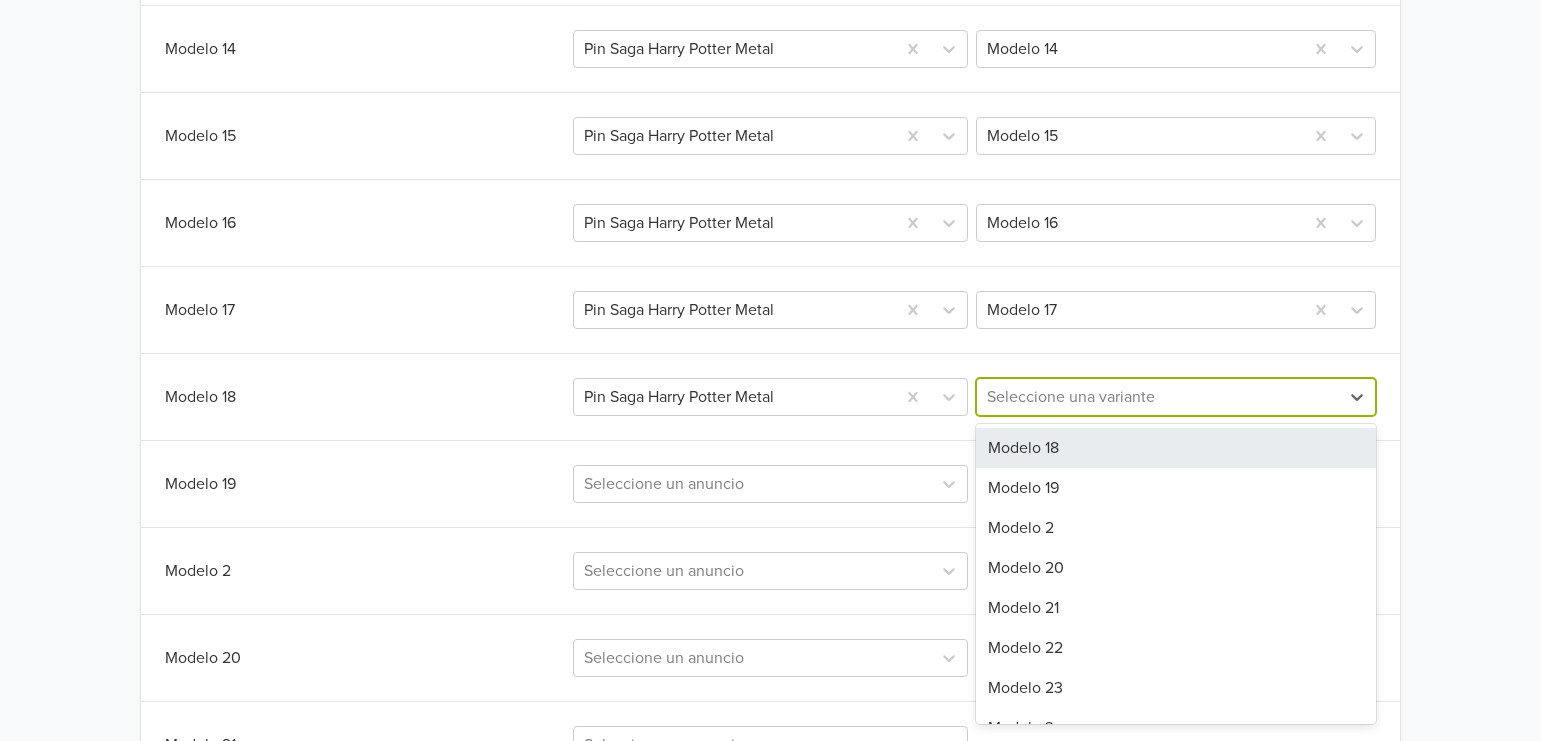 click at bounding box center (1158, 397) 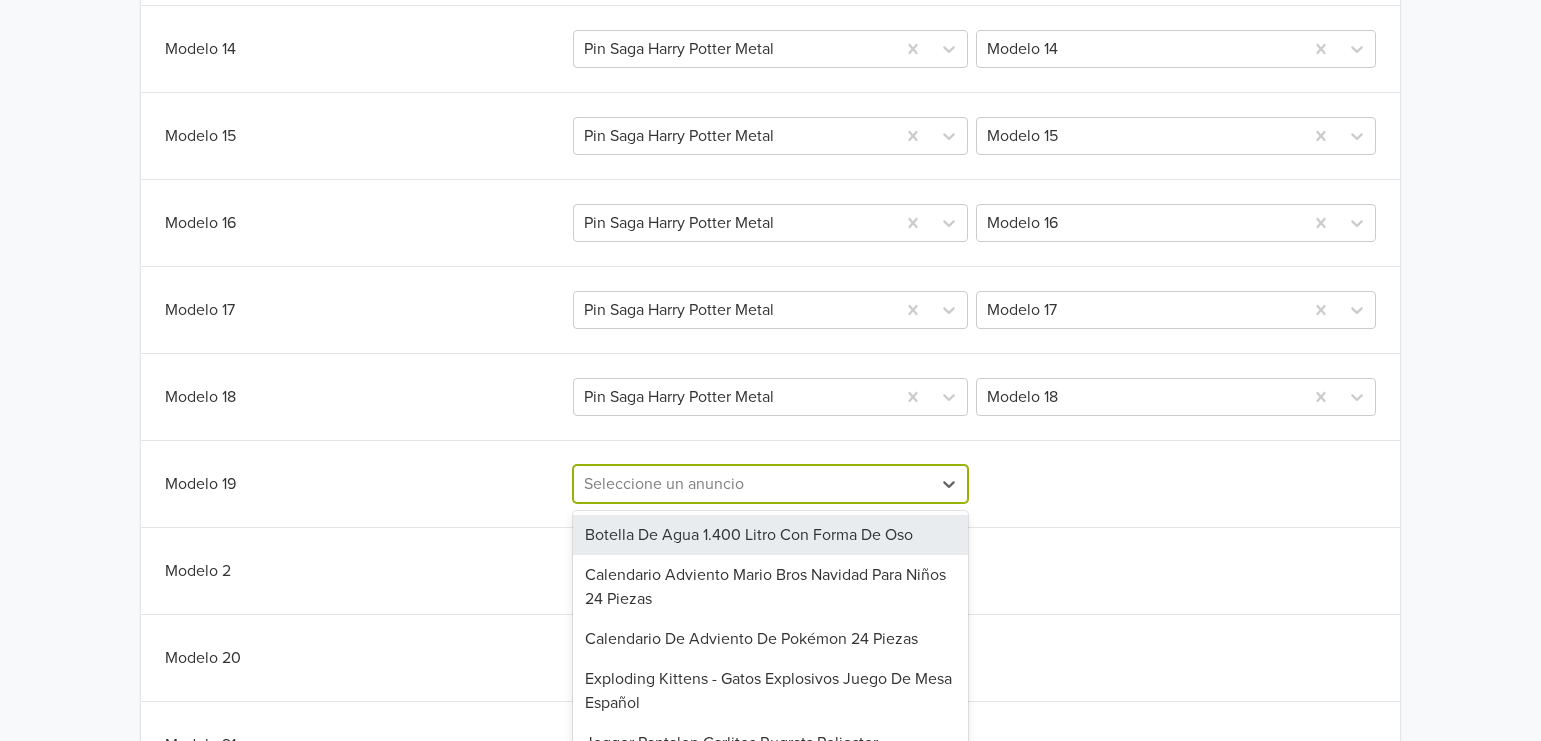 click on "297 results available. Use Up and Down to choose options, press Enter to select the currently focused option, press Escape to exit the menu, press Tab to select the option and exit the menu. Seleccione un anuncio Botella De Agua 1.400 Litro Con Forma De Oso Calendario Adviento Mario Bros Navidad Para Niños 24 Piezas Calendario De Adviento De Pokémon 24 Piezas Exploding Kittens - Gatos Explosivos Juego De Mesa Español Jogger Pantalon Carlitos Rugrats Poliester Mochila Hello Kitty Runner Tokio Loungefly Mochila Loungefly Friends Mochila Loungefly Kuromi & Melody Monedero Mochila Loungefly Stitch &lilo Reading Flora Pantuflas Abierta Panda Los Escandalosos Pantuflas Abiertas Bt21 7 Miembros Pantuflas Abiertas Cinnamoroll Con Movimiento De Orejas Pantuflas Abiertas Corgi Pantuflas Abiertas Jack Skellington Pantuflas Abiertas Luna- Sailor Moon 2 Pantuflas Abiertas Stitch Pantuflas Cerrada Hello Kitty Pantuflas Cerrada Homero Simpson Pantuflas Cerradas Baby Yoda Pantuflas  Cerradas Garfield Pin 90' Babe Metal" at bounding box center (771, 484) 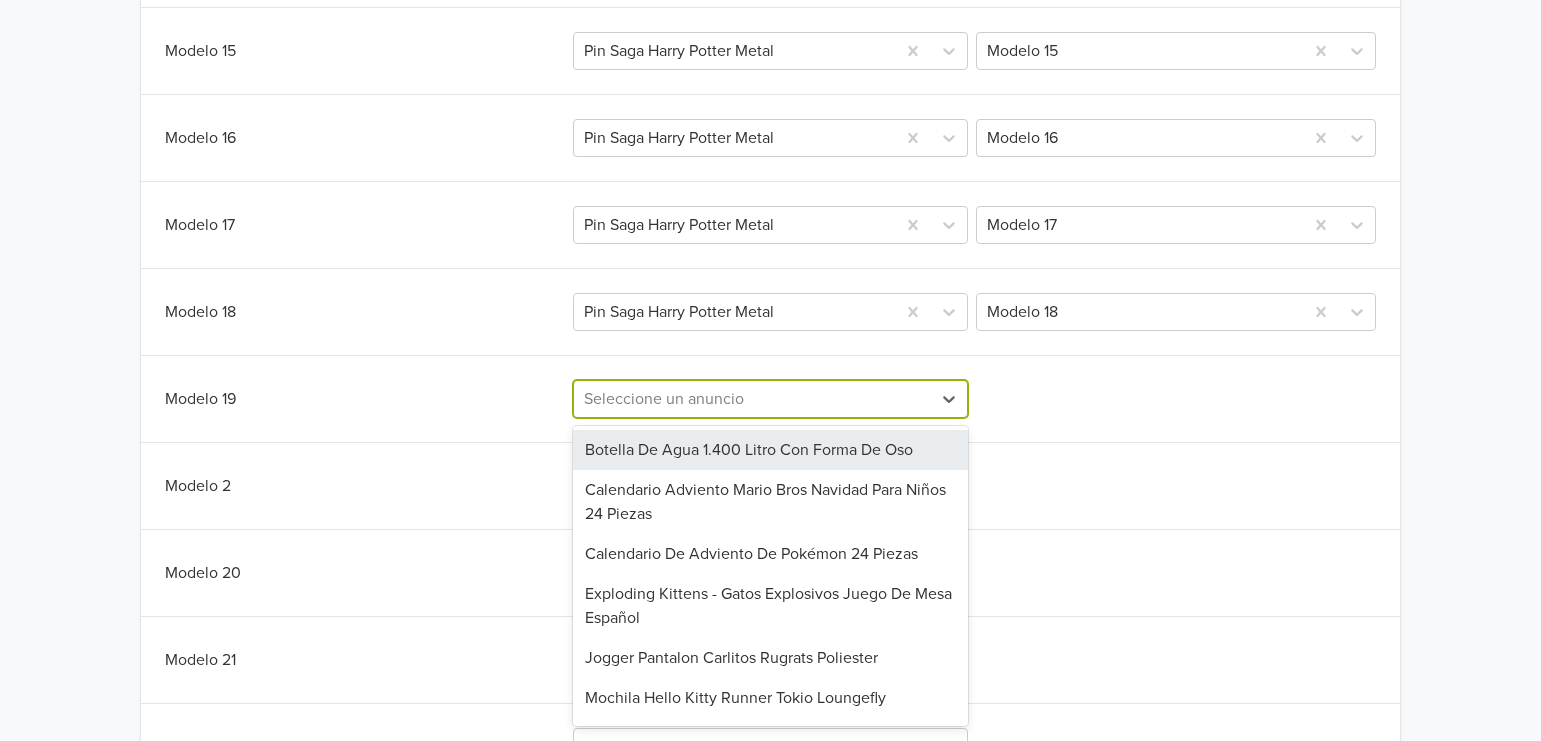 scroll, scrollTop: 1197, scrollLeft: 0, axis: vertical 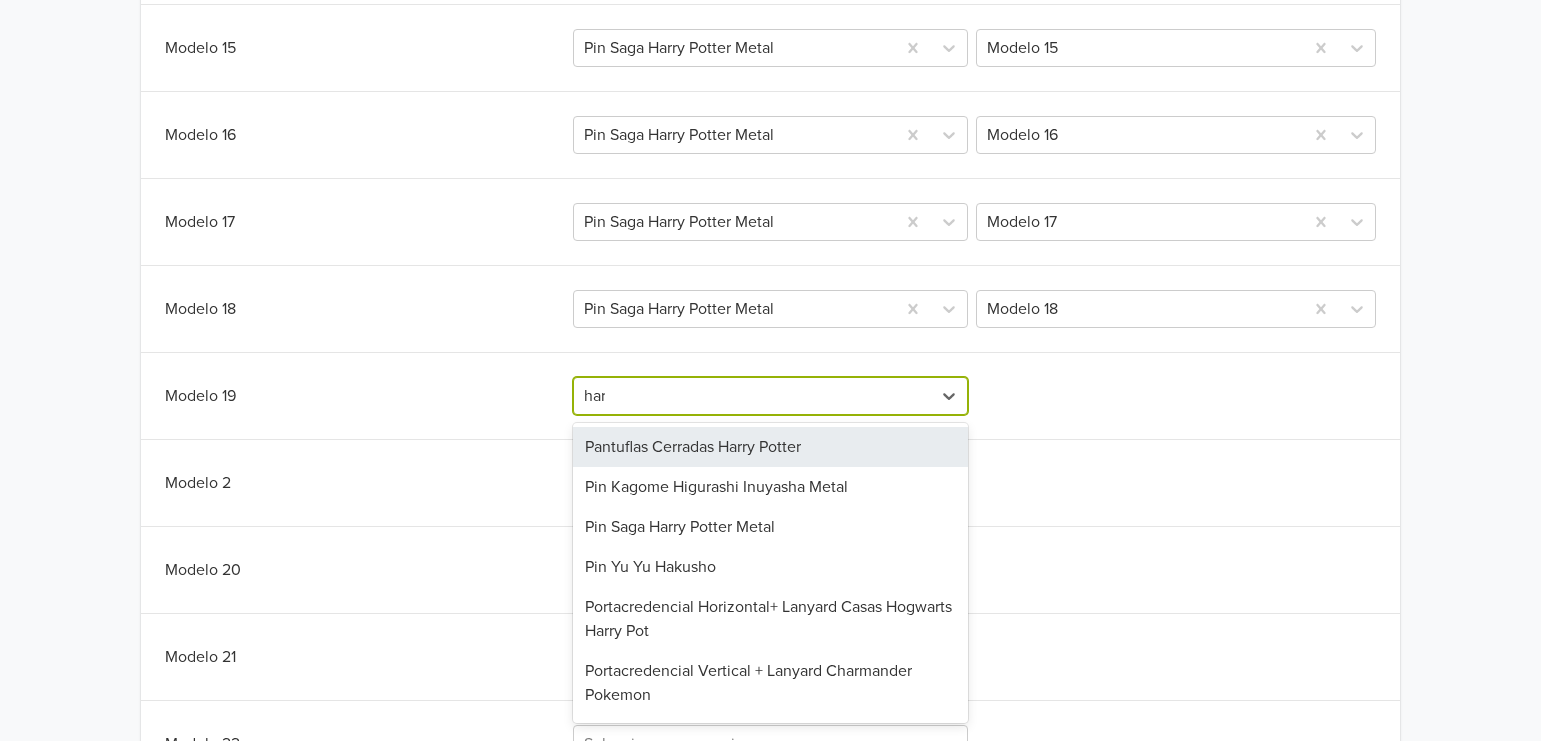 type on "harr" 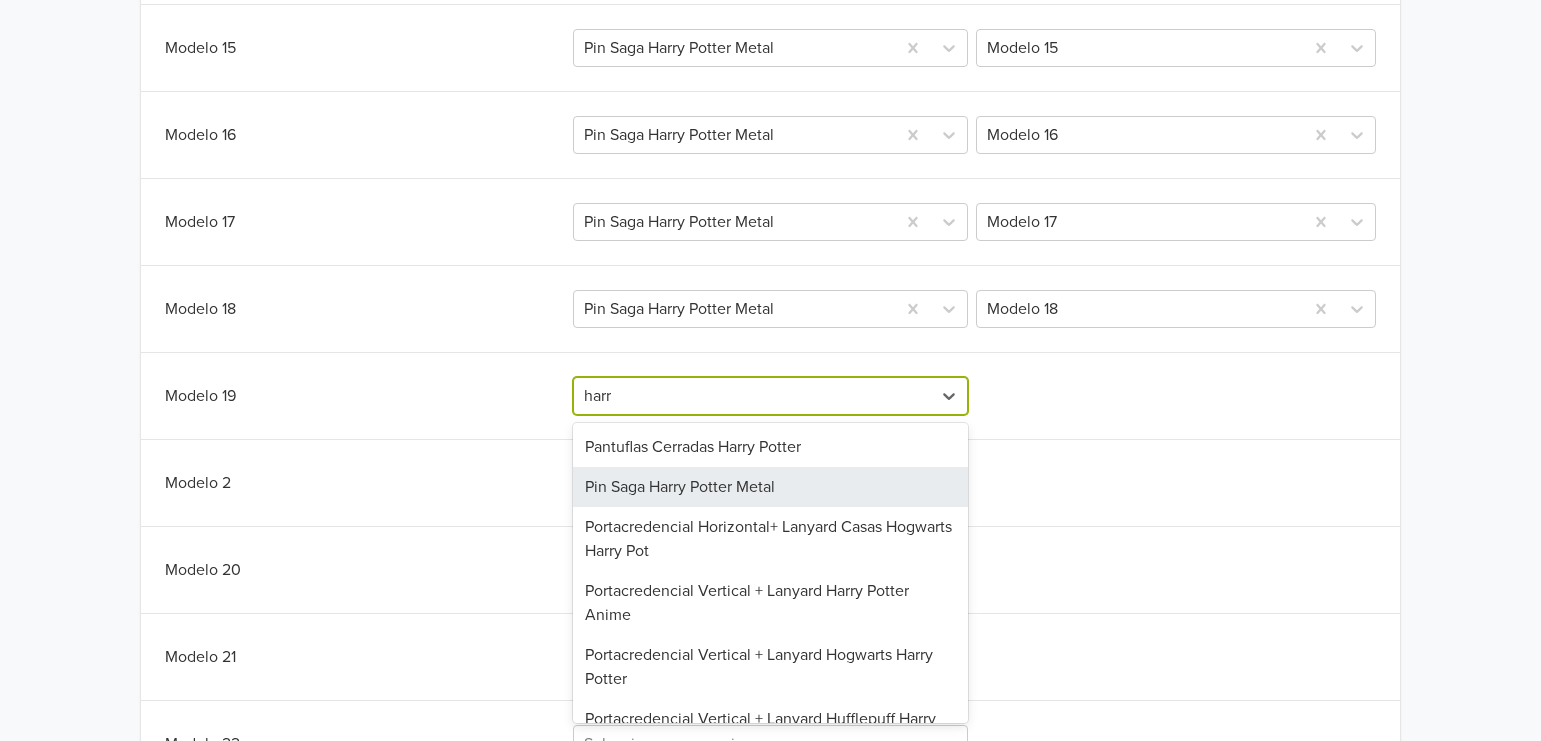 click on "Pin Saga Harry Potter Metal" at bounding box center (771, 487) 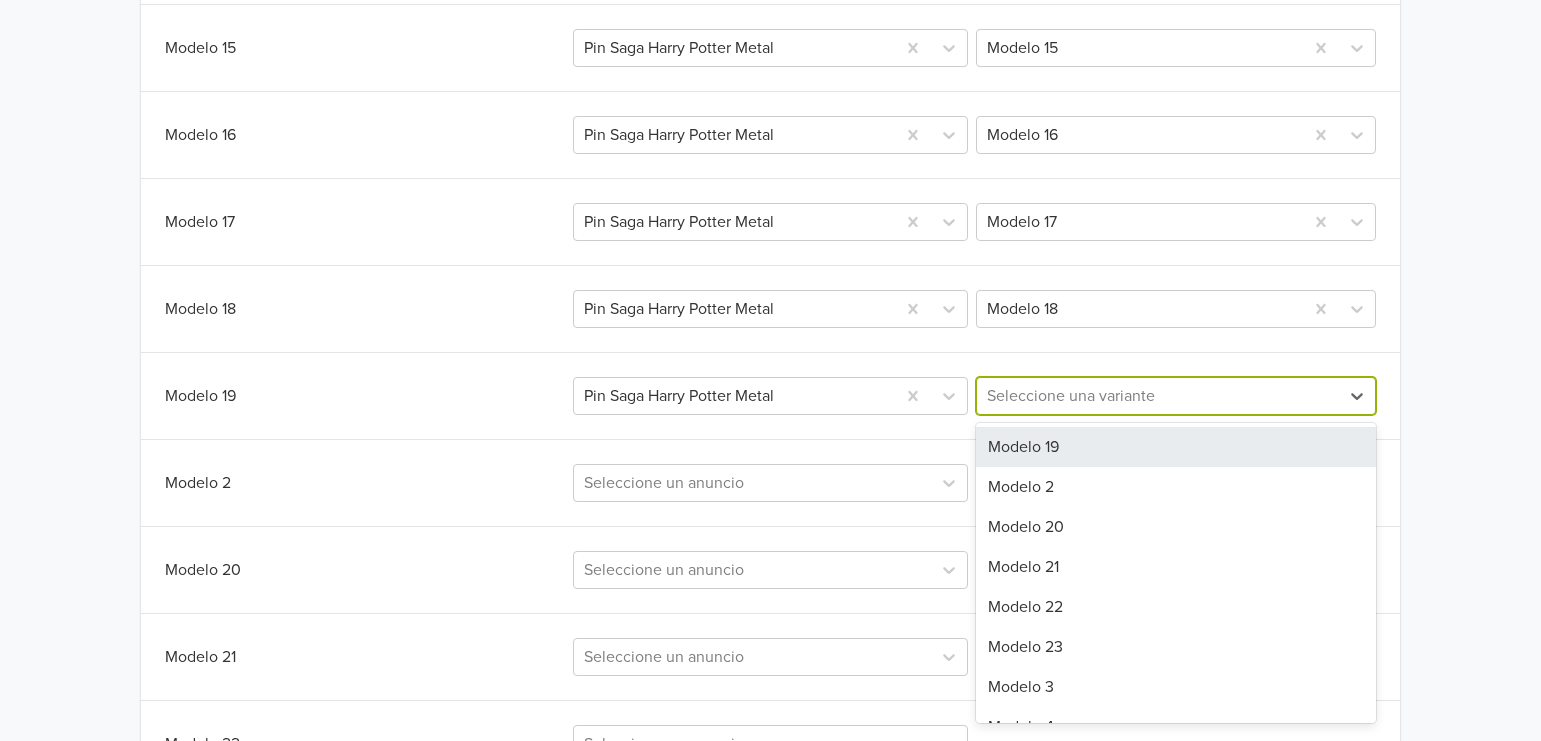 click at bounding box center [1158, 396] 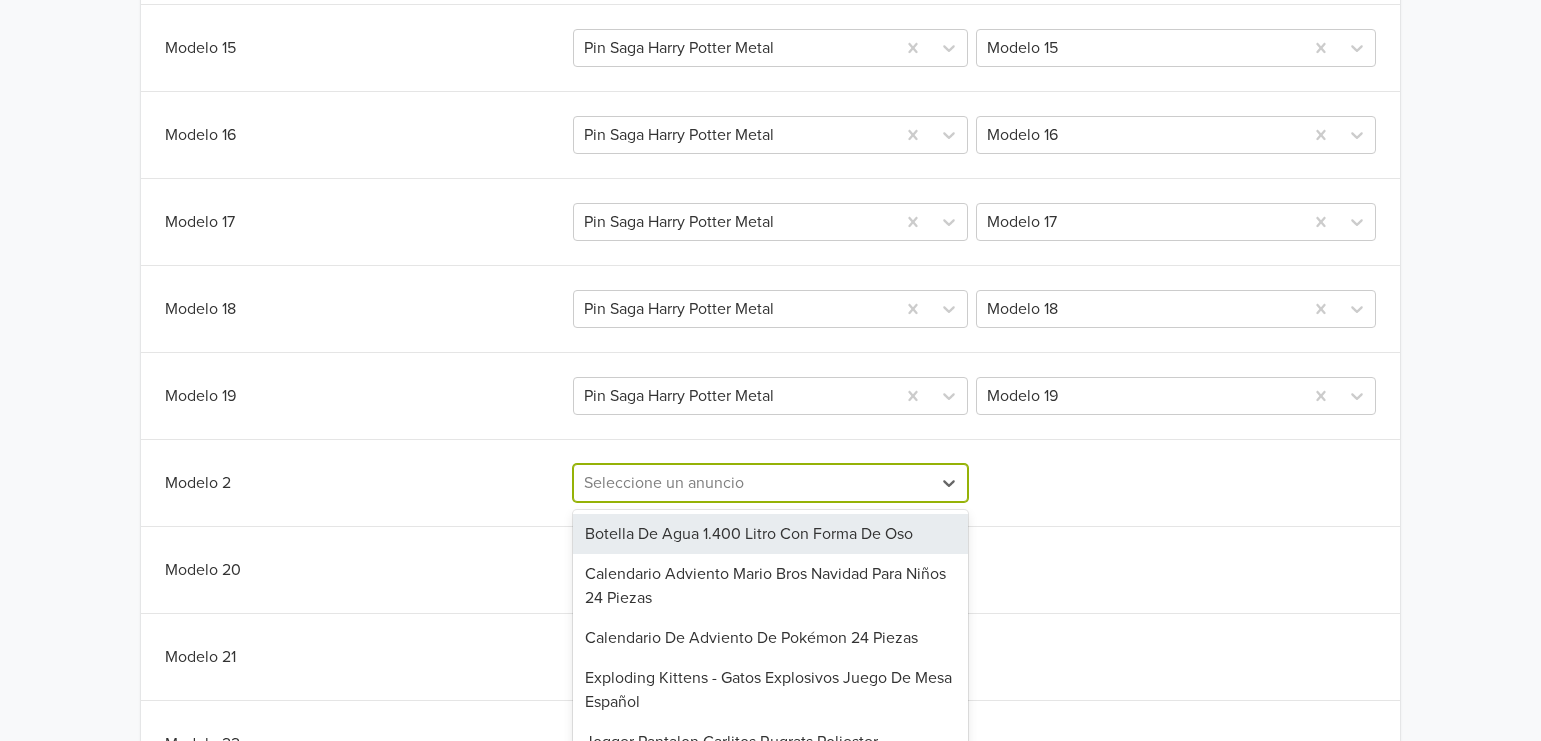 click on "297 results available. Use Up and Down to choose options, press Enter to select the currently focused option, press Escape to exit the menu, press Tab to select the option and exit the menu. Seleccione un anuncio Botella De Agua 1.400 Litro Con Forma De Oso Calendario Adviento Mario Bros Navidad Para Niños 24 Piezas Calendario De Adviento De Pokémon 24 Piezas Exploding Kittens - Gatos Explosivos Juego De Mesa Español Jogger Pantalon Carlitos Rugrats Poliester Mochila Hello Kitty Runner Tokio Loungefly Mochila Loungefly Friends Mochila Loungefly Kuromi & Melody Monedero Mochila Loungefly Stitch &lilo Reading Flora Pantuflas Abierta Panda Los Escandalosos Pantuflas Abiertas Bt21 7 Miembros Pantuflas Abiertas Cinnamoroll Con Movimiento De Orejas Pantuflas Abiertas Corgi Pantuflas Abiertas Jack Skellington Pantuflas Abiertas Luna- Sailor Moon 2 Pantuflas Abiertas Stitch Pantuflas Cerrada Hello Kitty Pantuflas Cerrada Homero Simpson Pantuflas Cerradas Baby Yoda Pantuflas  Cerradas Garfield Pin 90' Babe Metal" at bounding box center (771, 483) 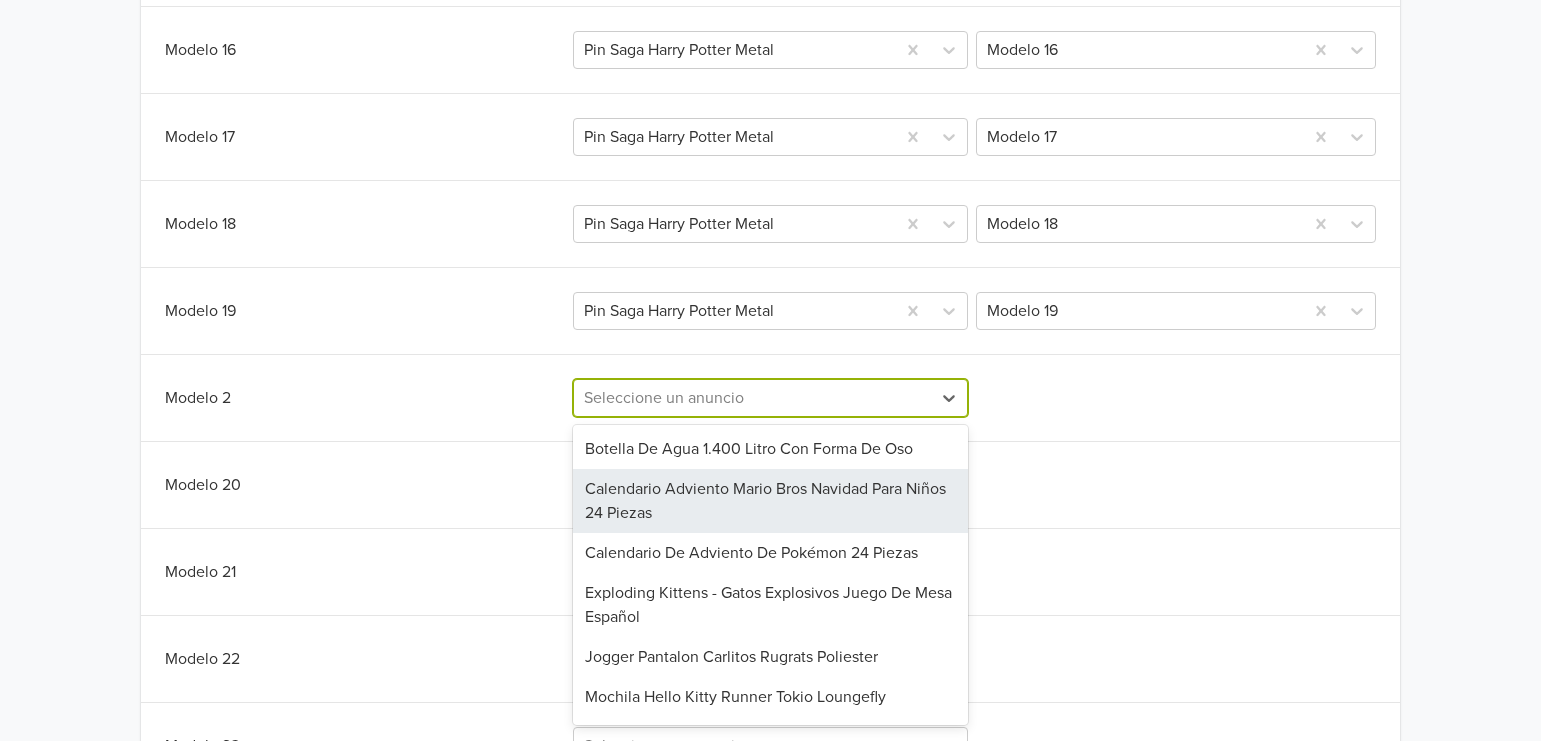 scroll, scrollTop: 1285, scrollLeft: 0, axis: vertical 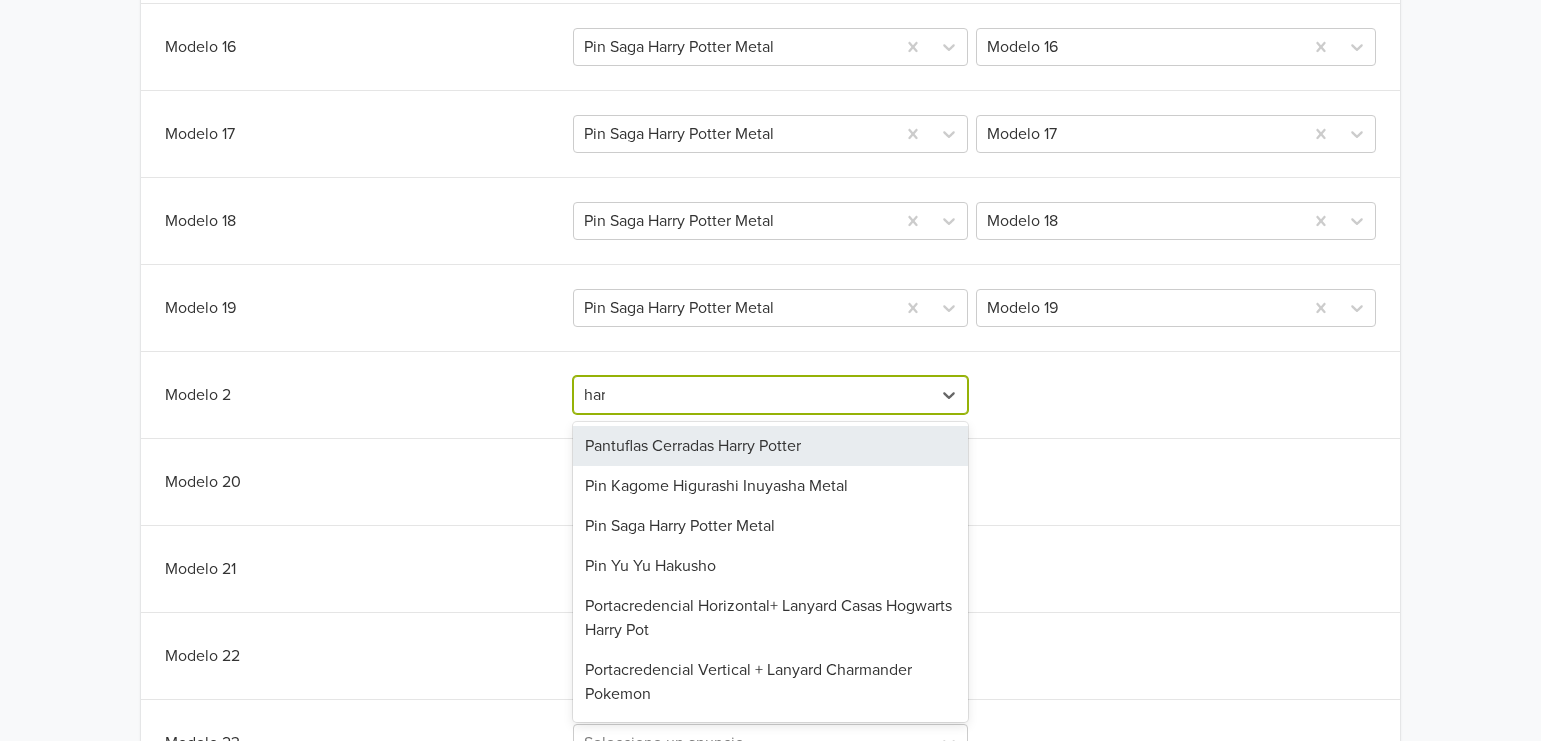 type on "harr" 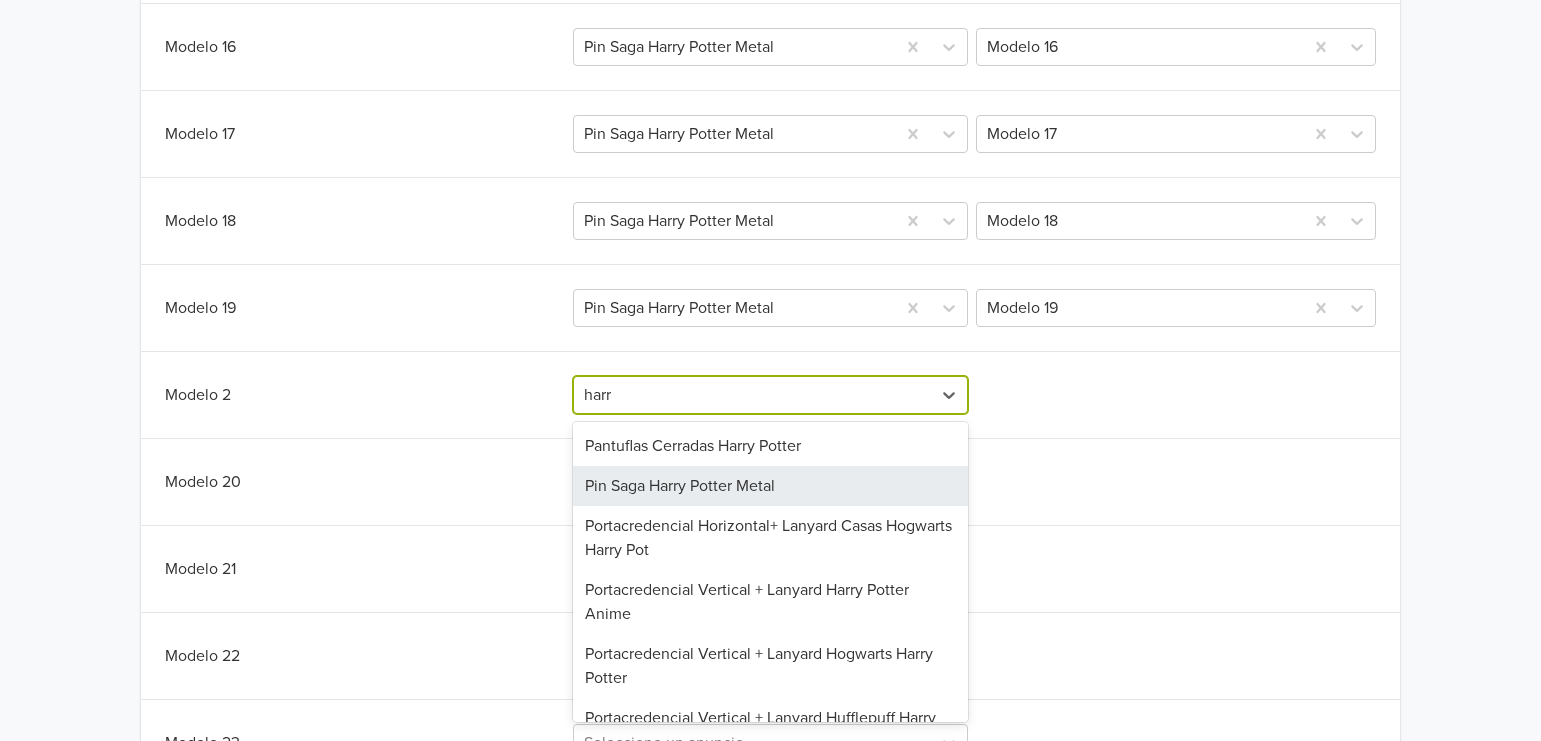 click on "Pin Saga Harry Potter Metal" at bounding box center (771, 486) 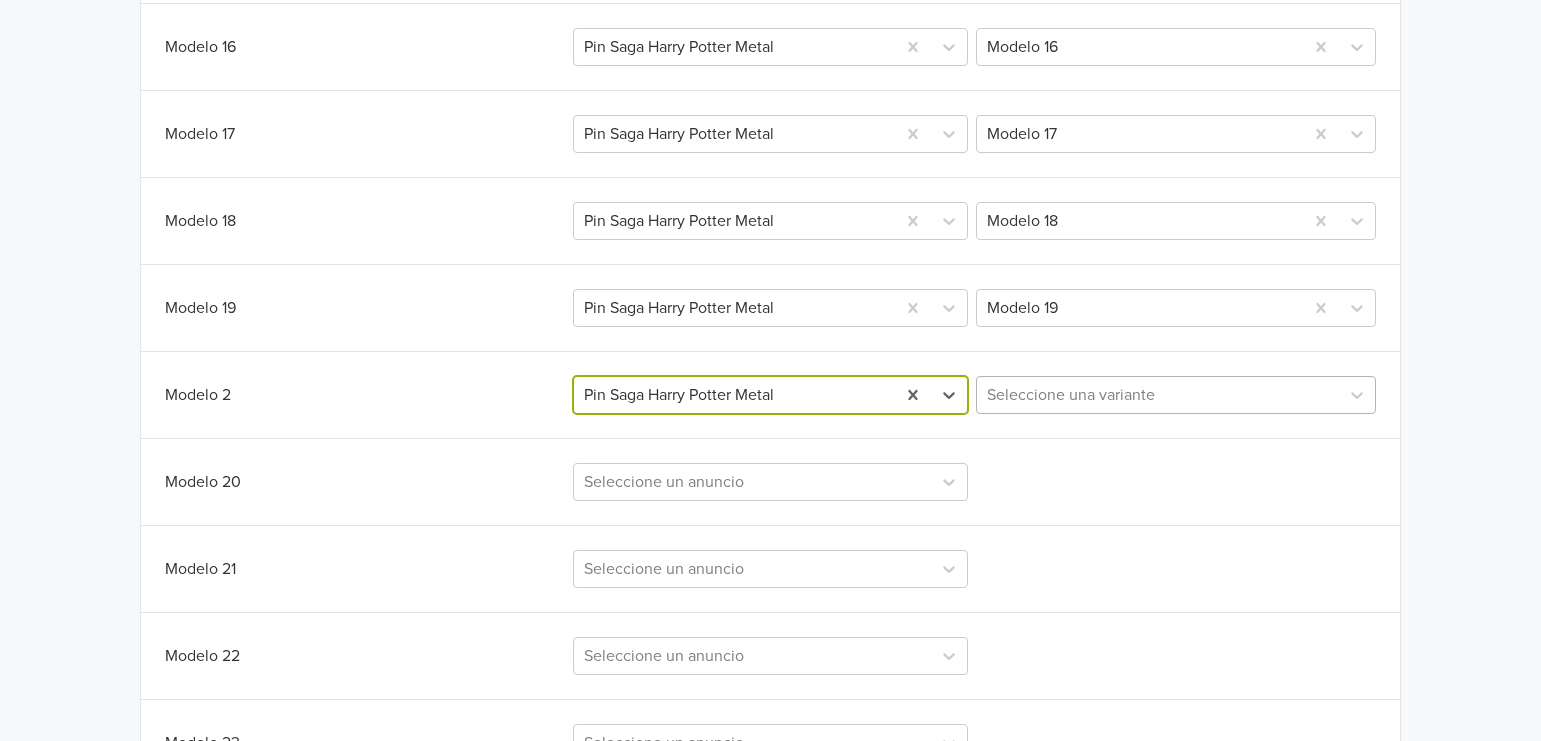 click at bounding box center [1158, 395] 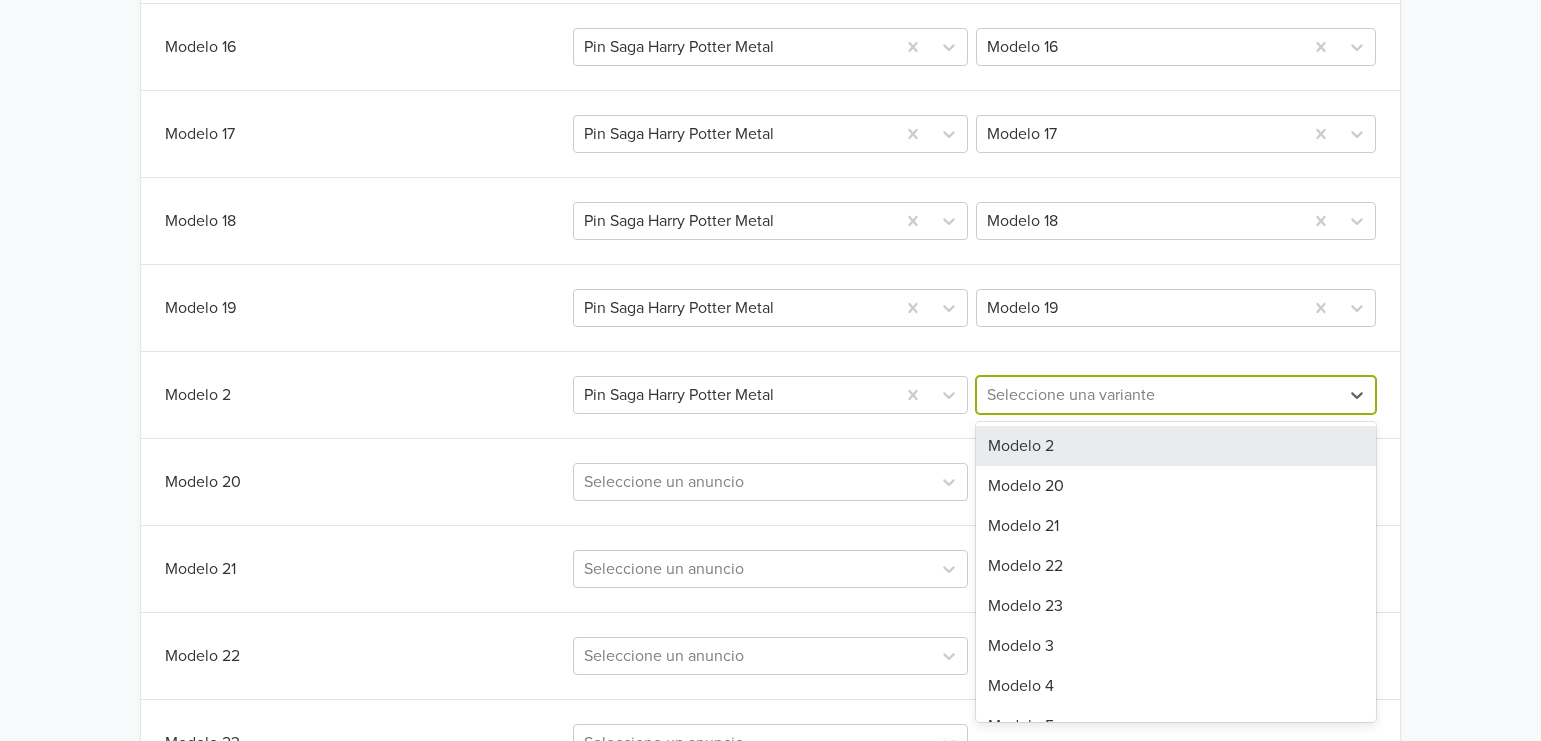 click on "Modelo 2" at bounding box center [1176, 446] 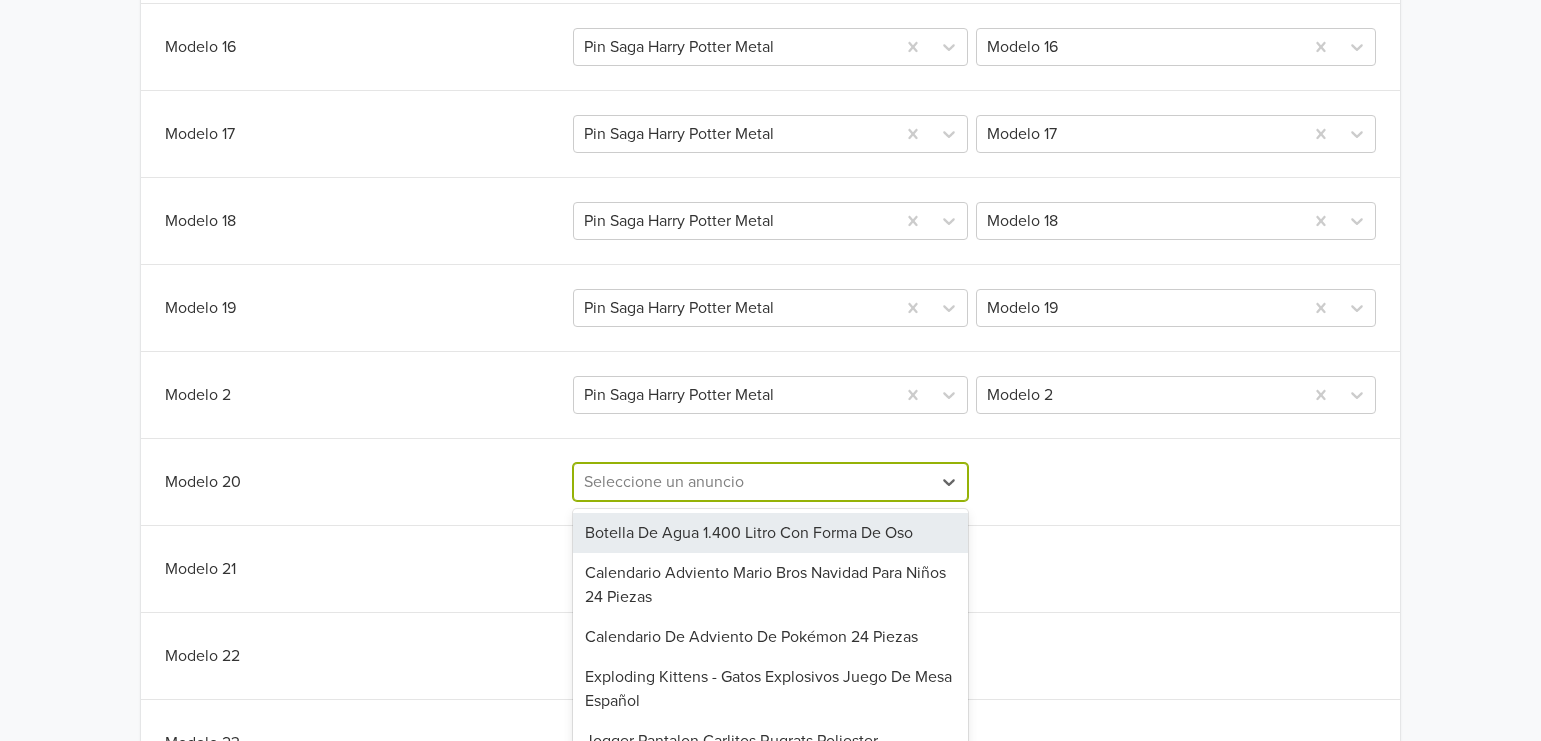click on "297 results available. Use Up and Down to choose options, press Enter to select the currently focused option, press Escape to exit the menu, press Tab to select the option and exit the menu. Seleccione un anuncio Botella De Agua 1.400 Litro Con Forma De Oso Calendario Adviento Mario Bros Navidad Para Niños 24 Piezas Calendario De Adviento De Pokémon 24 Piezas Exploding Kittens - Gatos Explosivos Juego De Mesa Español Jogger Pantalon Carlitos Rugrats Poliester Mochila Hello Kitty Runner Tokio Loungefly Mochila Loungefly Friends Mochila Loungefly Kuromi & Melody Monedero Mochila Loungefly Stitch &lilo Reading Flora Pantuflas Abierta Panda Los Escandalosos Pantuflas Abiertas Bt21 7 Miembros Pantuflas Abiertas Cinnamoroll Con Movimiento De Orejas Pantuflas Abiertas Corgi Pantuflas Abiertas Jack Skellington Pantuflas Abiertas Luna- Sailor Moon 2 Pantuflas Abiertas Stitch Pantuflas Cerrada Hello Kitty Pantuflas Cerrada Homero Simpson Pantuflas Cerradas Baby Yoda Pantuflas  Cerradas Garfield Pin 90' Babe Metal" at bounding box center [771, 482] 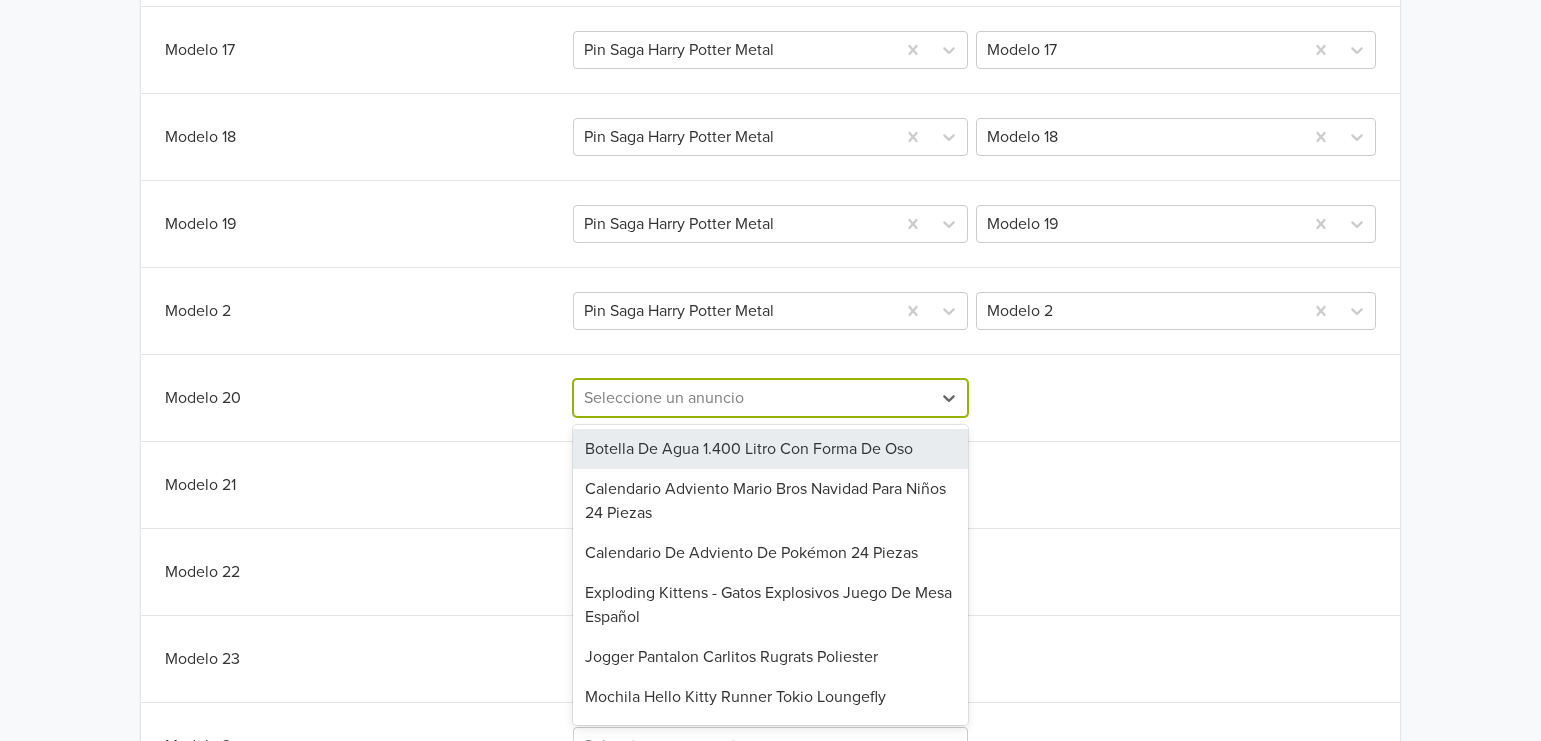 scroll, scrollTop: 1373, scrollLeft: 0, axis: vertical 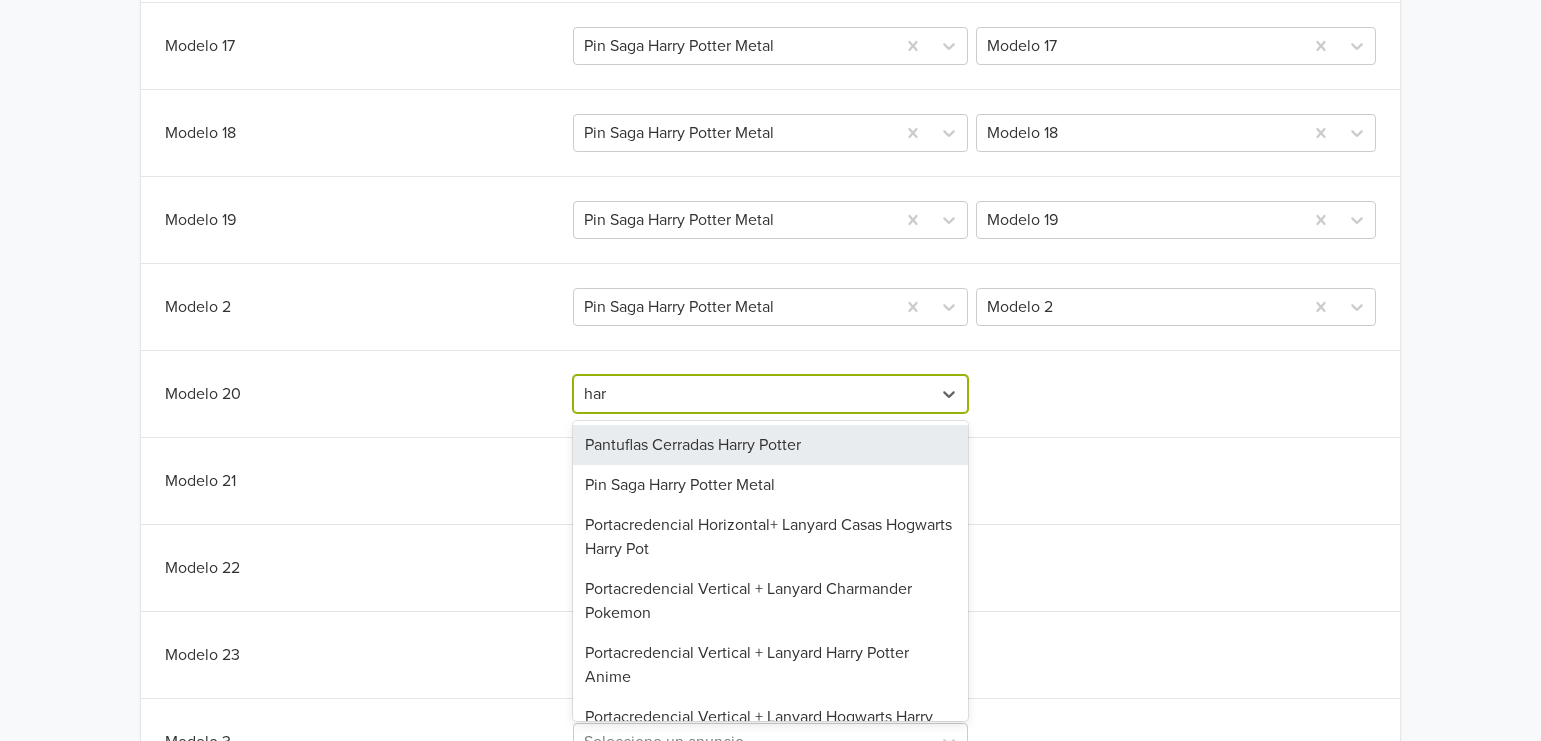 type on "harr" 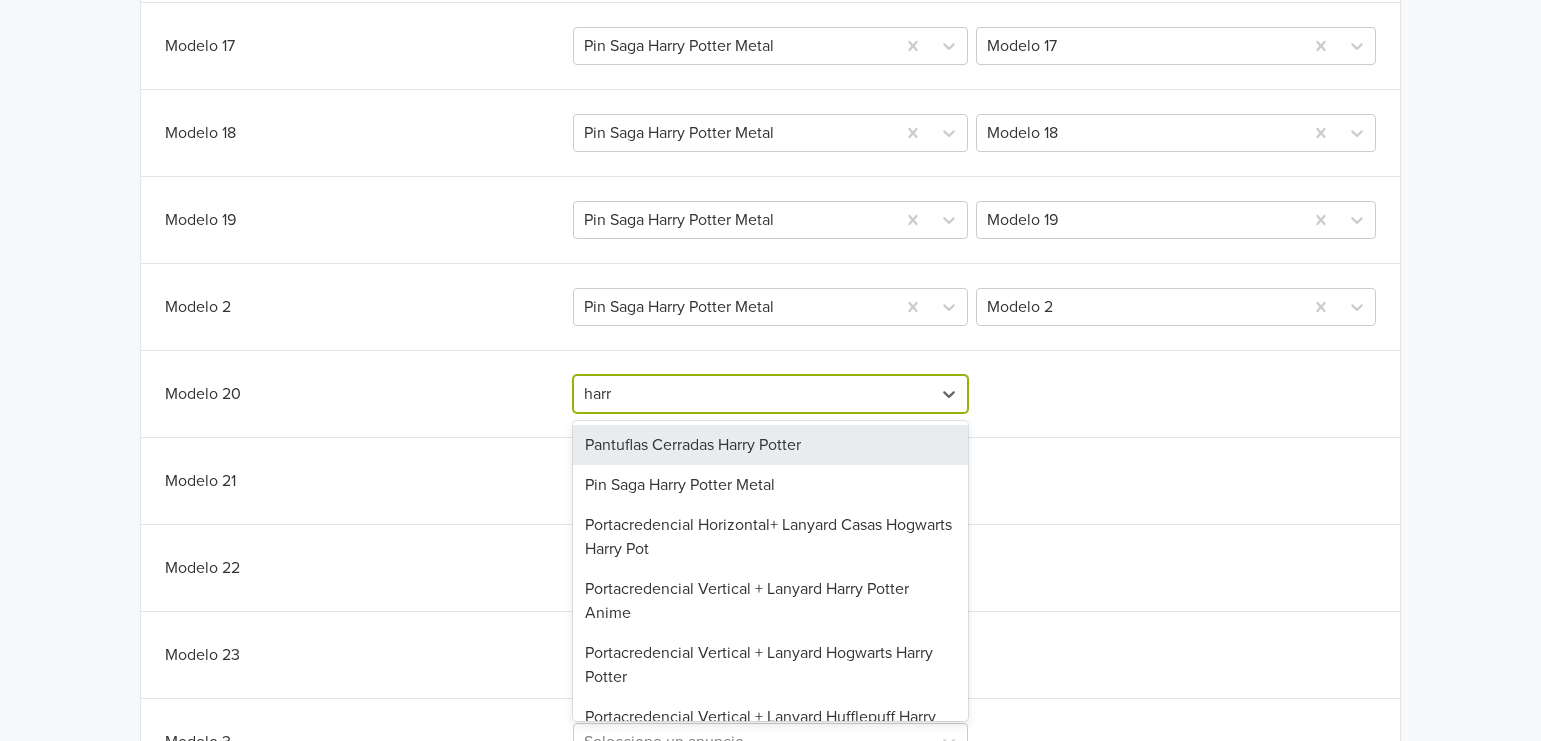 click on "Pin Saga Harry Potter Metal" at bounding box center [771, 485] 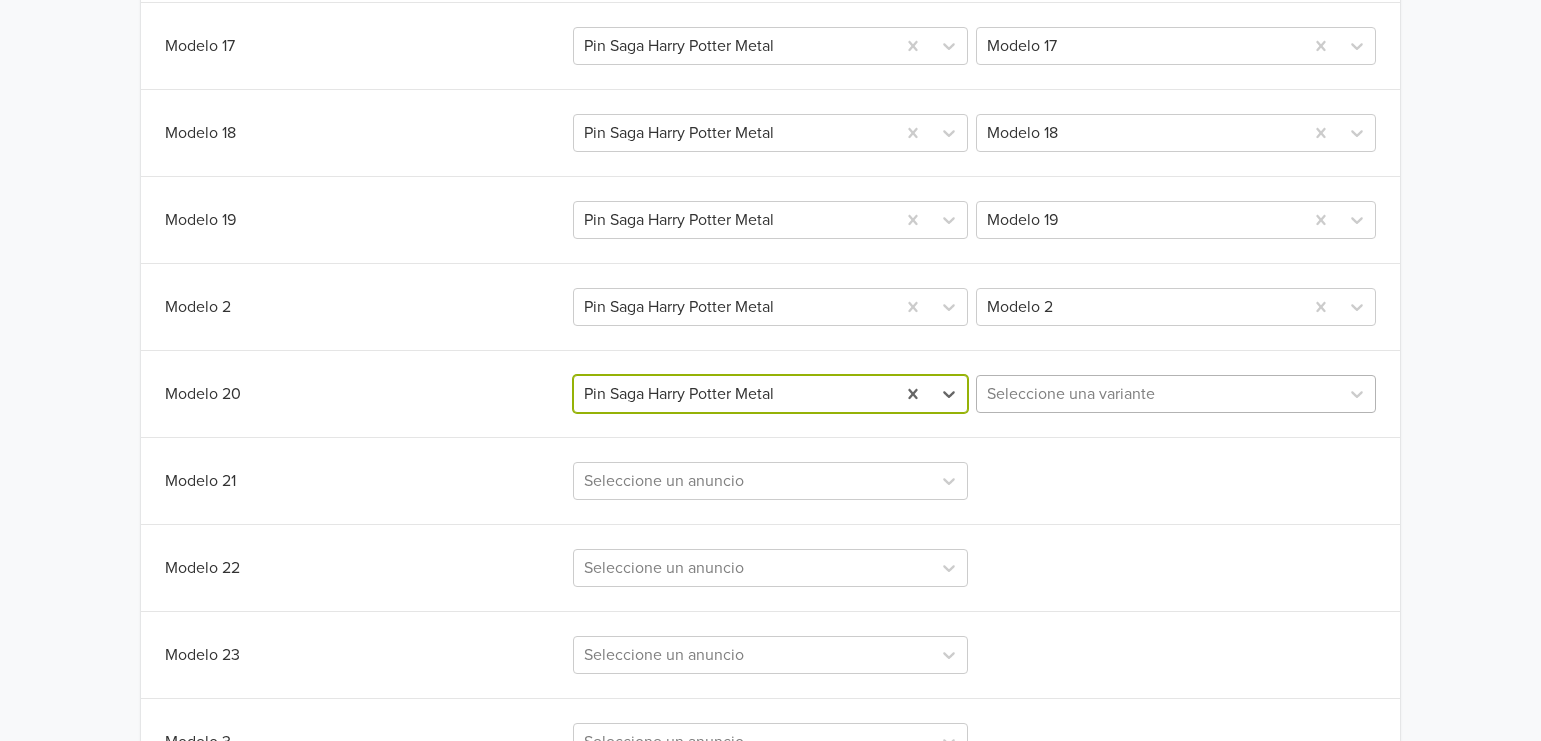 click at bounding box center [1158, 394] 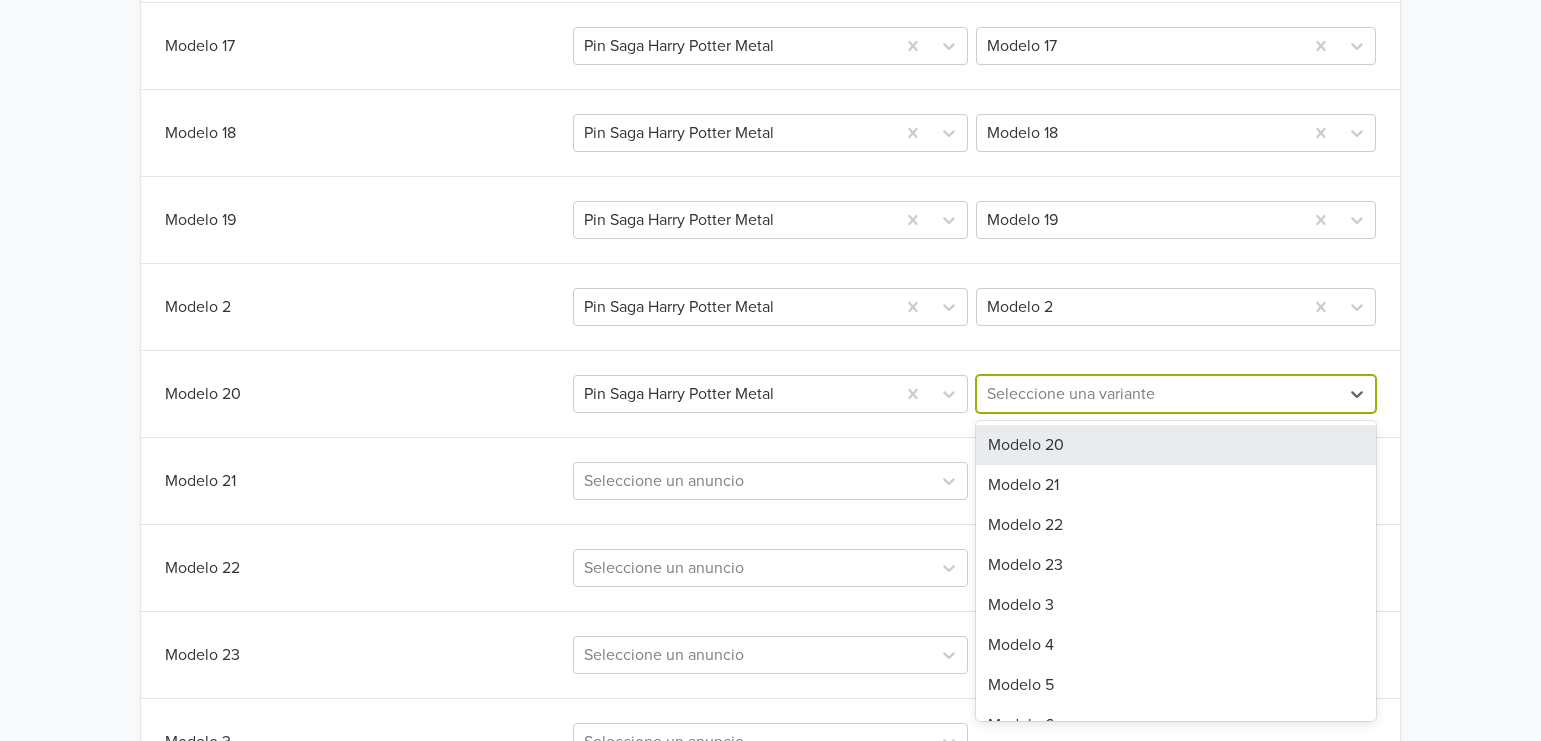 click on "Modelo 20" at bounding box center (1176, 445) 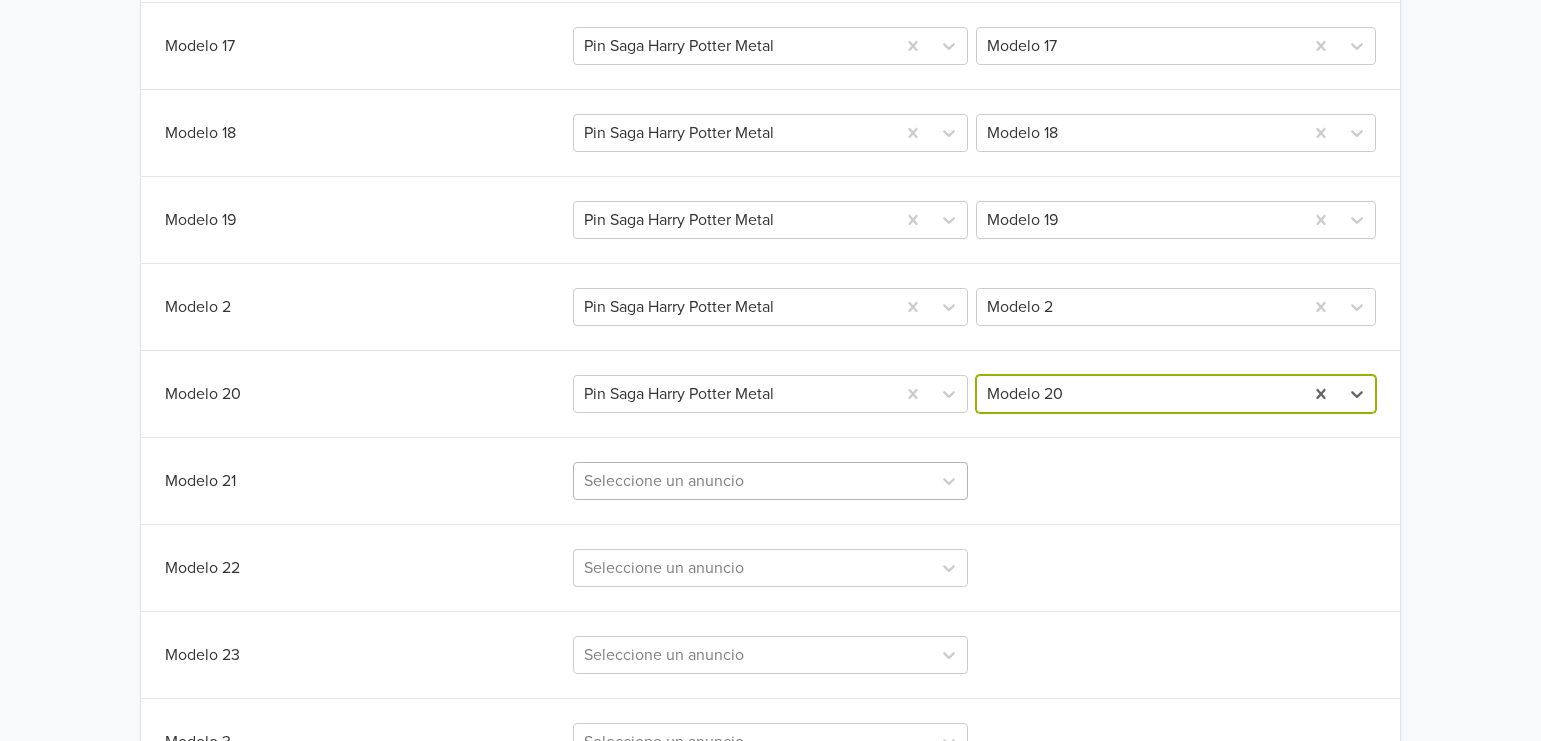 click on "Seleccione un anuncio" at bounding box center [771, 481] 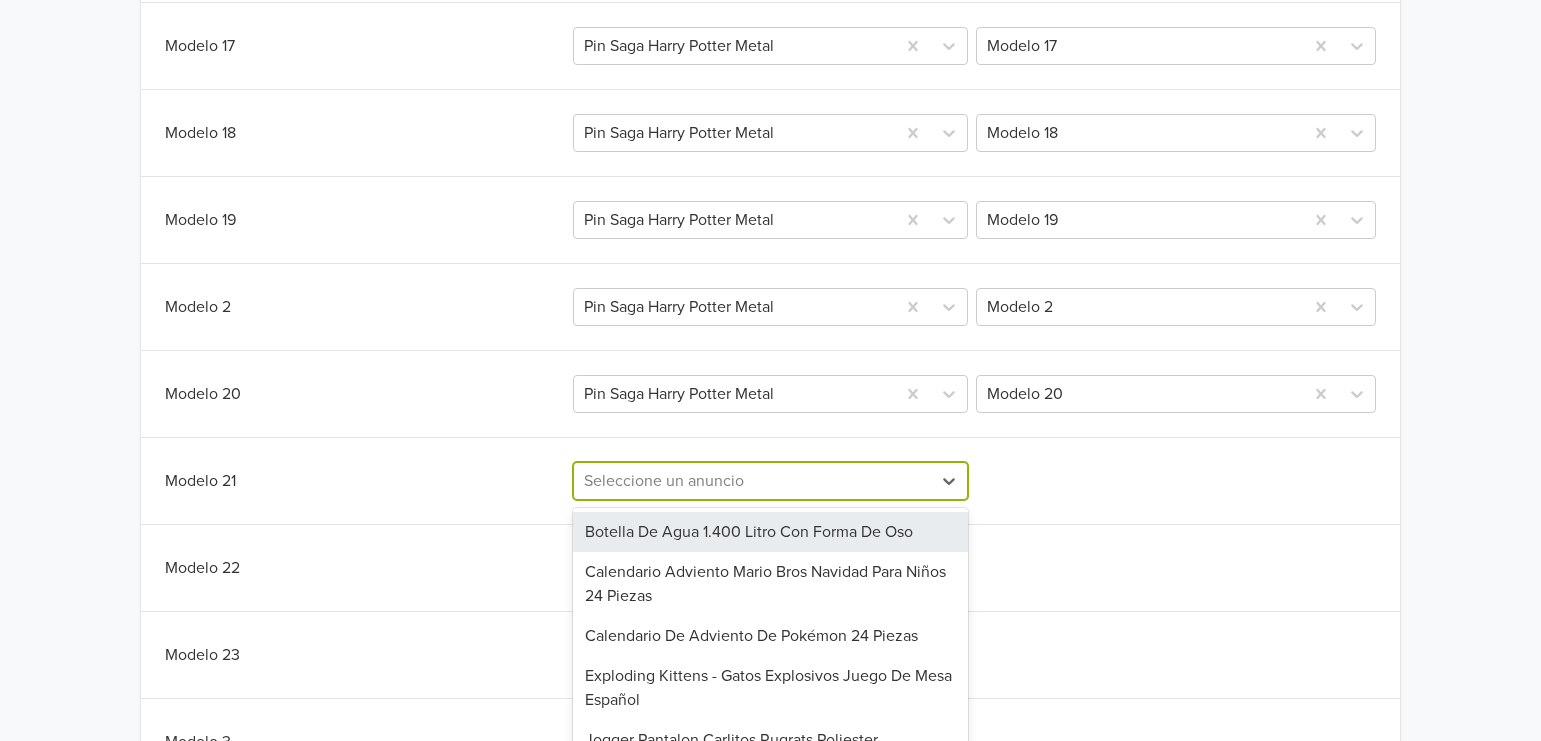 scroll, scrollTop: 1461, scrollLeft: 0, axis: vertical 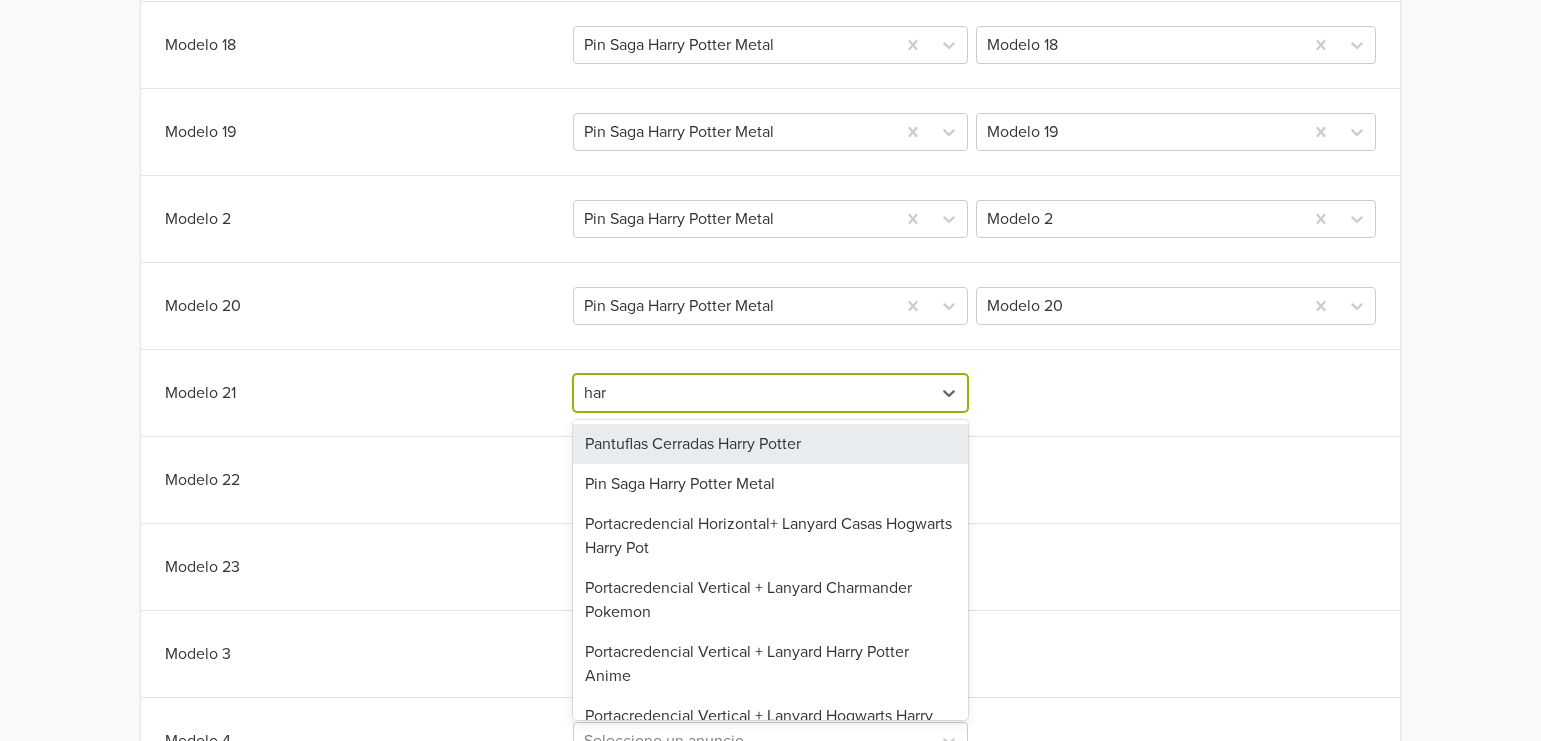 type on "harr" 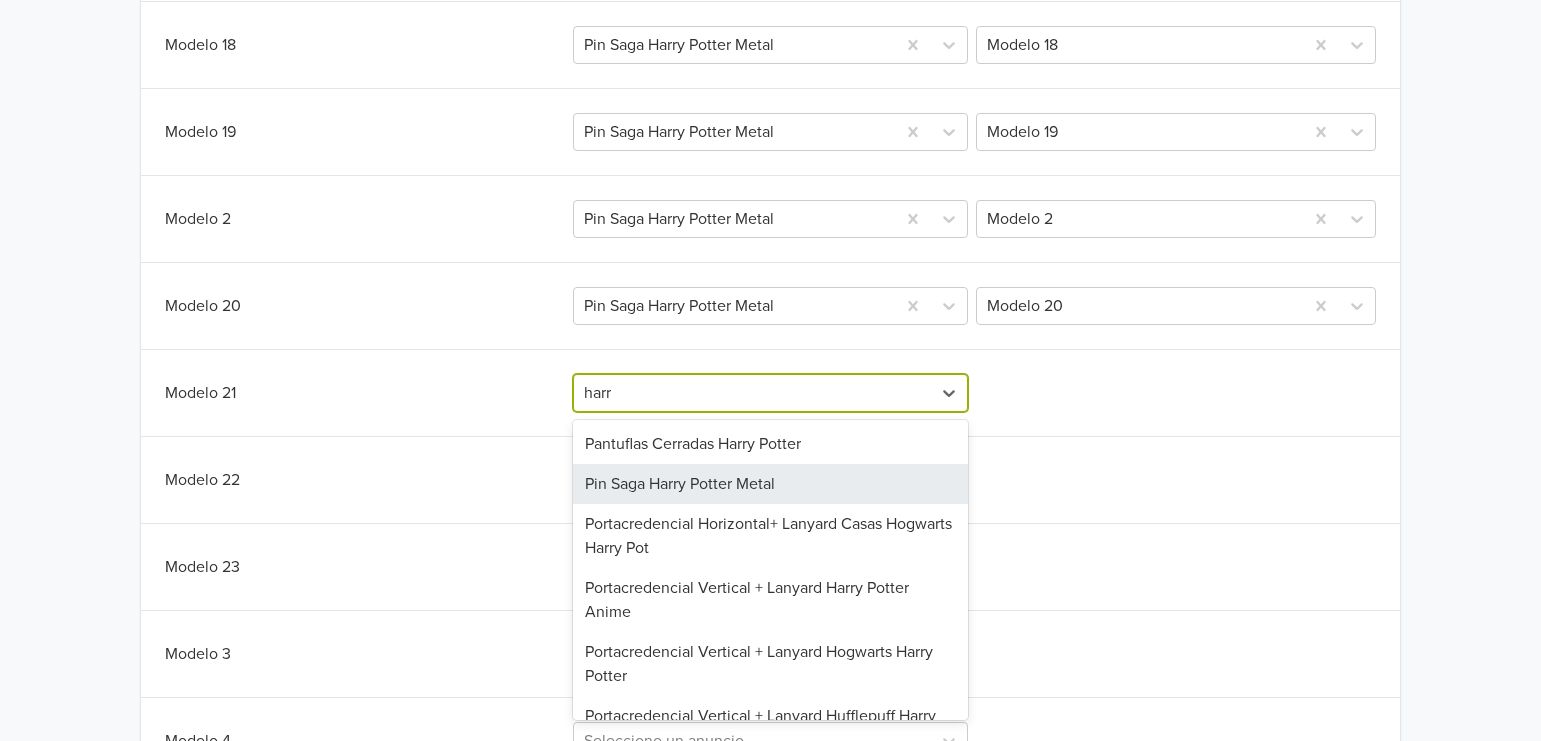 click on "Pin Saga Harry Potter Metal" at bounding box center (771, 484) 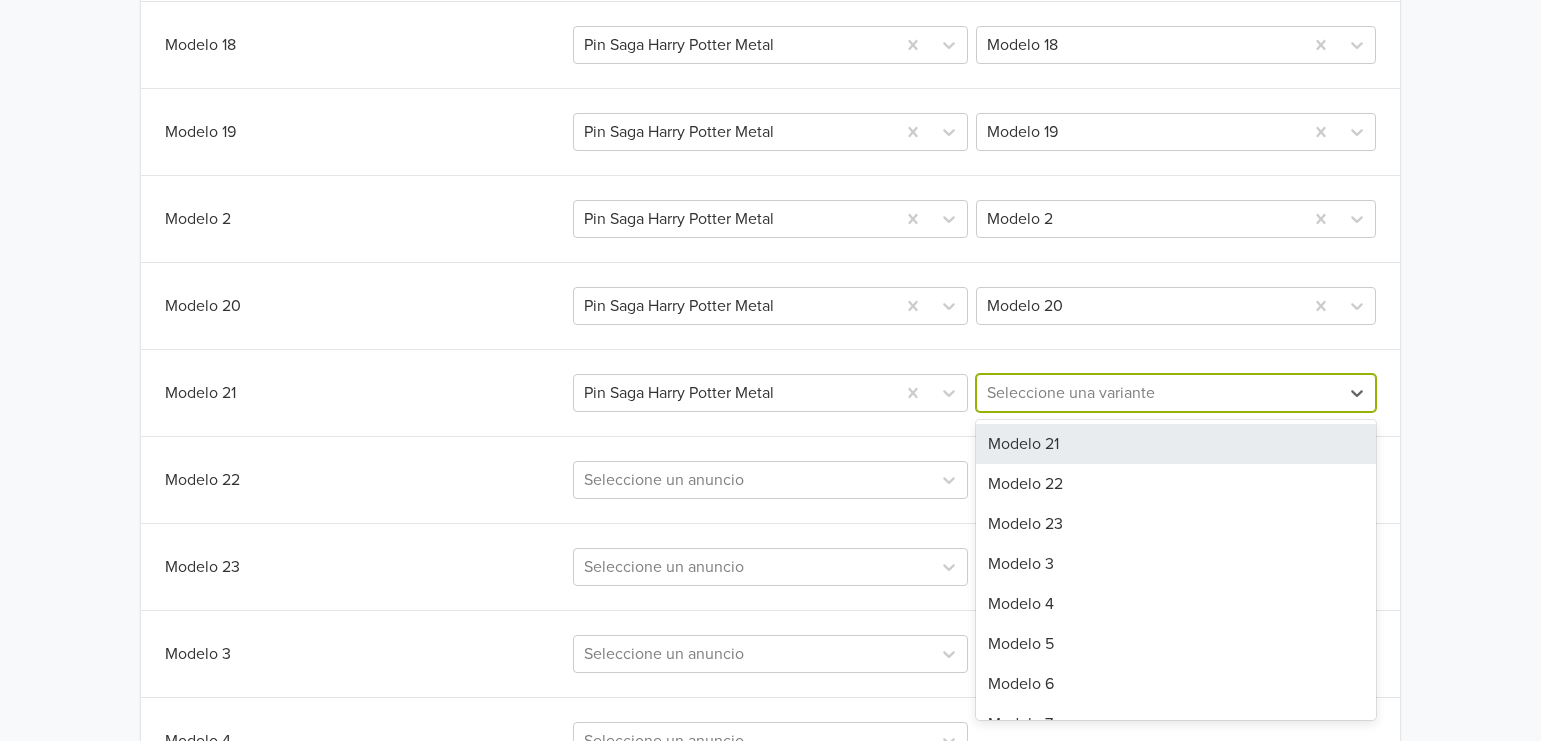 click at bounding box center [1158, 393] 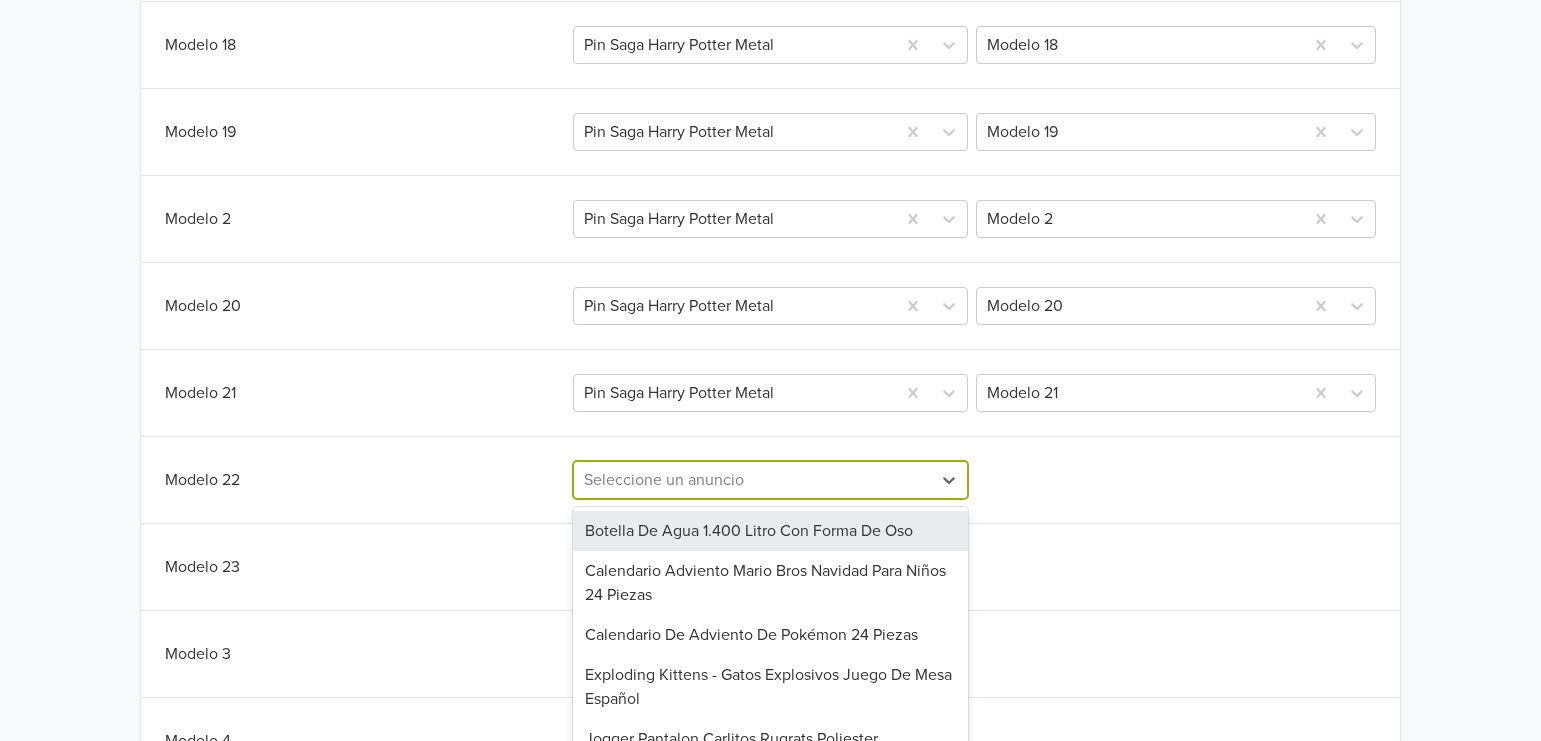 click on "297 results available. Use Up and Down to choose options, press Enter to select the currently focused option, press Escape to exit the menu, press Tab to select the option and exit the menu. Seleccione un anuncio Botella De Agua 1.400 Litro Con Forma De Oso Calendario Adviento Mario Bros Navidad Para Niños 24 Piezas Calendario De Adviento De Pokémon 24 Piezas Exploding Kittens - Gatos Explosivos Juego De Mesa Español Jogger Pantalon Carlitos Rugrats Poliester Mochila Hello Kitty Runner Tokio Loungefly Mochila Loungefly Friends Mochila Loungefly Kuromi & Melody Monedero Mochila Loungefly Stitch &lilo Reading Flora Pantuflas Abierta Panda Los Escandalosos Pantuflas Abiertas Bt21 7 Miembros Pantuflas Abiertas Cinnamoroll Con Movimiento De Orejas Pantuflas Abiertas Corgi Pantuflas Abiertas Jack Skellington Pantuflas Abiertas Luna- Sailor Moon 2 Pantuflas Abiertas Stitch Pantuflas Cerrada Hello Kitty Pantuflas Cerrada Homero Simpson Pantuflas Cerradas Baby Yoda Pantuflas  Cerradas Garfield Pin 90' Babe Metal" at bounding box center (771, 480) 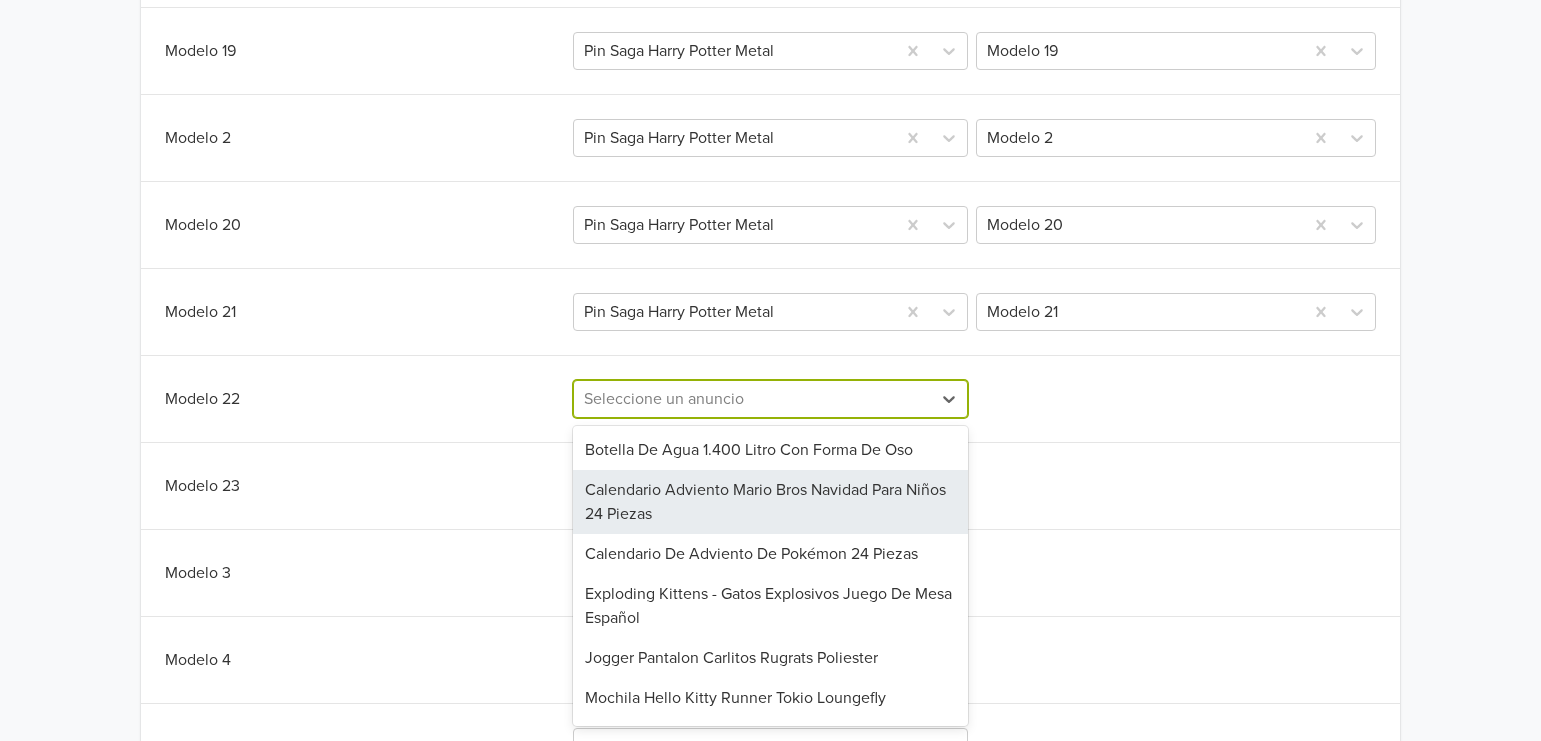 scroll, scrollTop: 1549, scrollLeft: 0, axis: vertical 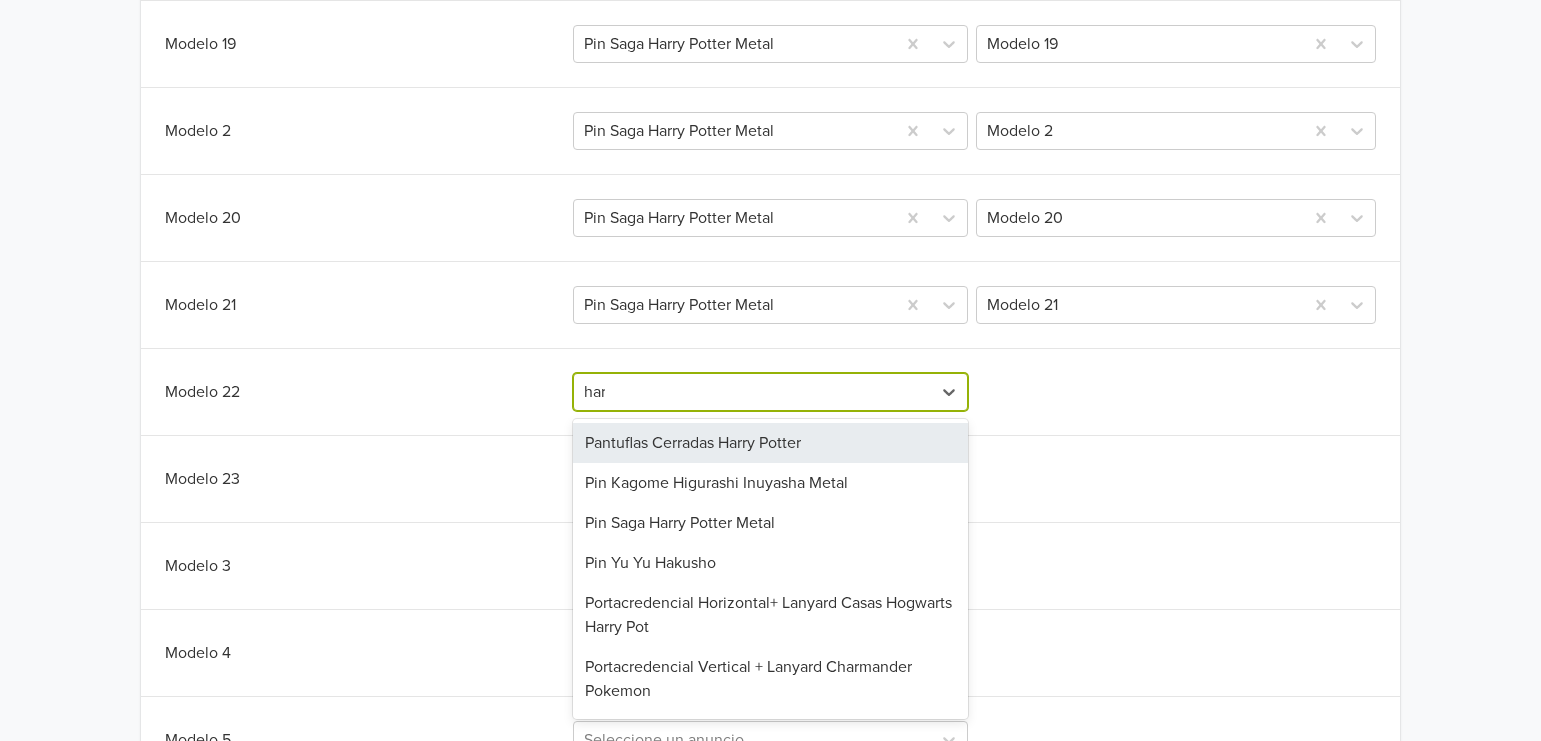 type on "harr" 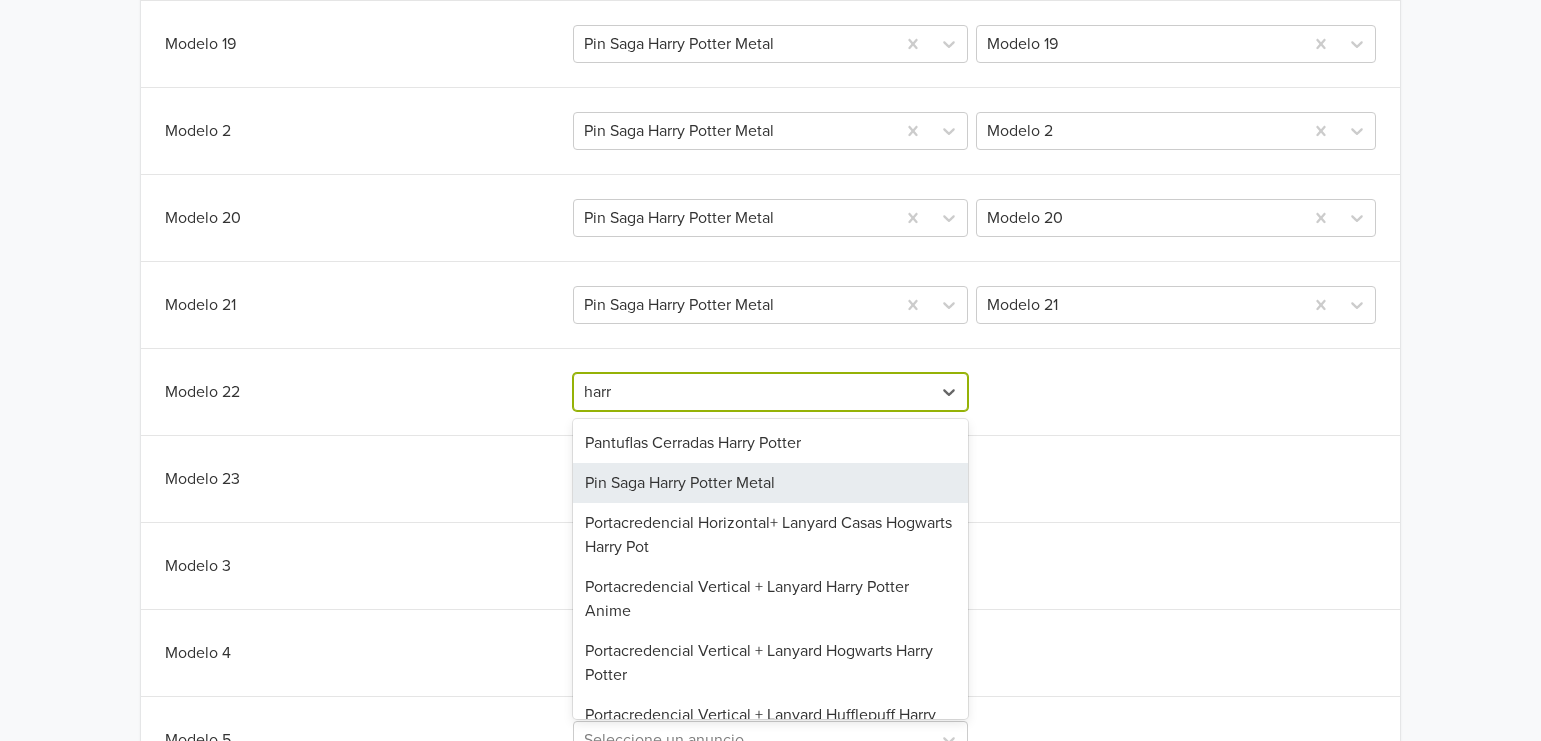 click on "Pin Saga Harry Potter Metal" at bounding box center [771, 483] 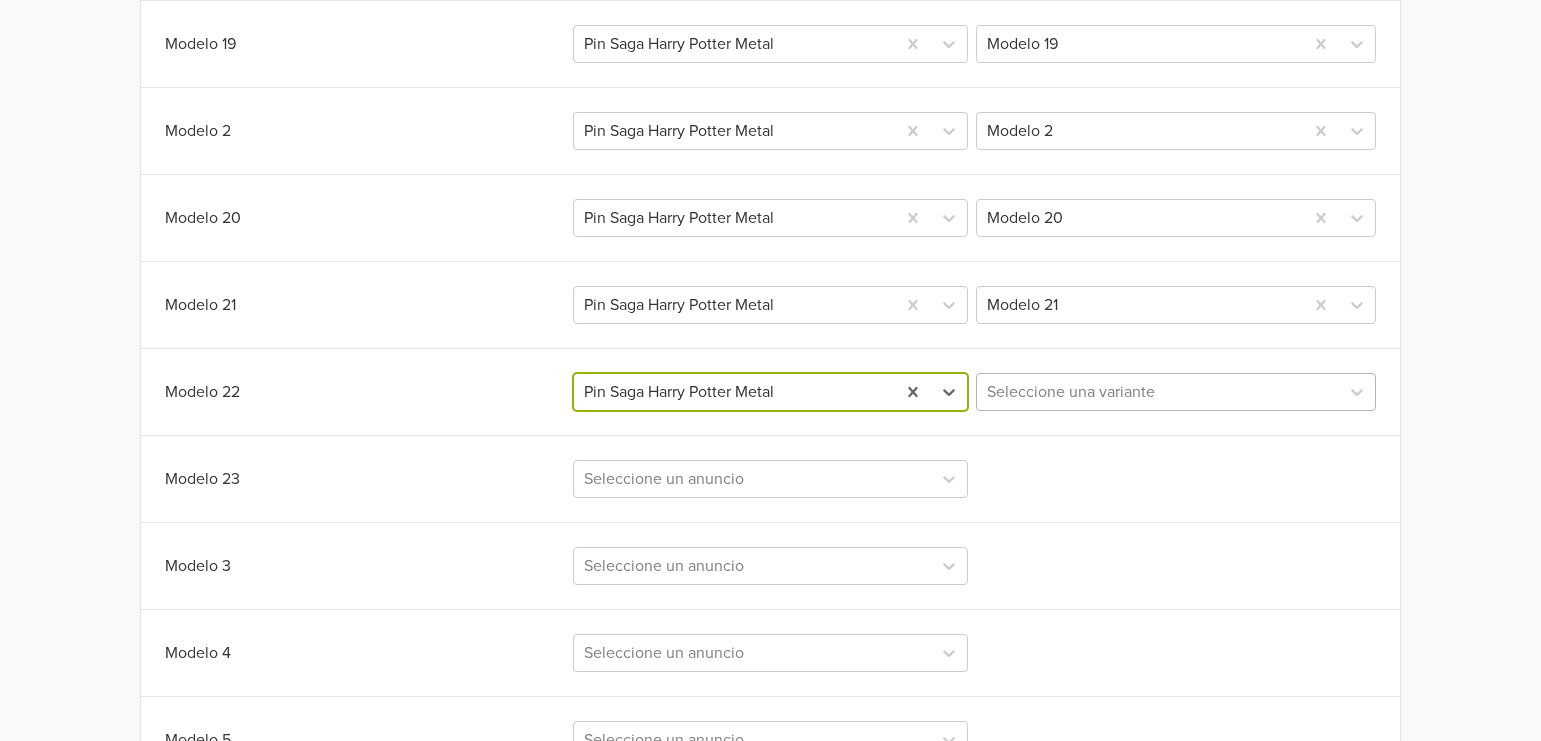 click at bounding box center (1158, 392) 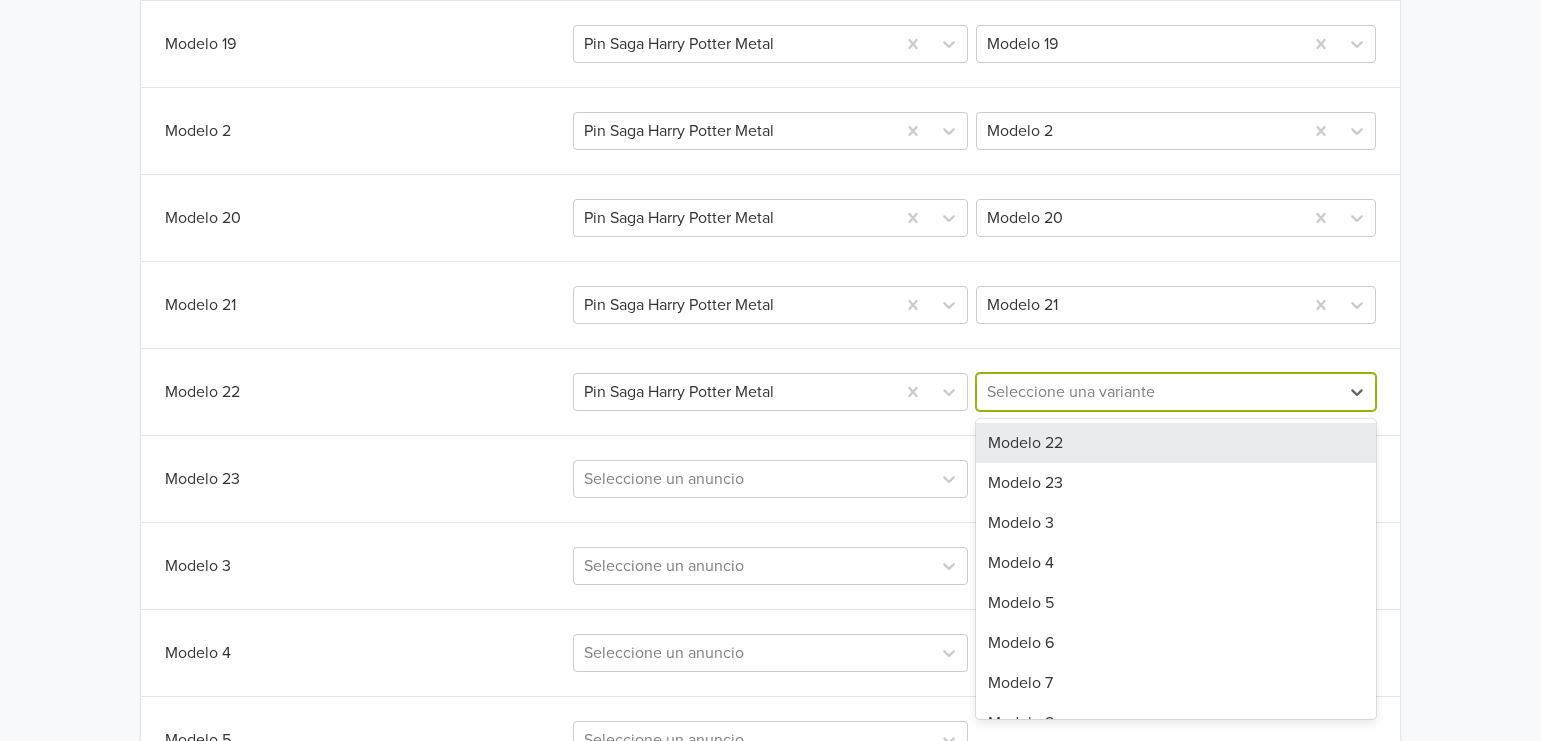 click on "Modelo 22" at bounding box center [1176, 443] 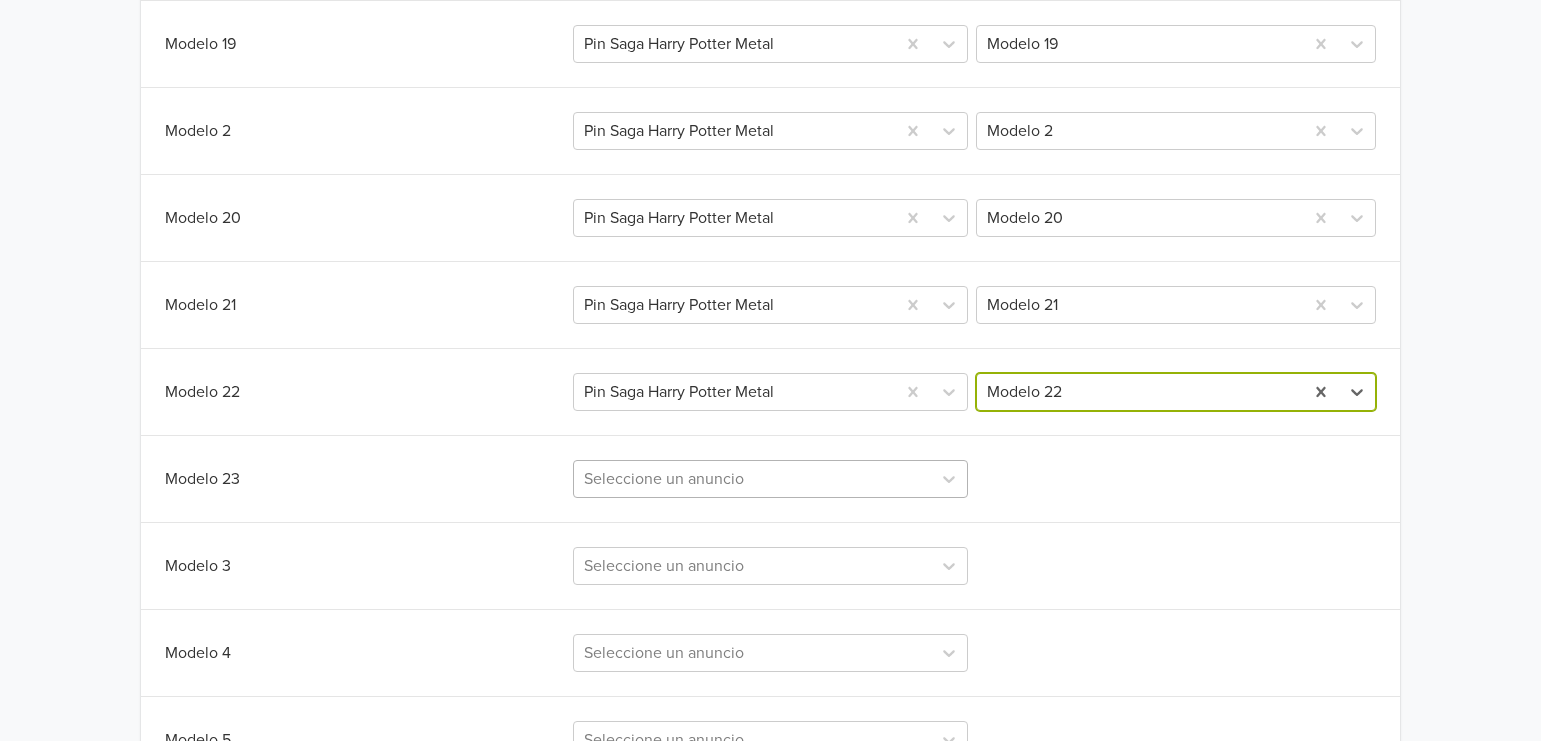 click on "Seleccione un anuncio" at bounding box center (771, 479) 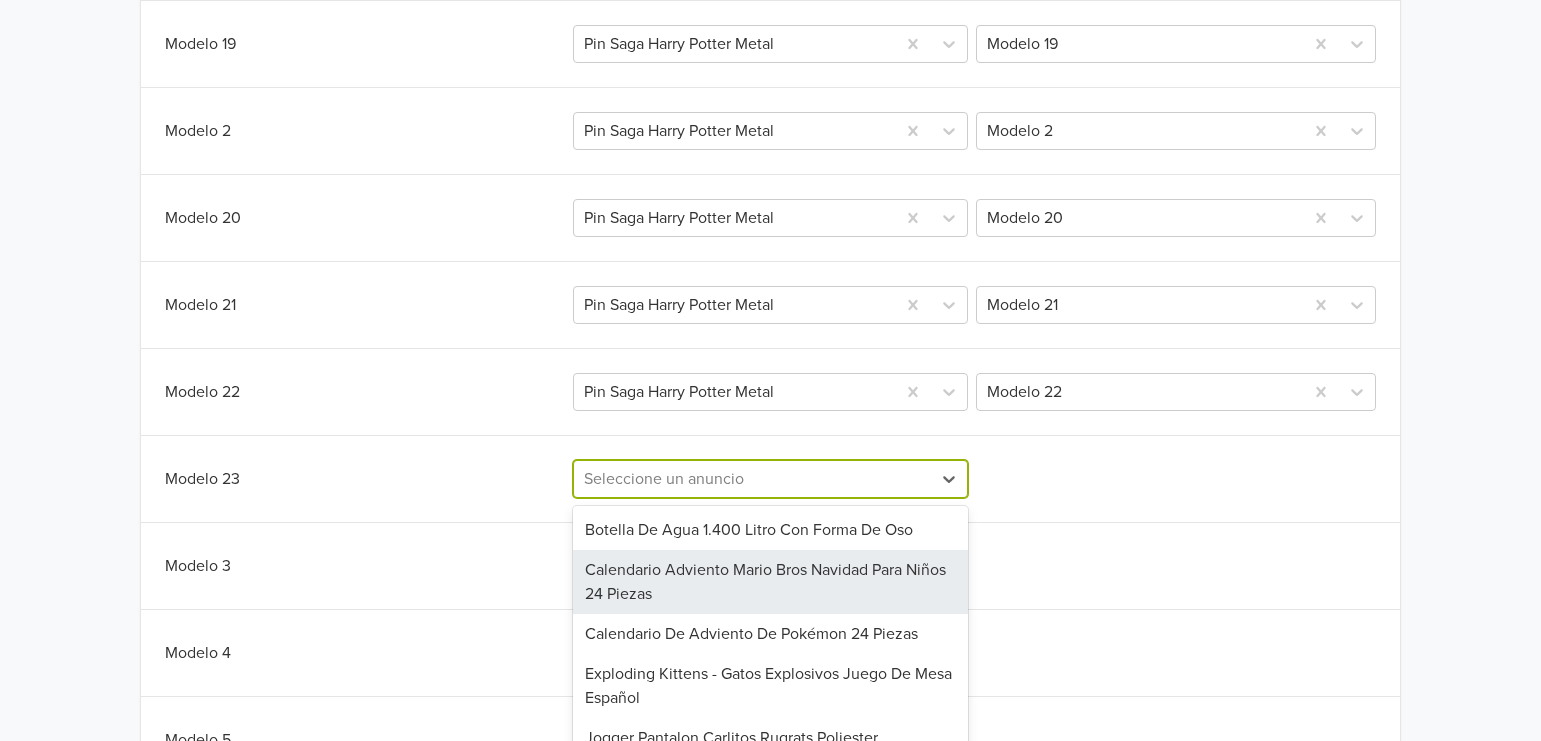 scroll, scrollTop: 1637, scrollLeft: 0, axis: vertical 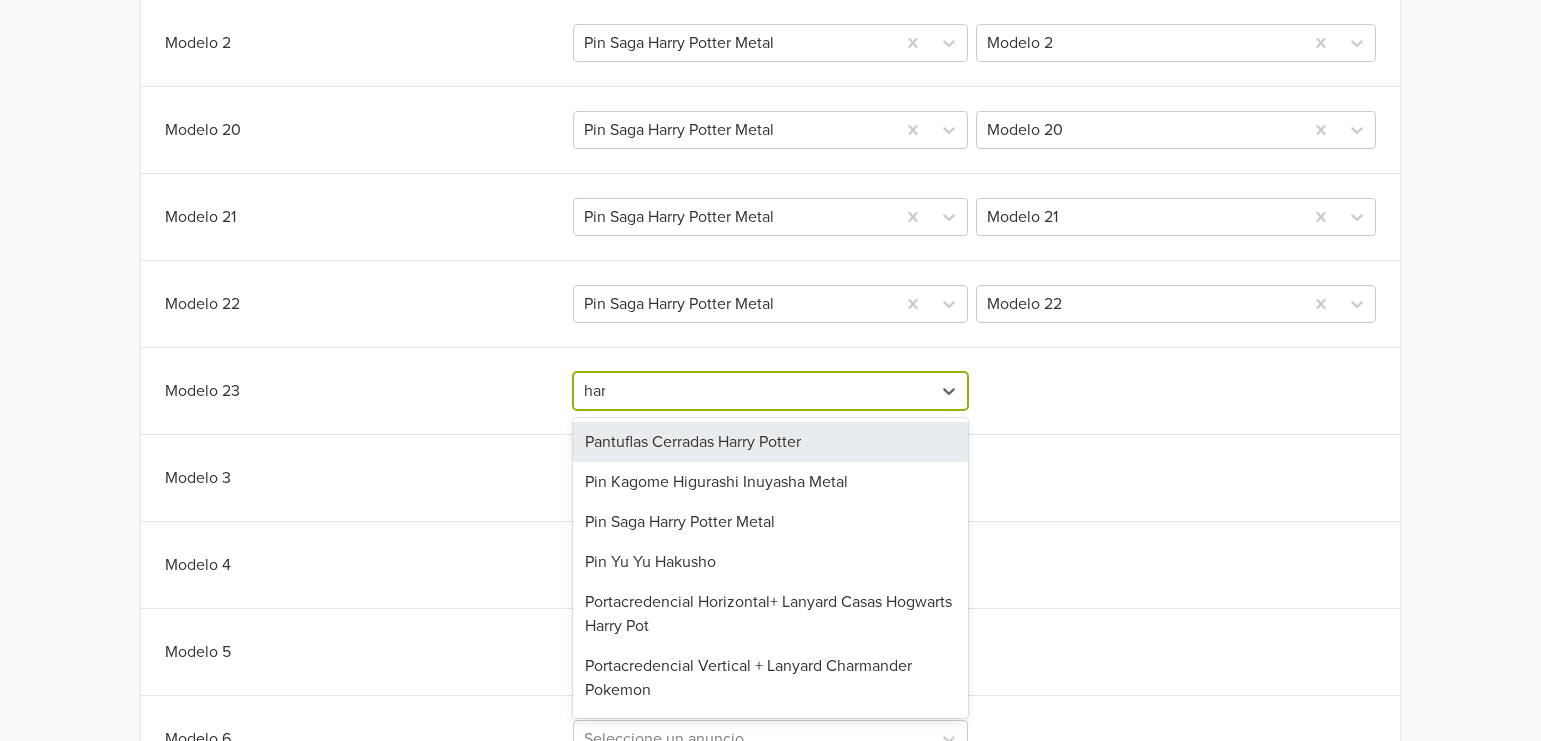 type on "harr" 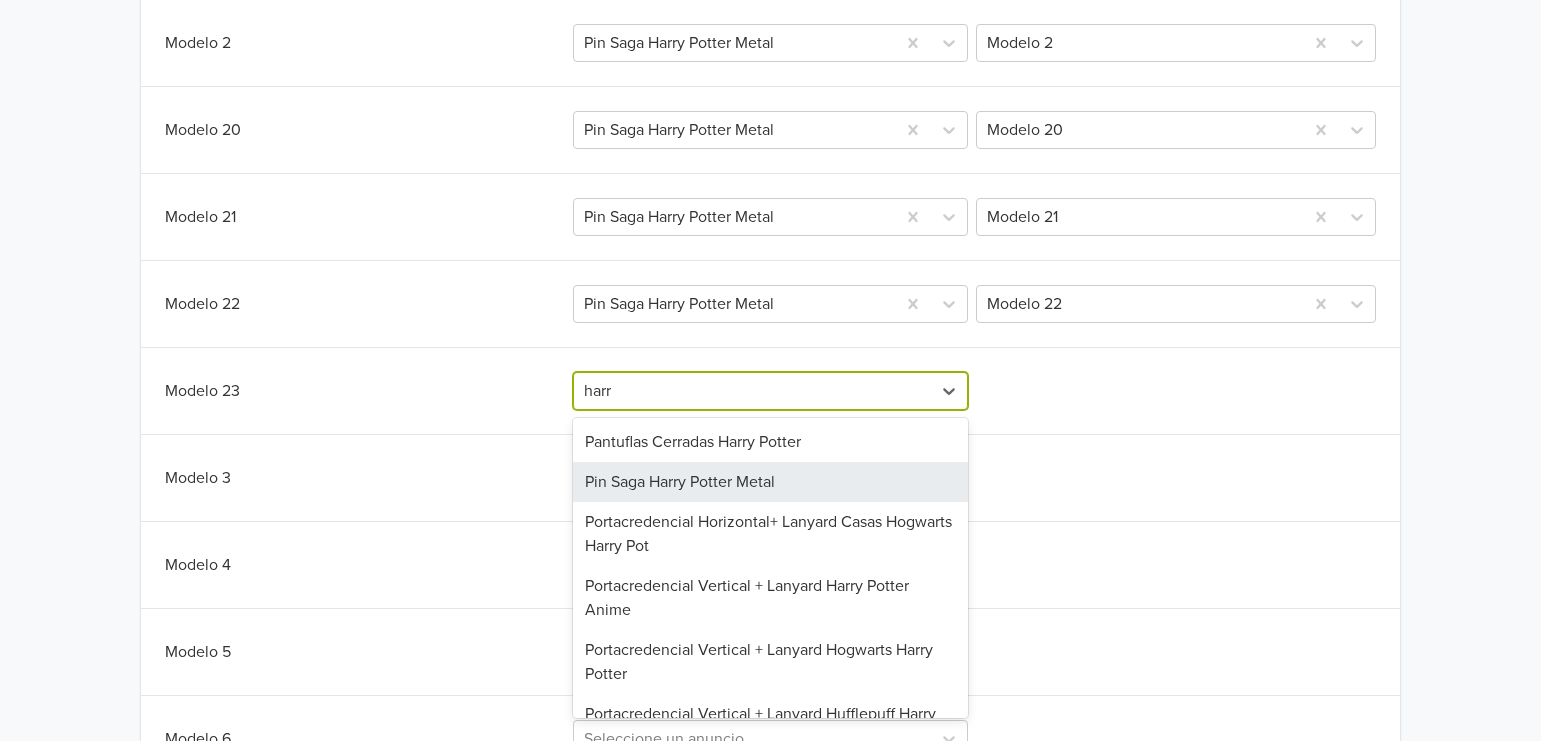click on "Pin Saga Harry Potter Metal" at bounding box center (771, 482) 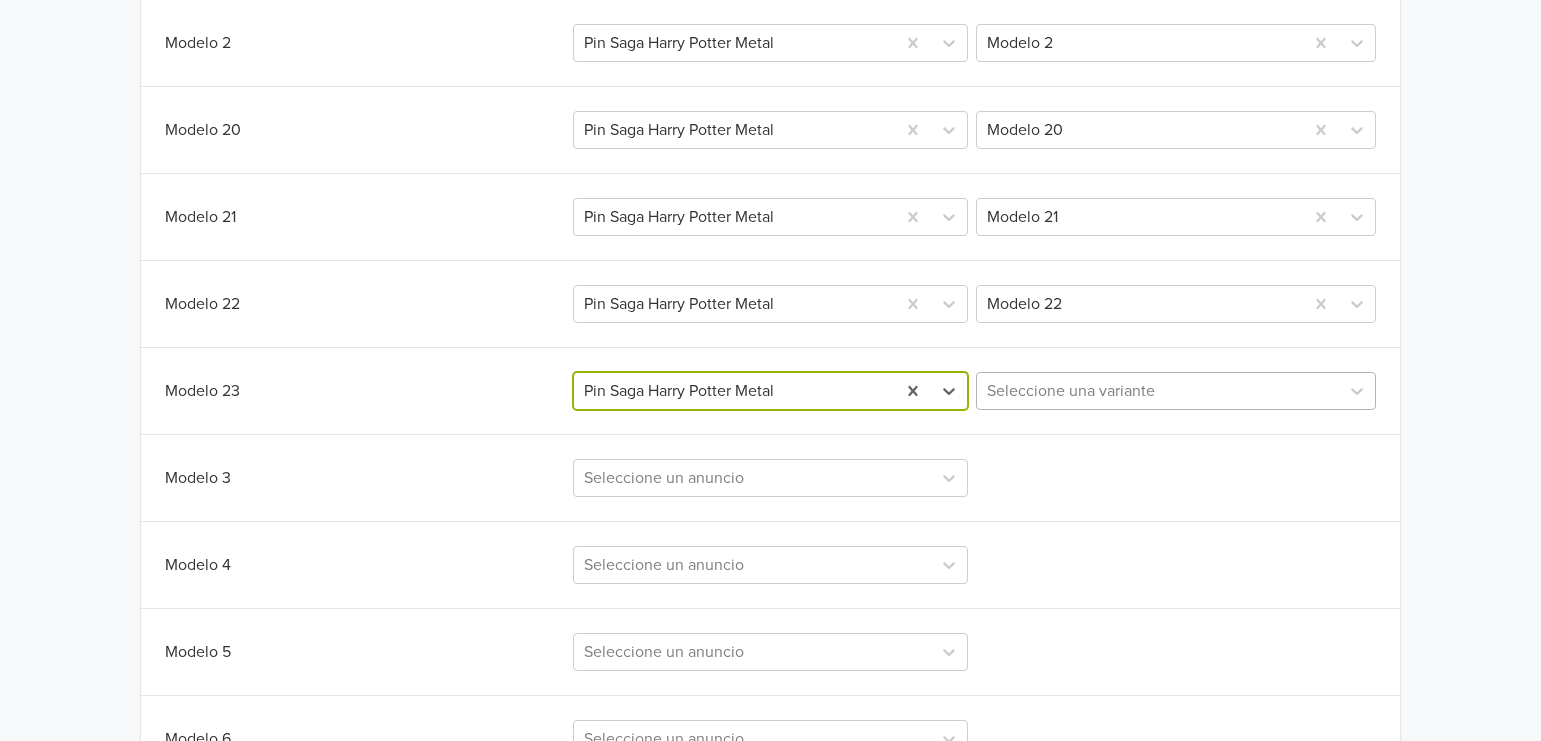 click at bounding box center [1158, 391] 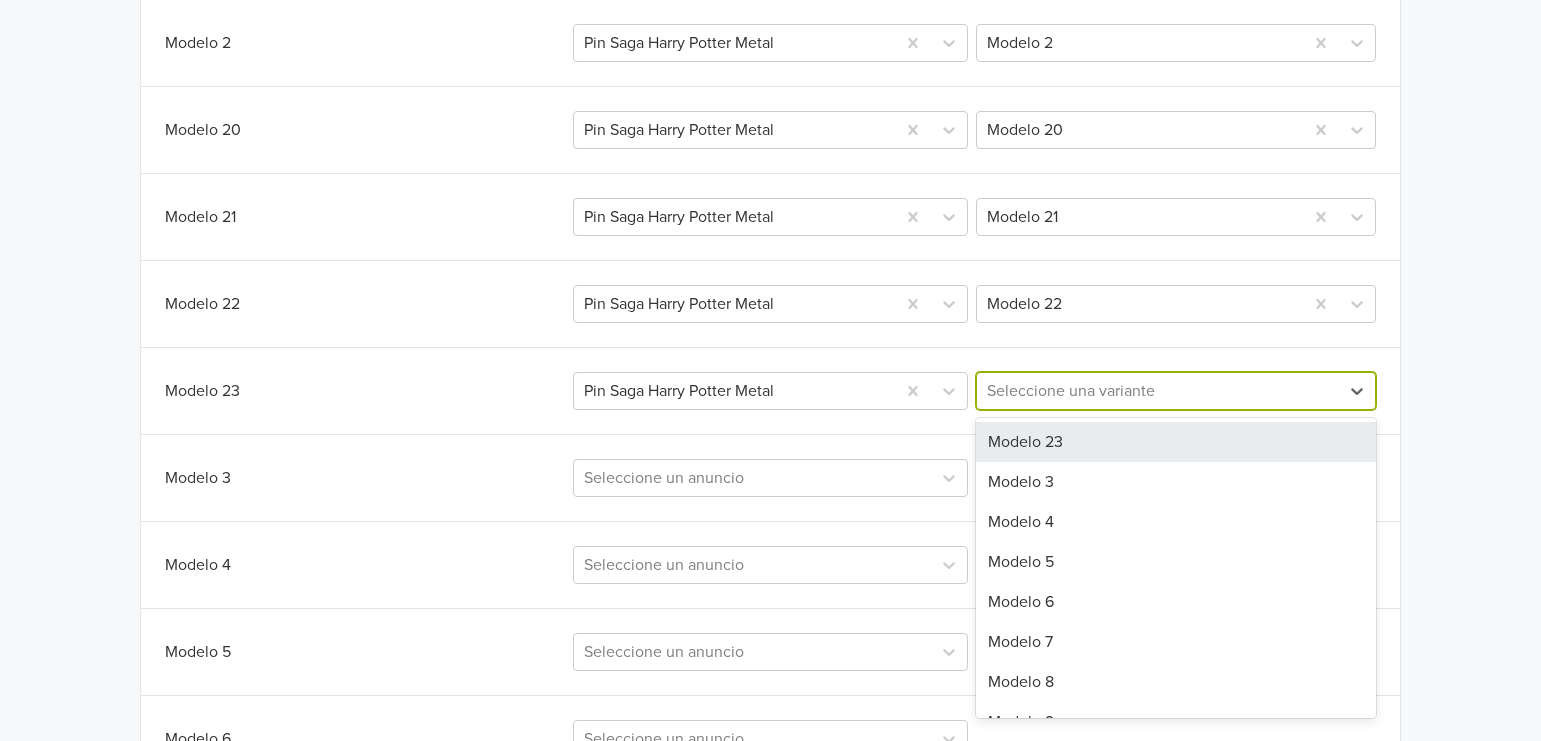 click on "Modelo 23" at bounding box center (1176, 442) 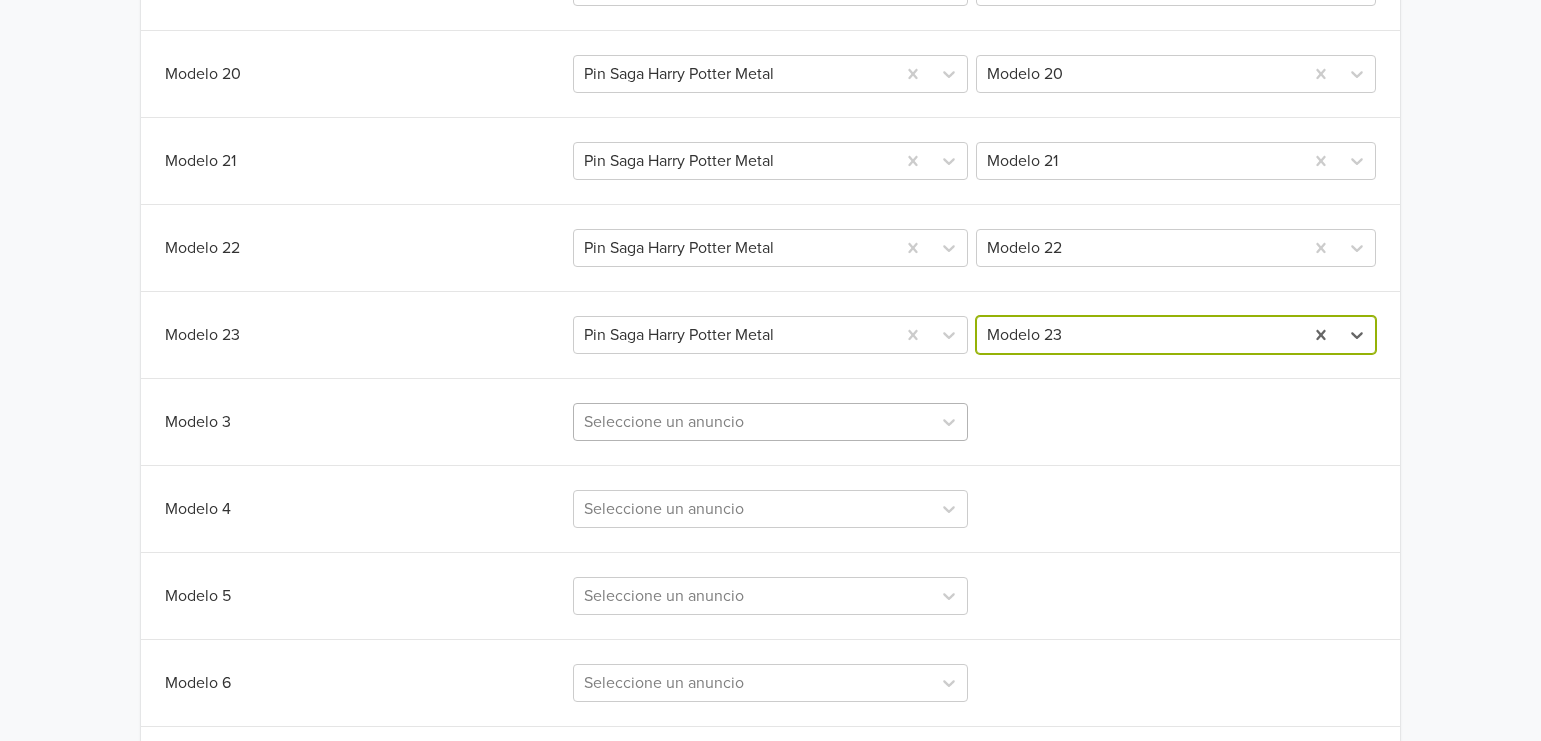 click on "Seleccione un anuncio" at bounding box center (771, 422) 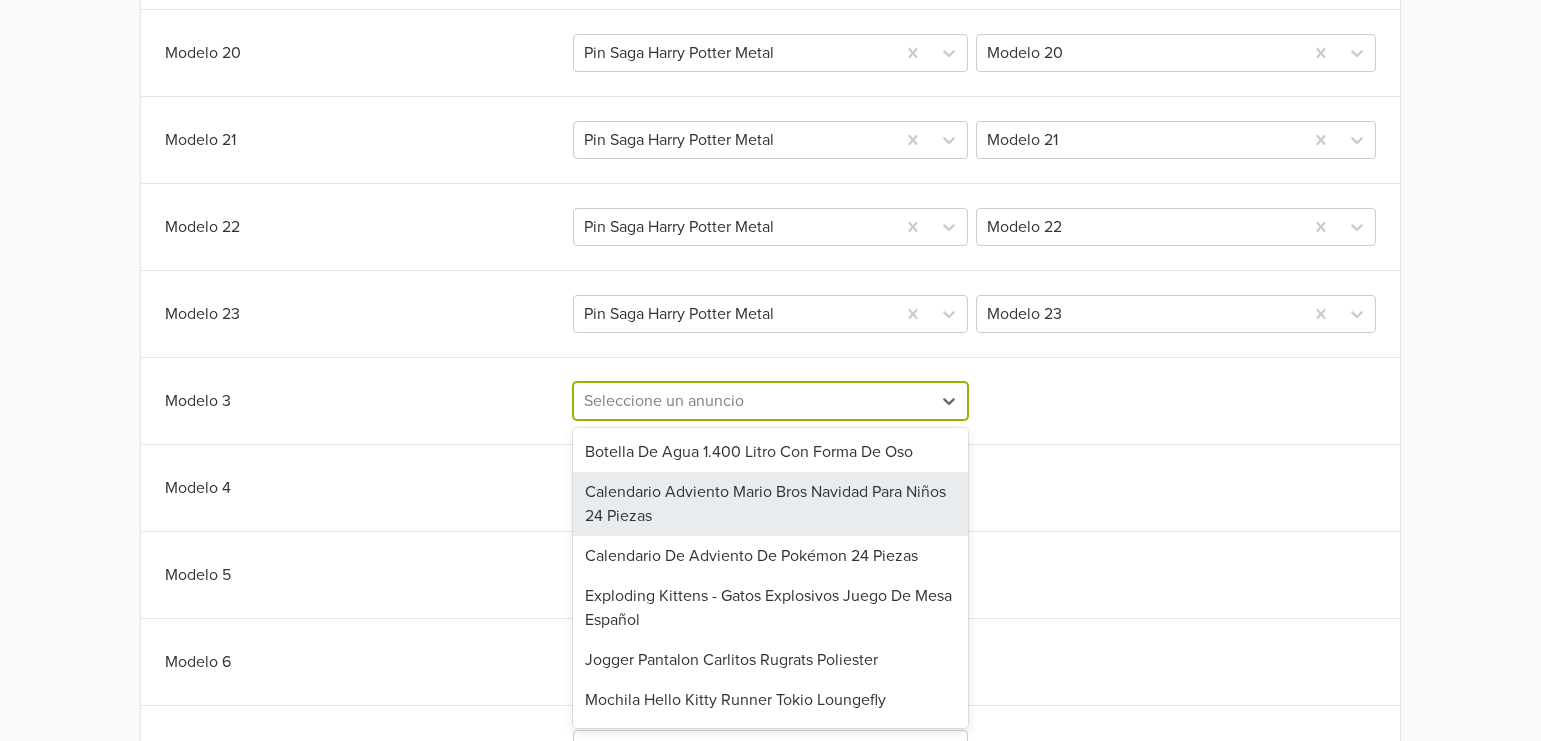 scroll, scrollTop: 1725, scrollLeft: 0, axis: vertical 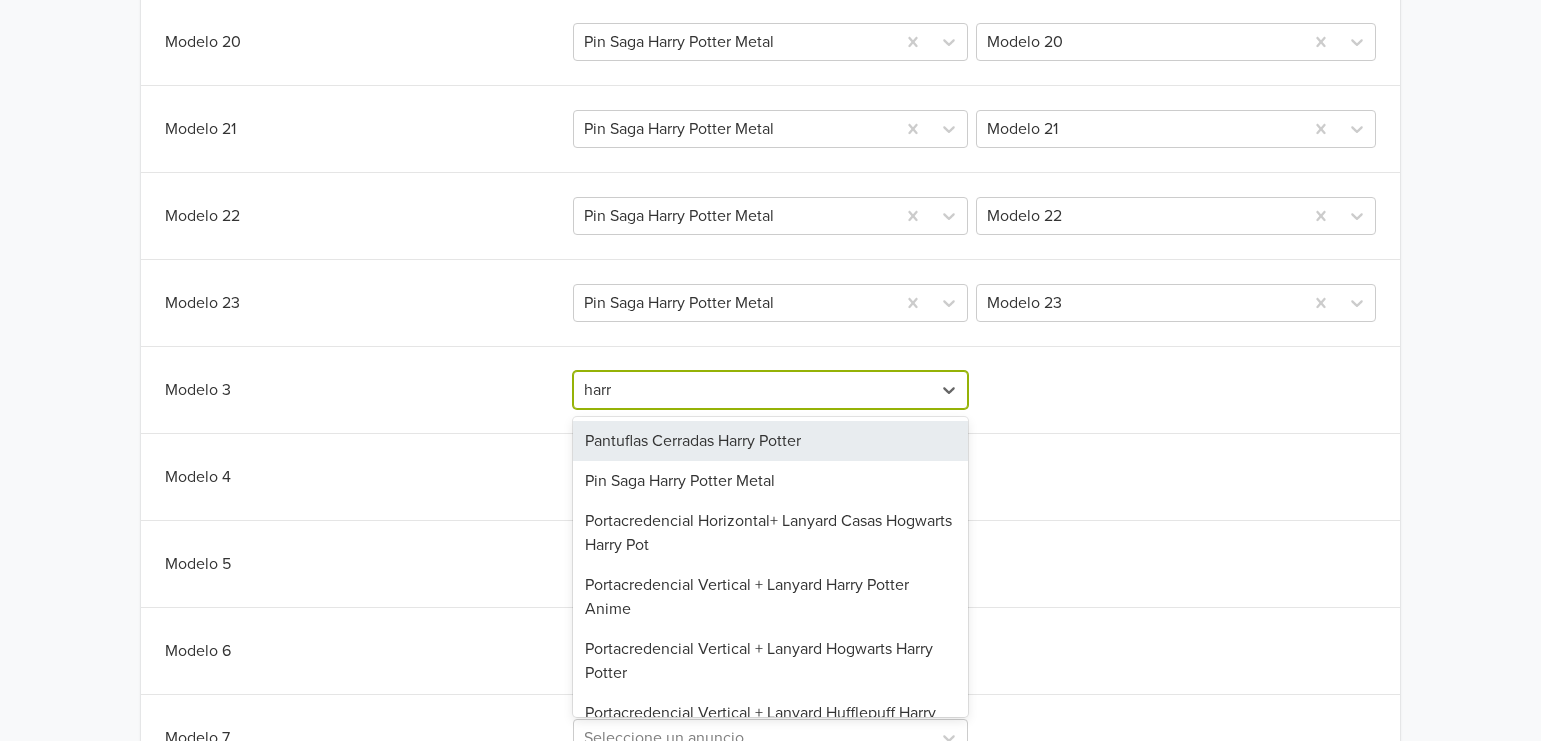 type on "harry" 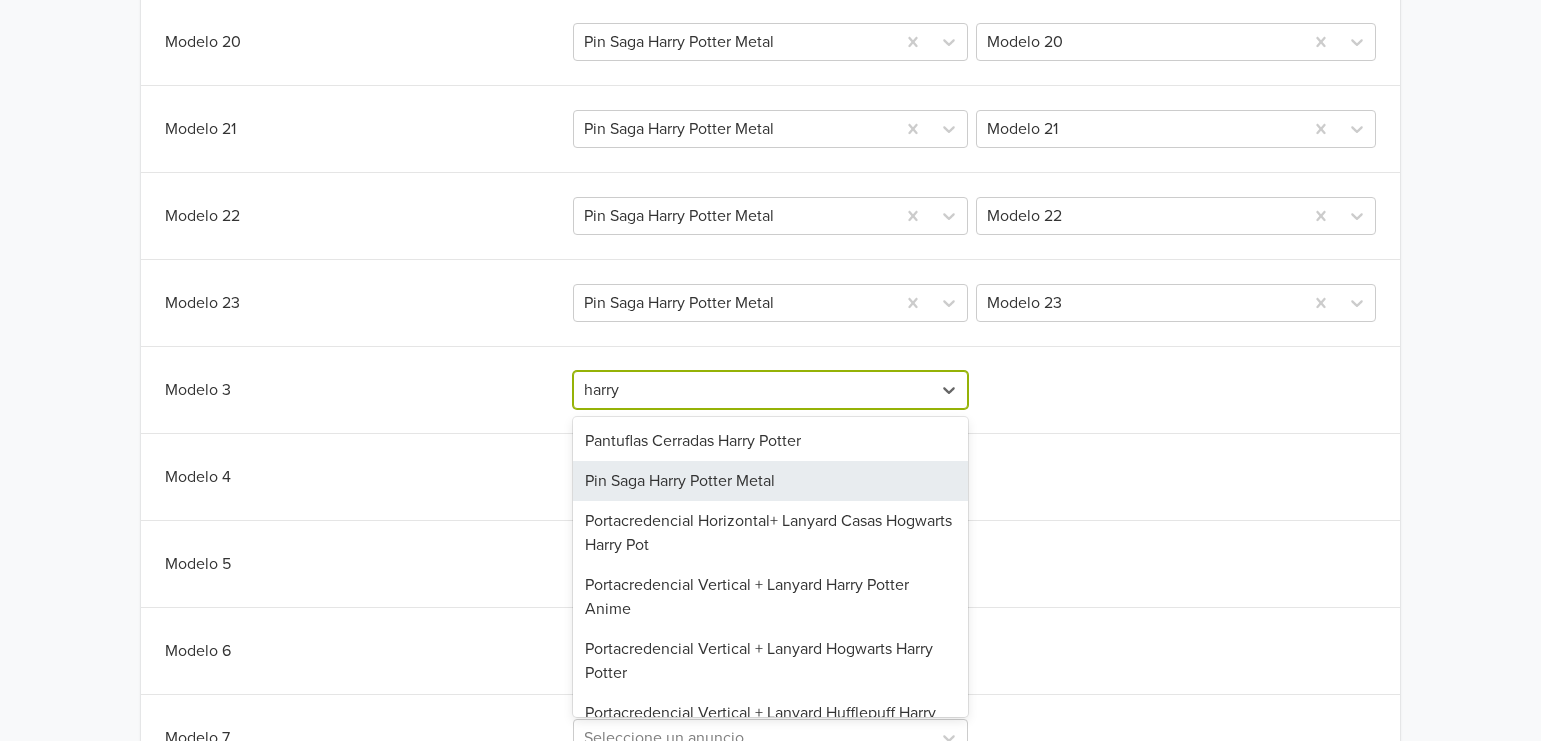 click on "Pin Saga Harry Potter Metal" at bounding box center [771, 481] 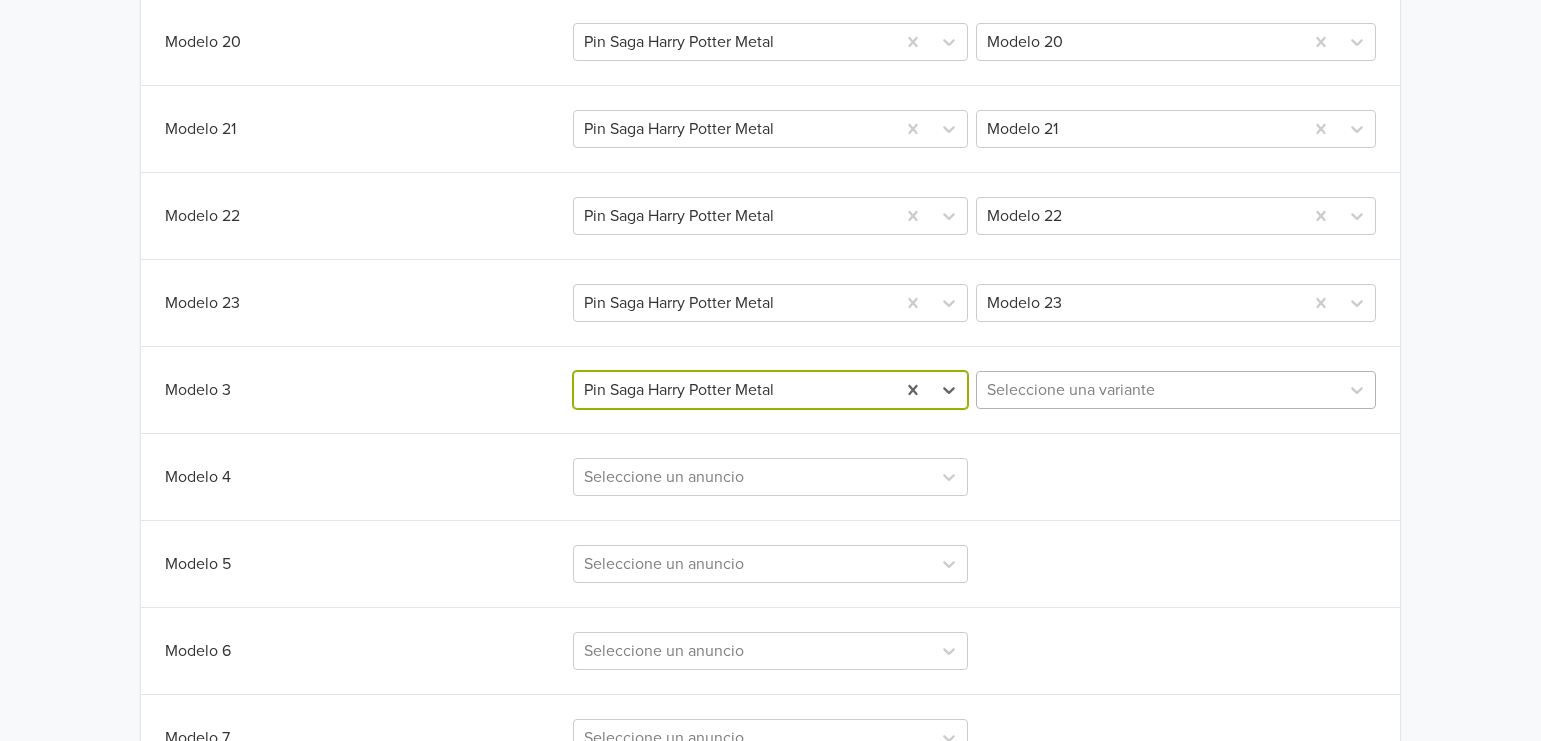 click at bounding box center [1158, 390] 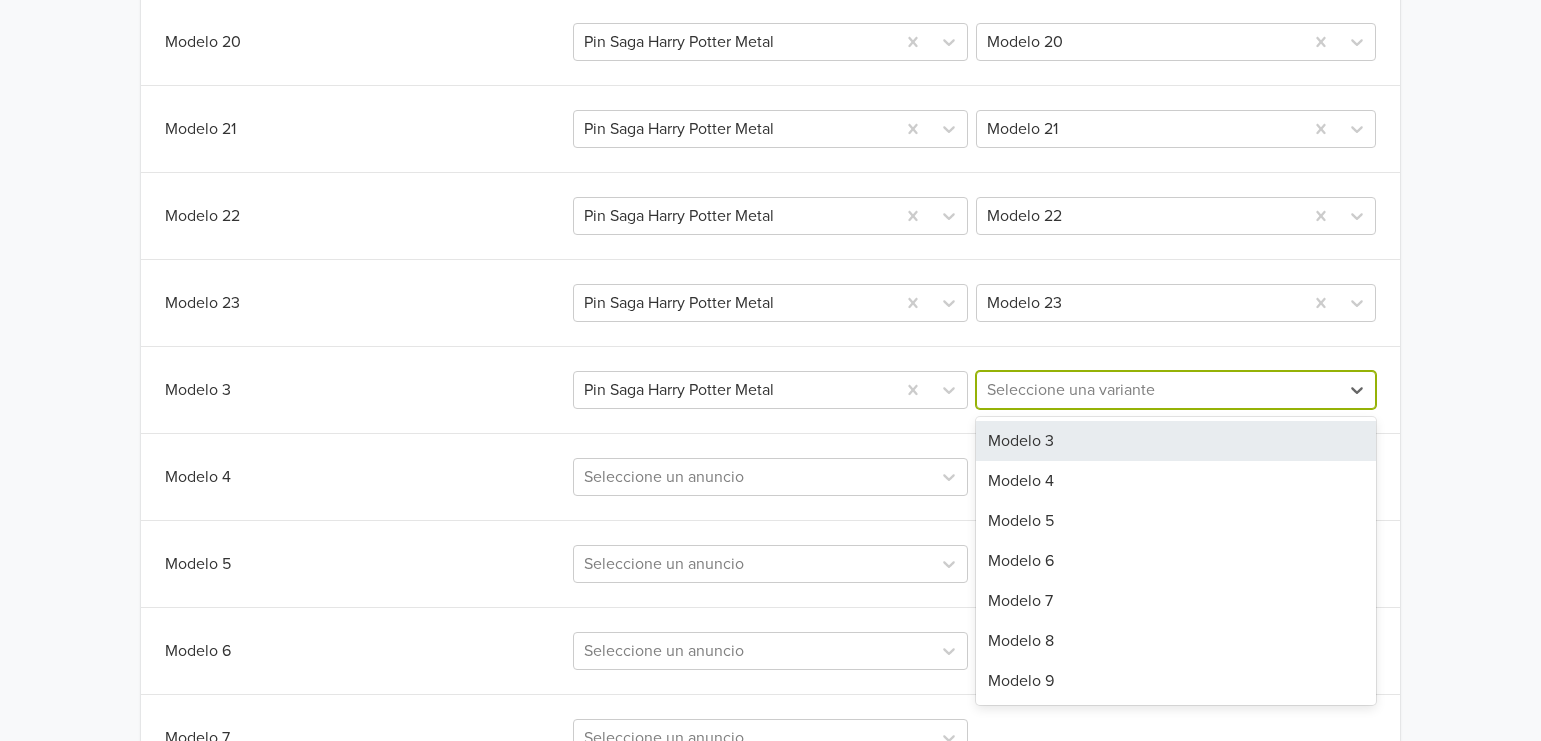 click on "Modelo 3" at bounding box center (1176, 441) 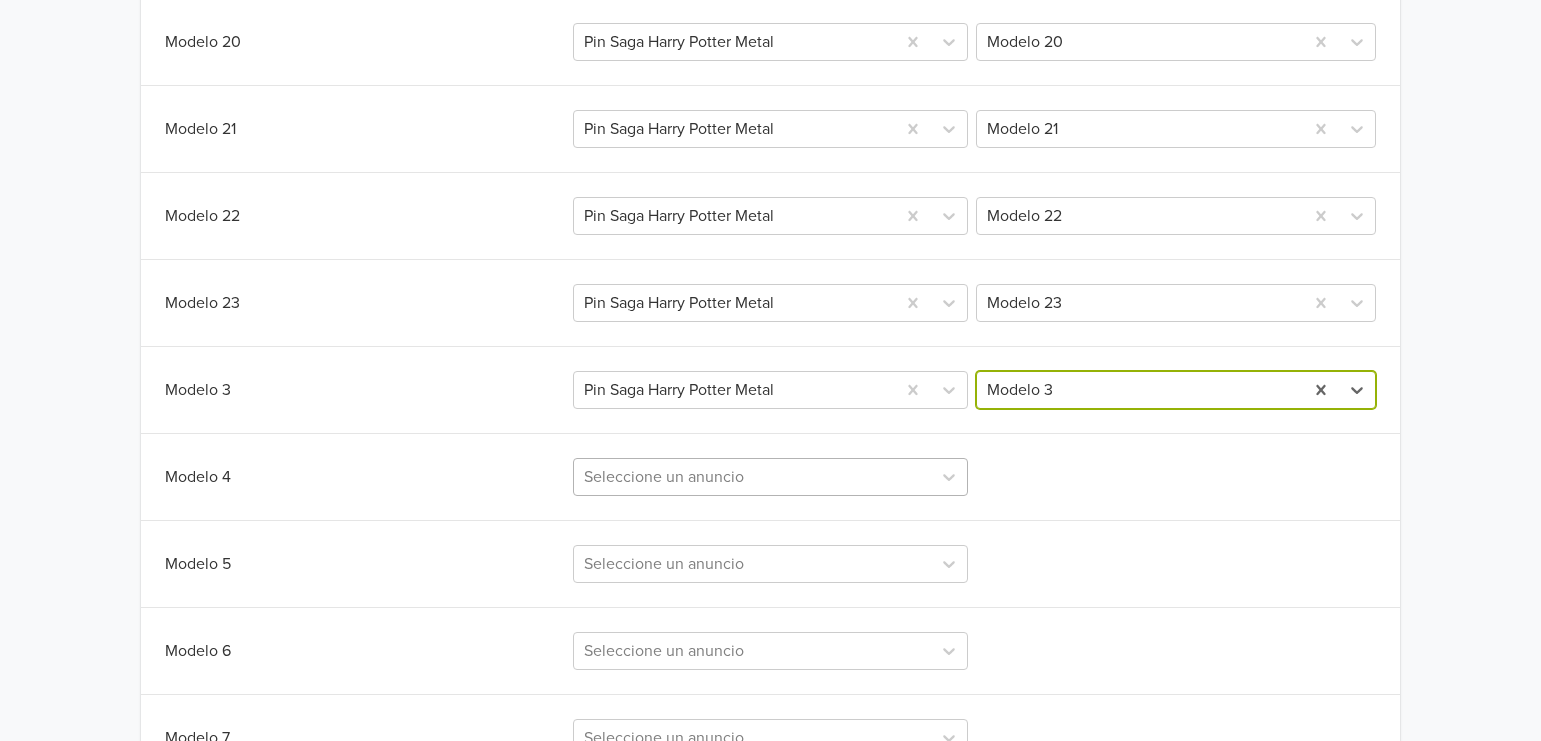 click on "Seleccione un anuncio" at bounding box center (771, 477) 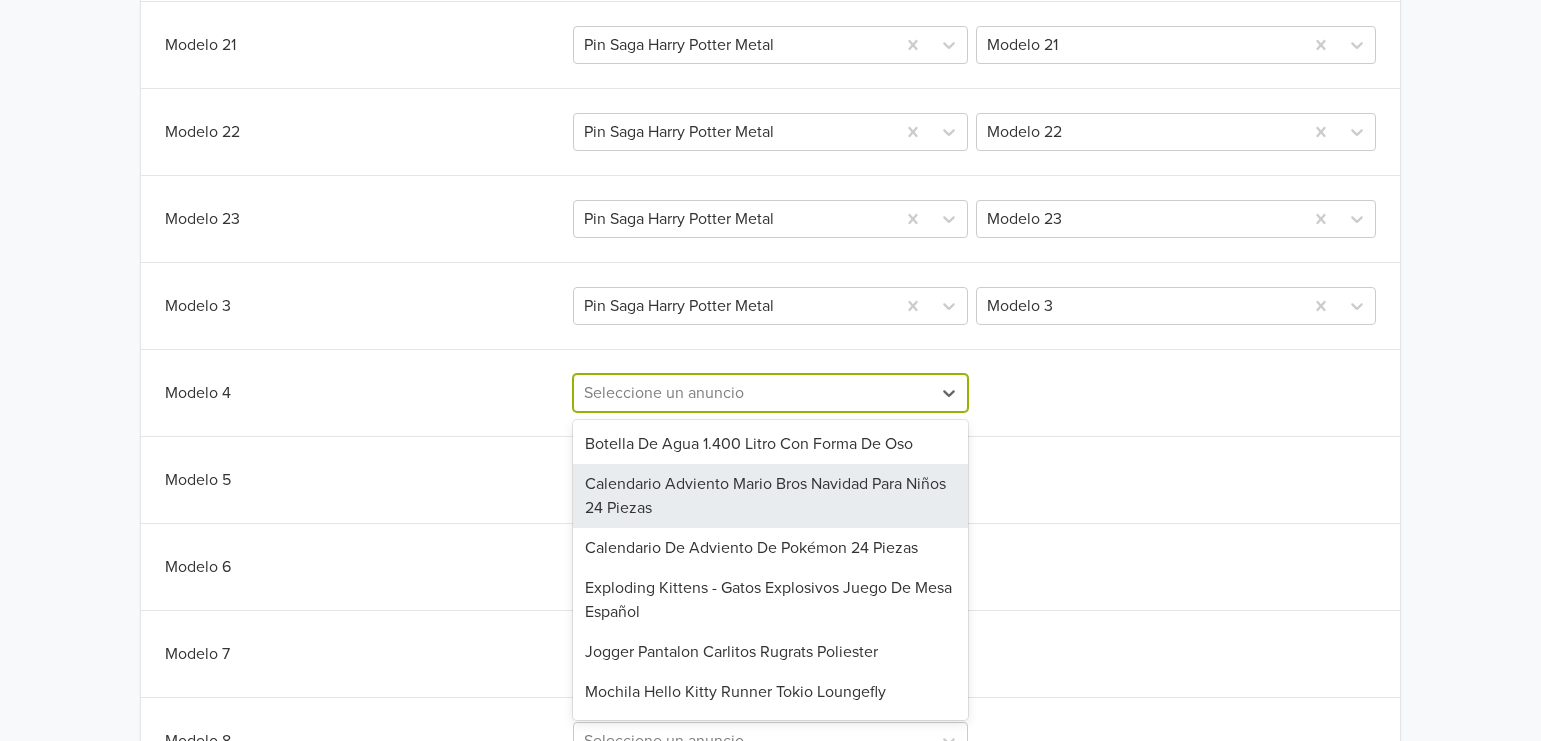 scroll, scrollTop: 1813, scrollLeft: 0, axis: vertical 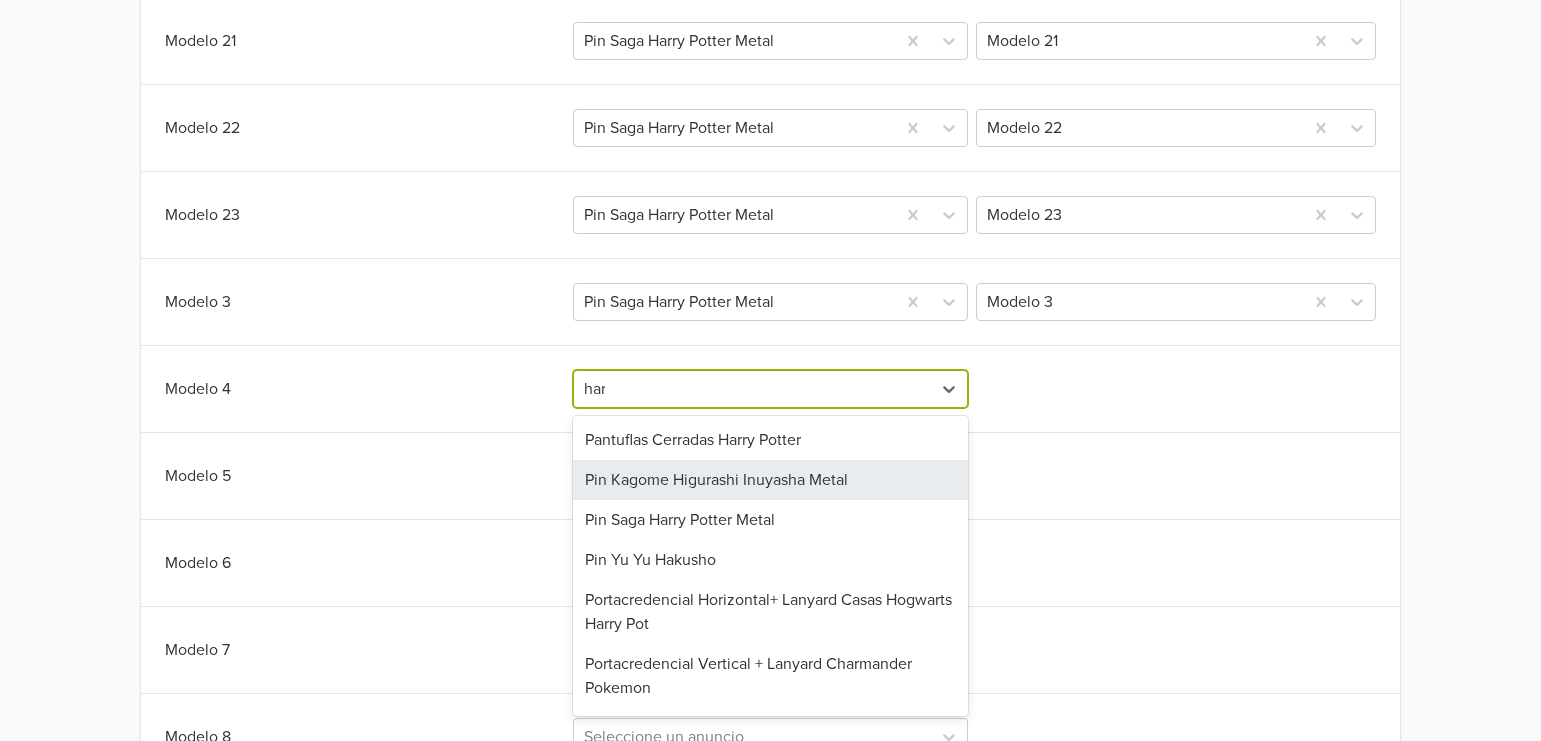 type on "harr" 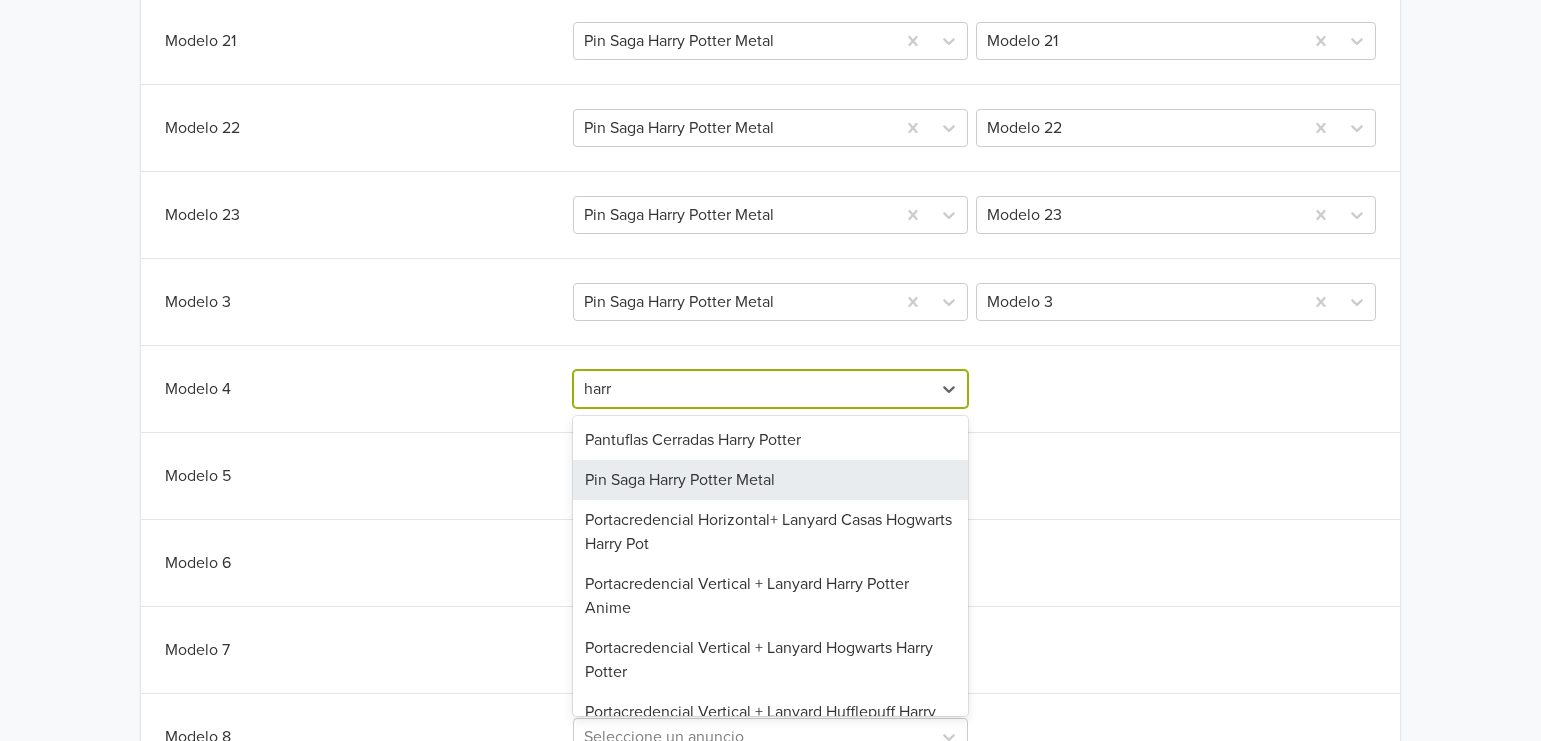 click on "Pin Saga Harry Potter Metal" at bounding box center (771, 480) 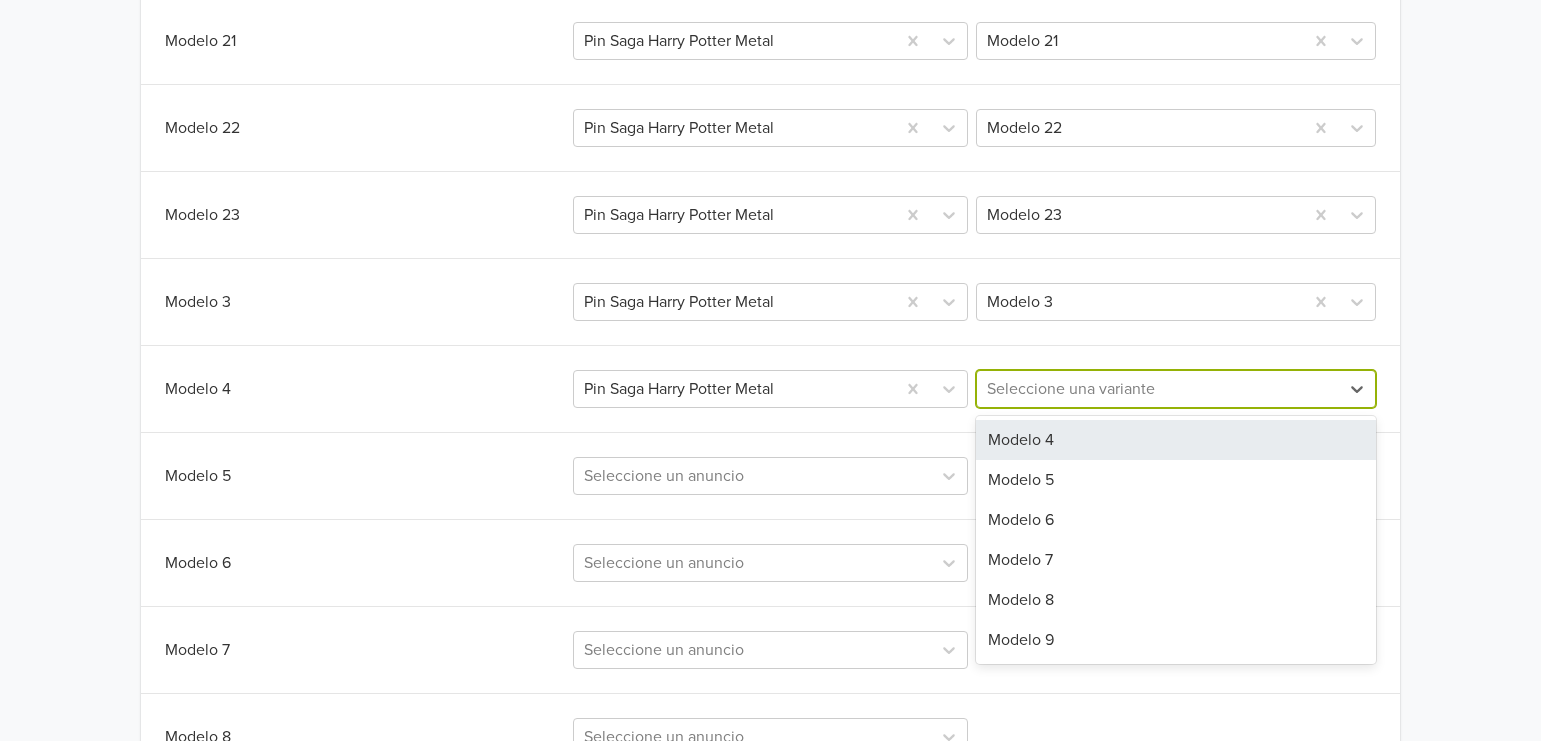 click at bounding box center [1158, 389] 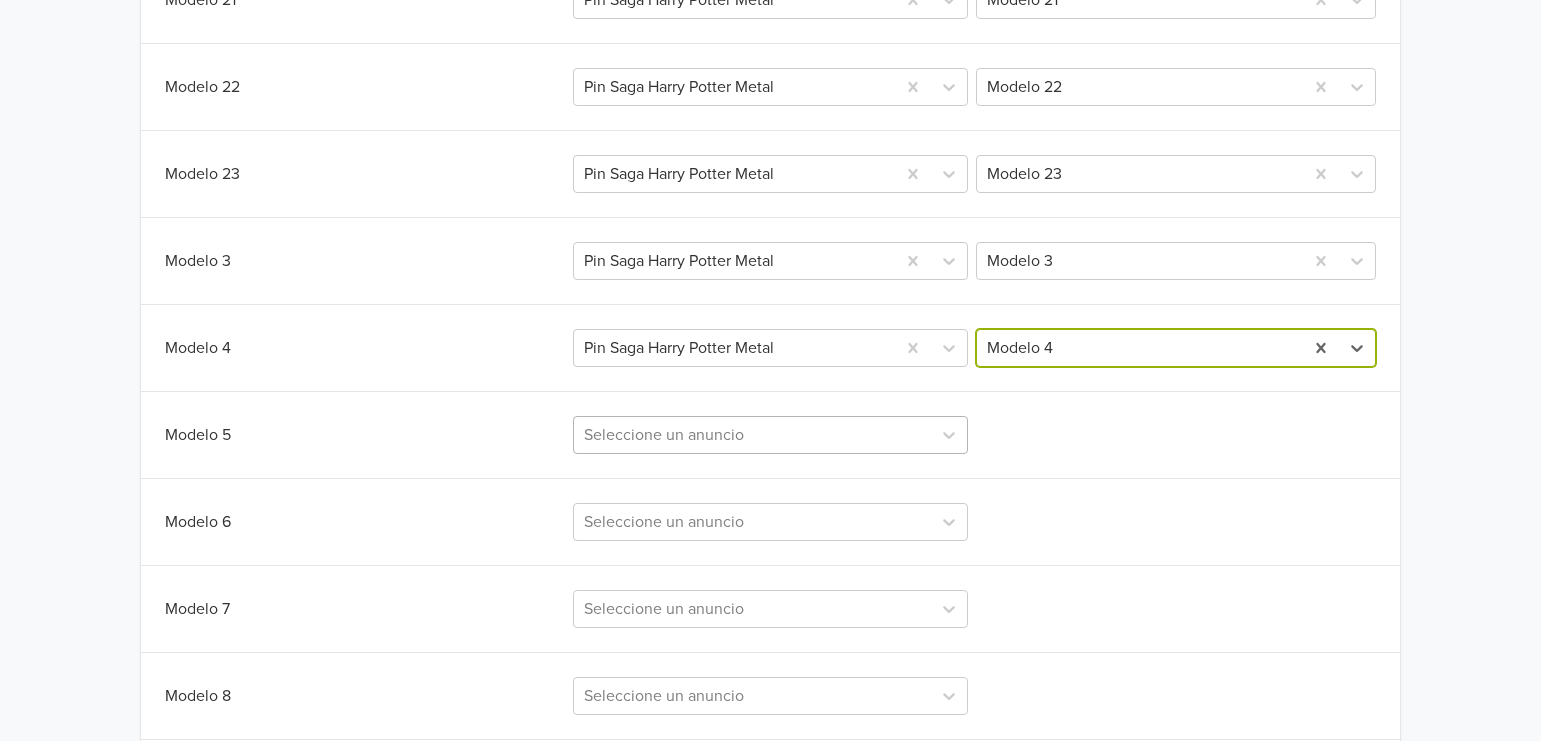 click on "Seleccione un anuncio" at bounding box center [771, 435] 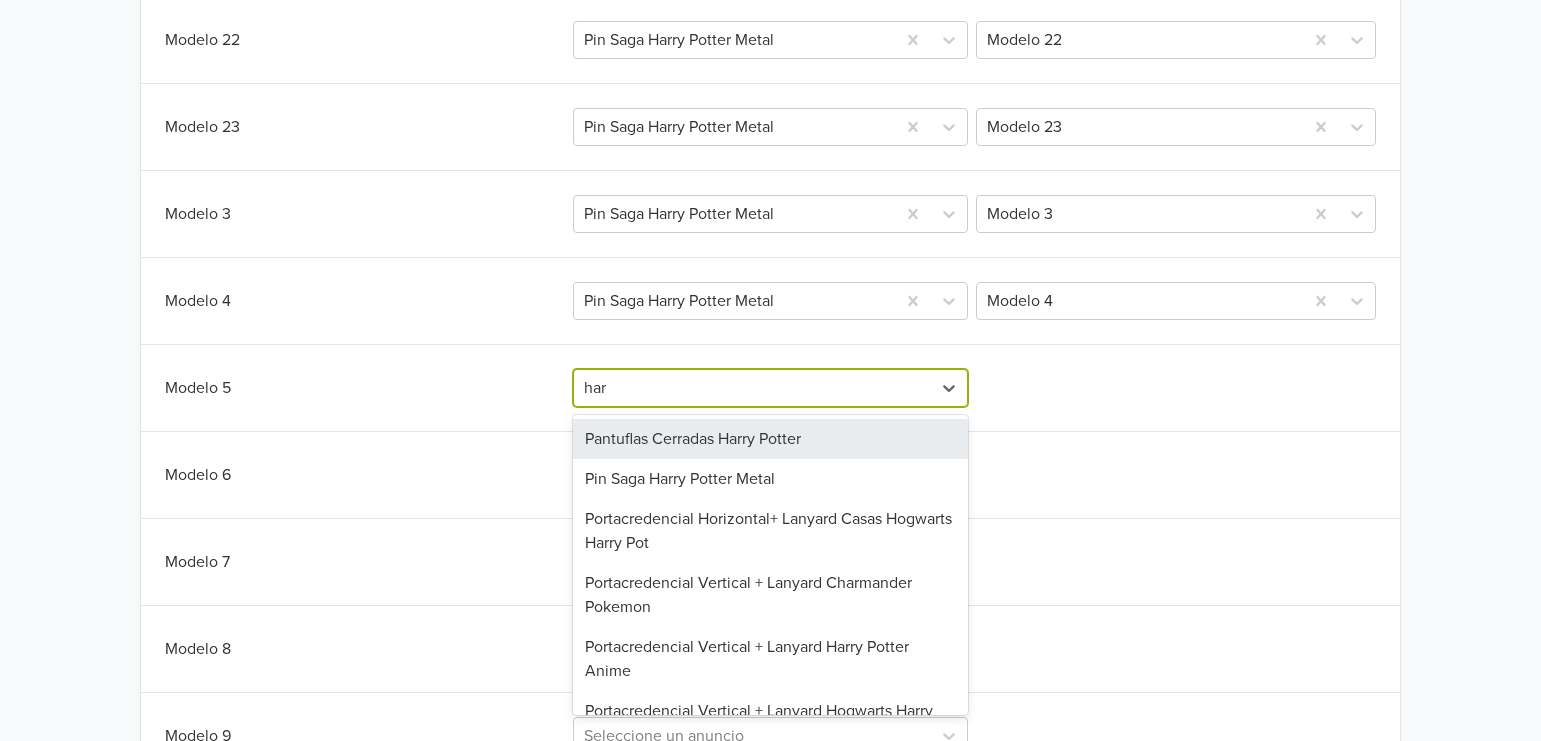 type on "harr" 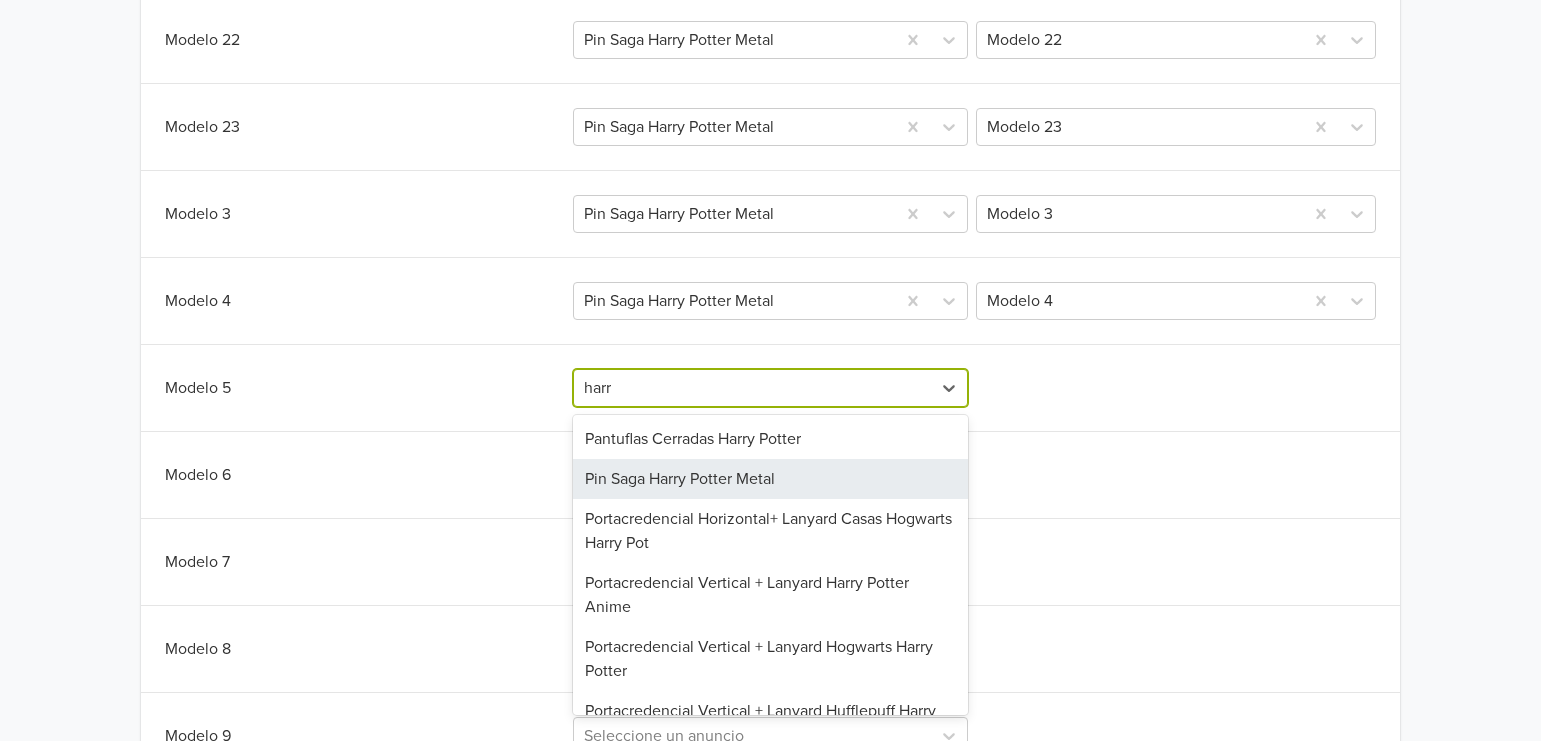 click on "Pin Saga Harry Potter Metal" at bounding box center (771, 479) 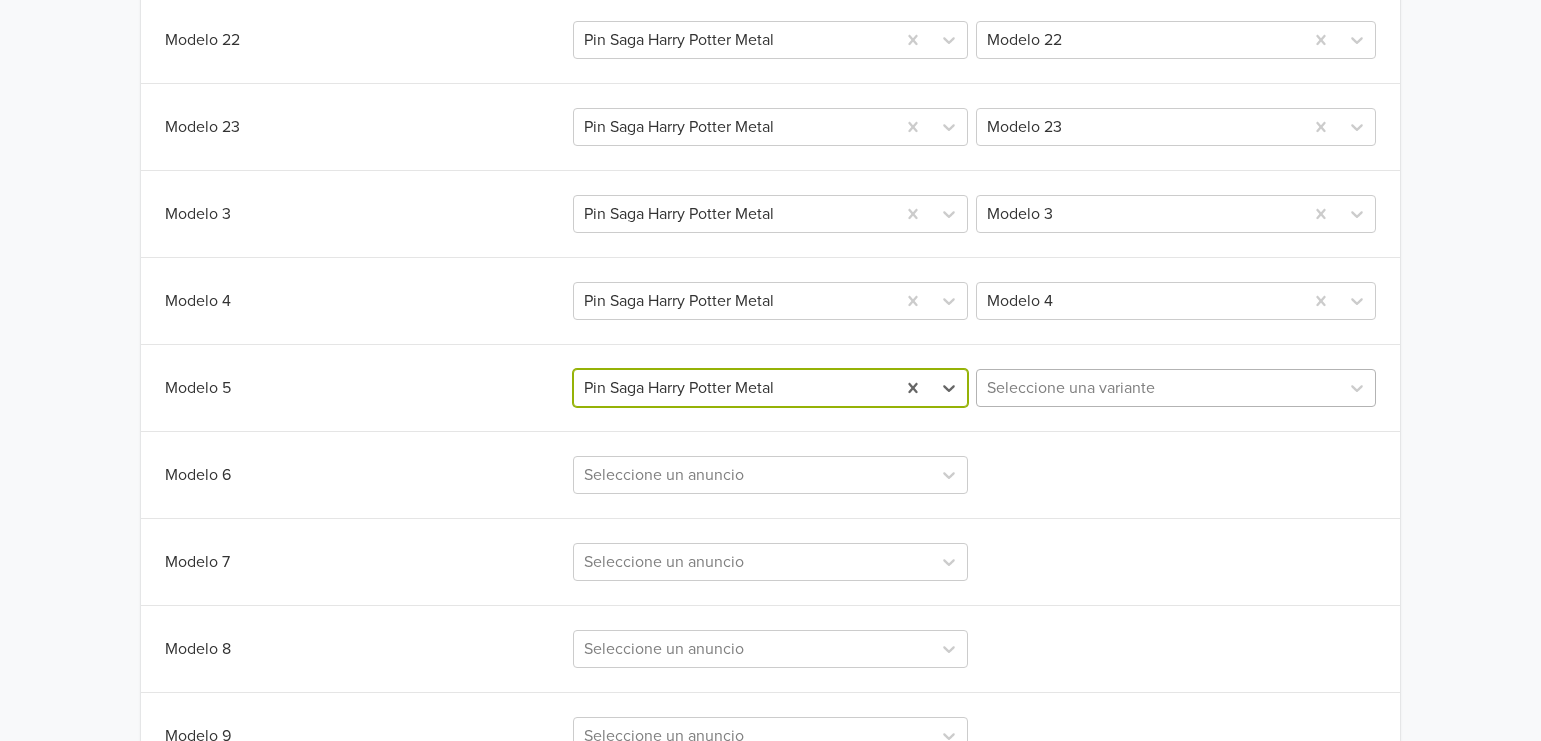 click at bounding box center (1158, 388) 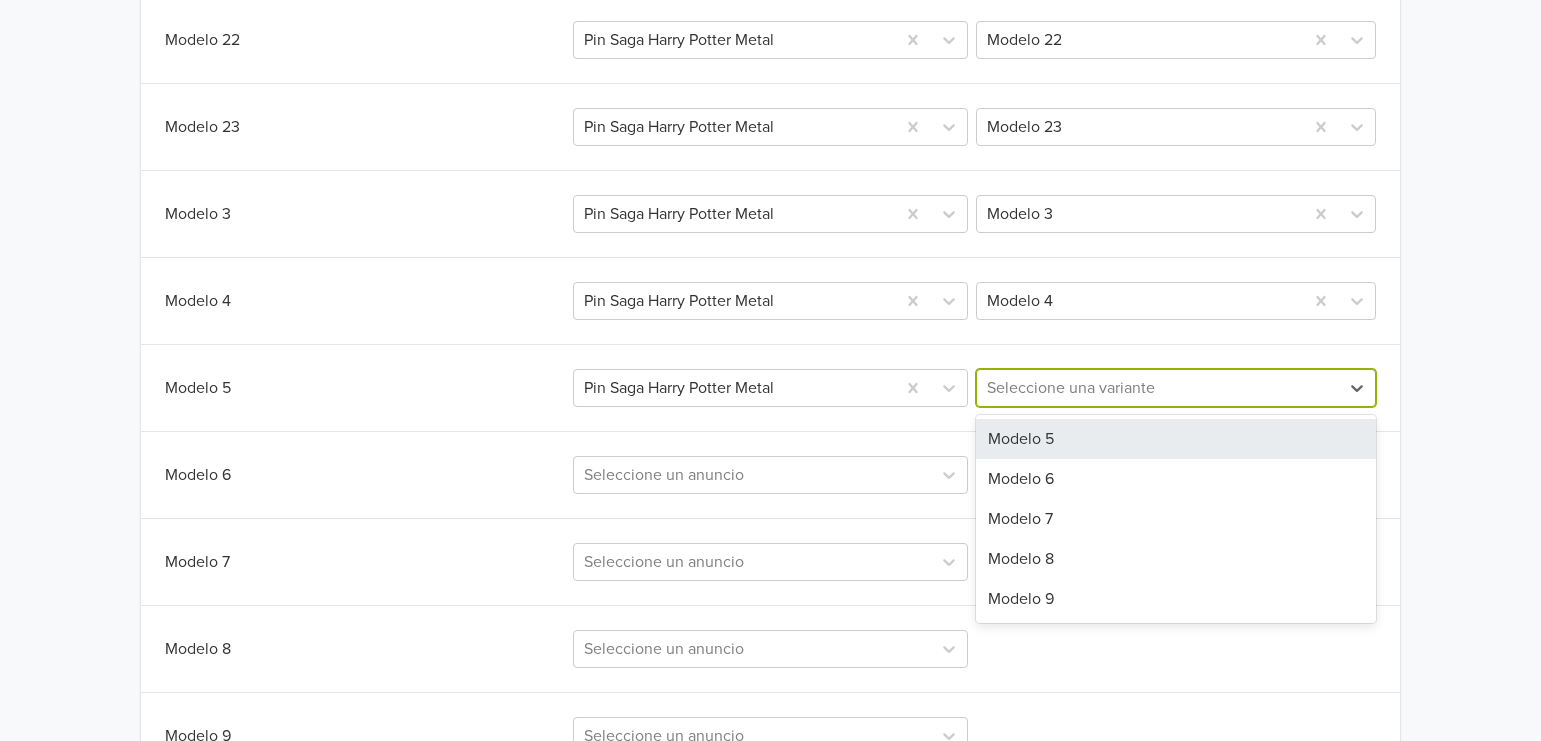 click on "Modelo 5" at bounding box center [1176, 439] 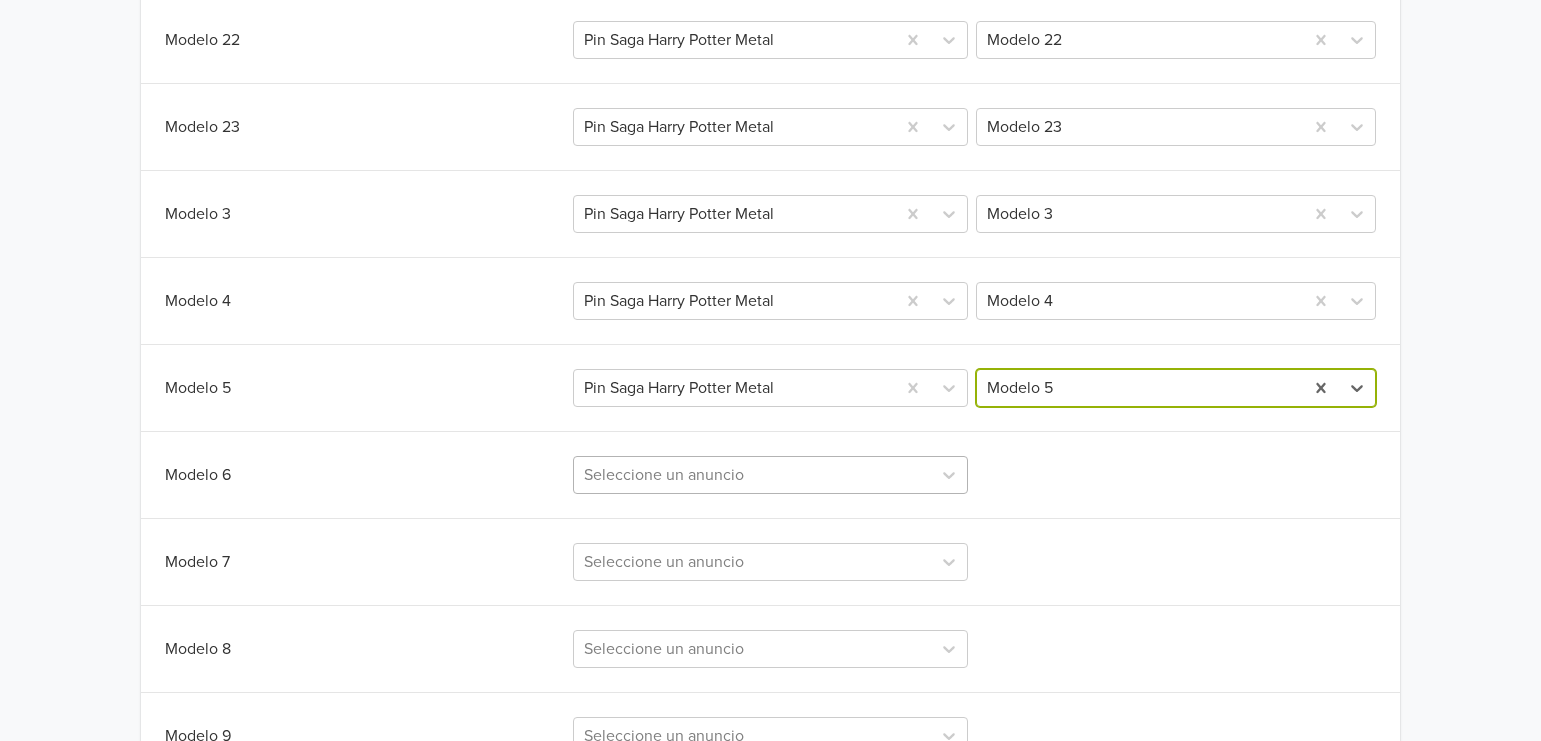 click on "Seleccione un anuncio" at bounding box center [771, 475] 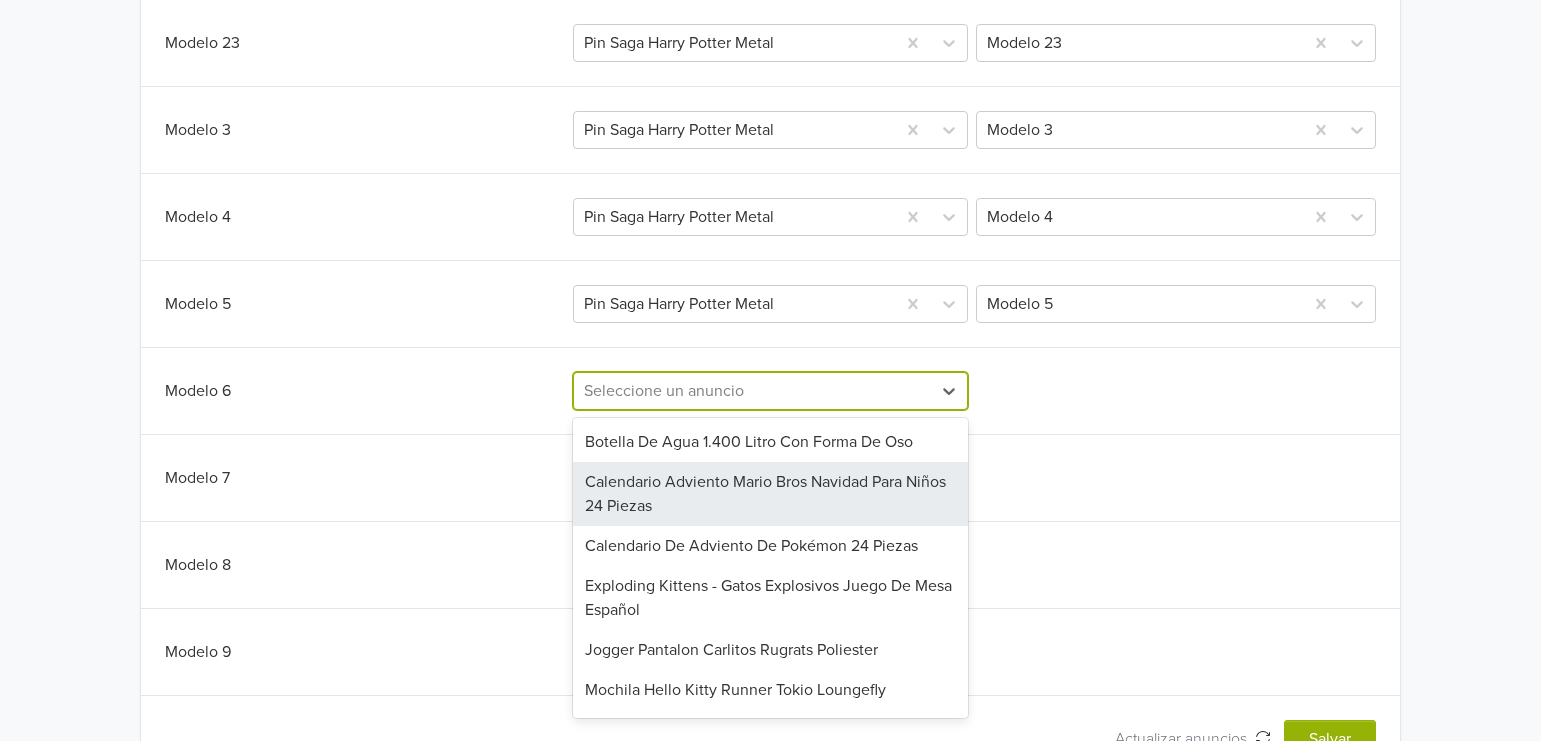 scroll, scrollTop: 1989, scrollLeft: 0, axis: vertical 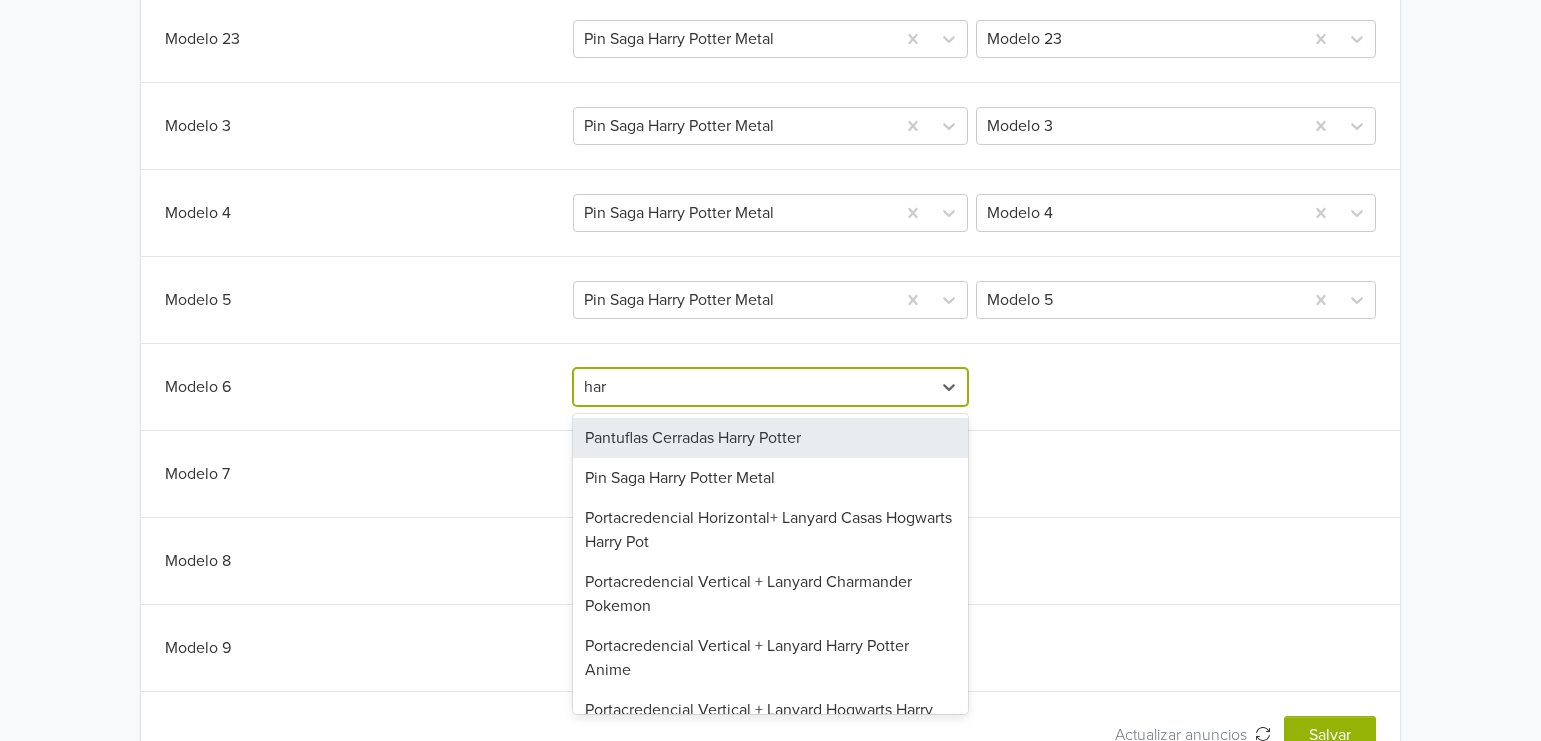 type on "harr" 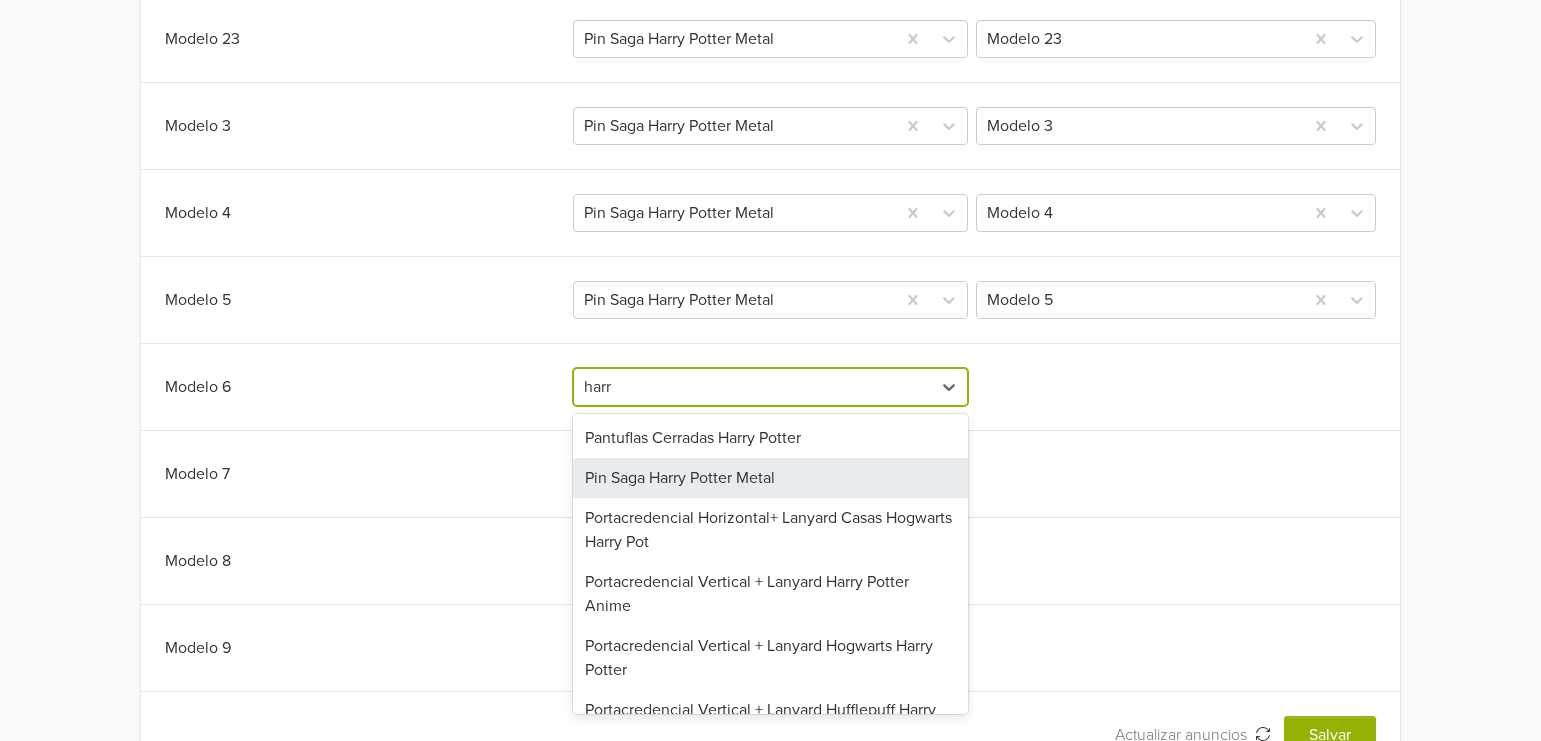 drag, startPoint x: 832, startPoint y: 501, endPoint x: 873, endPoint y: 483, distance: 44.777225 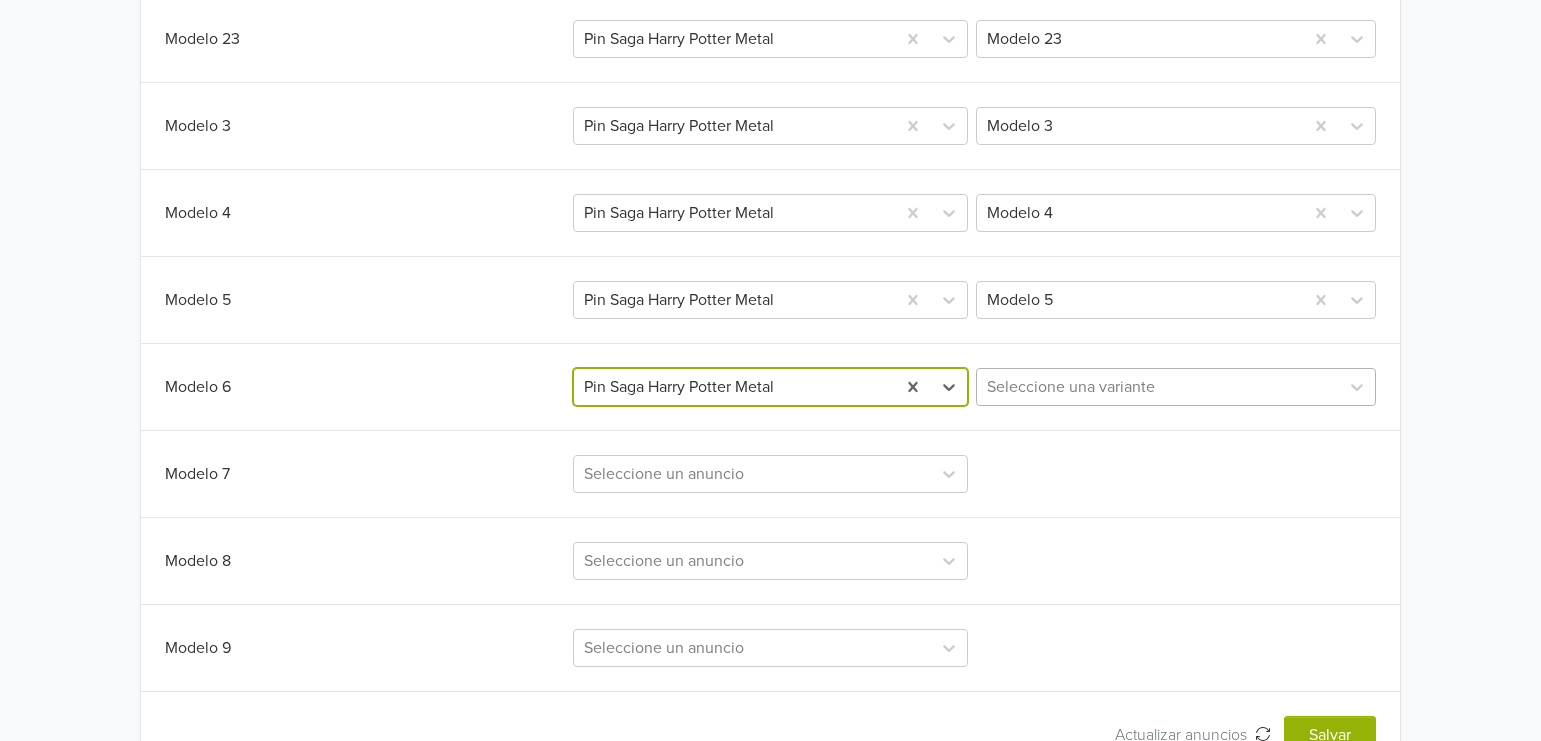 click at bounding box center [1158, 387] 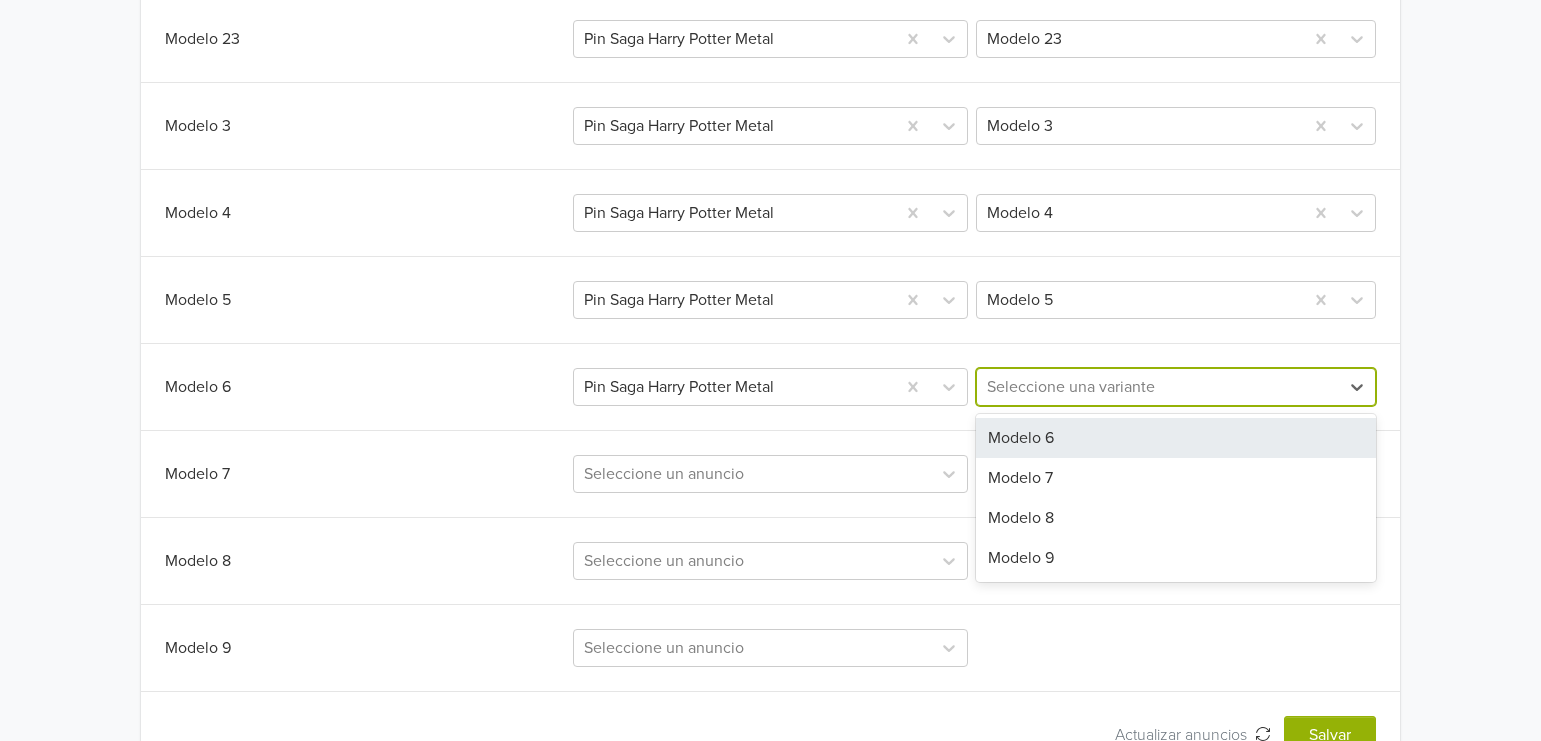 click on "Modelo 6" at bounding box center [1176, 438] 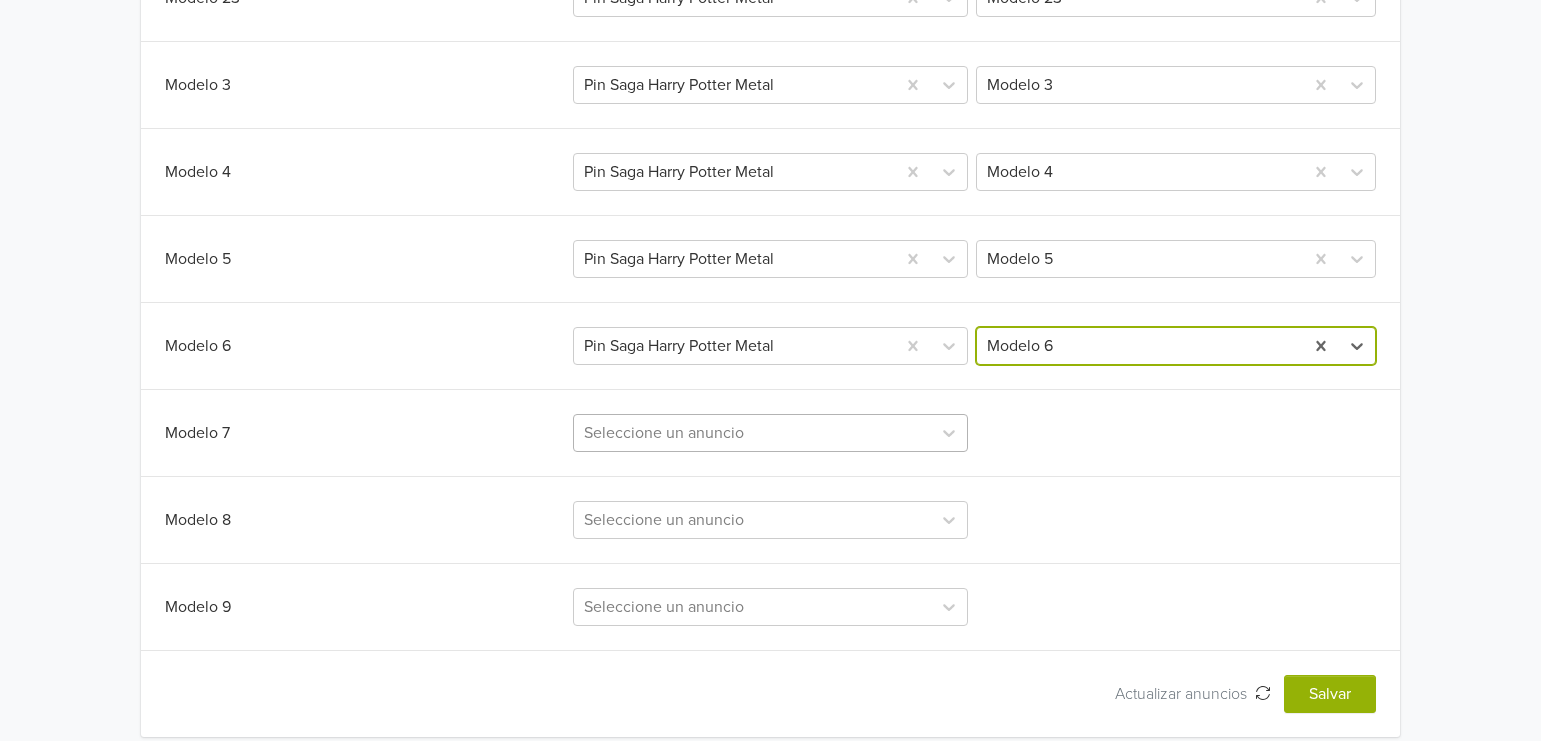 click on "Seleccione un anuncio" at bounding box center [771, 433] 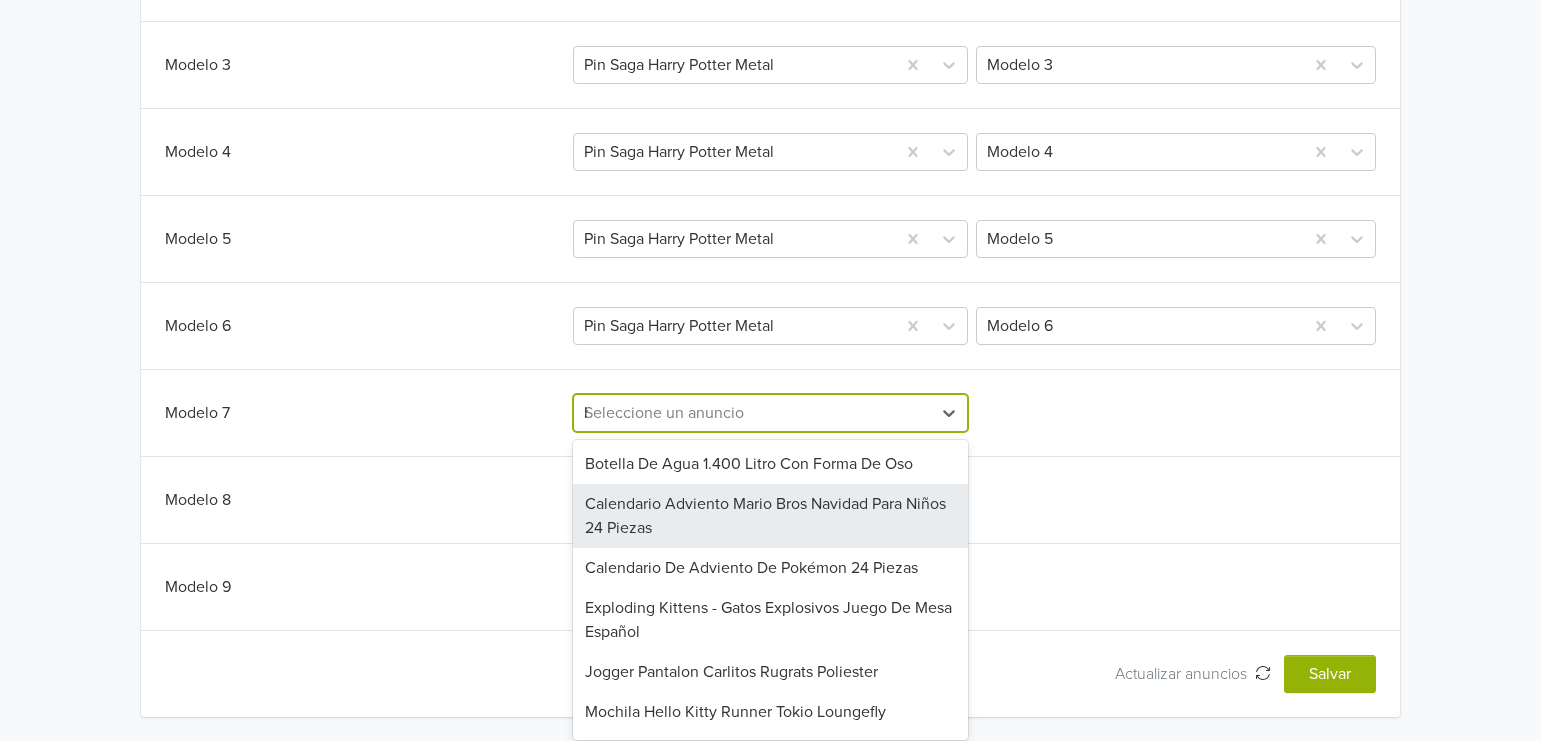 scroll, scrollTop: 2073, scrollLeft: 0, axis: vertical 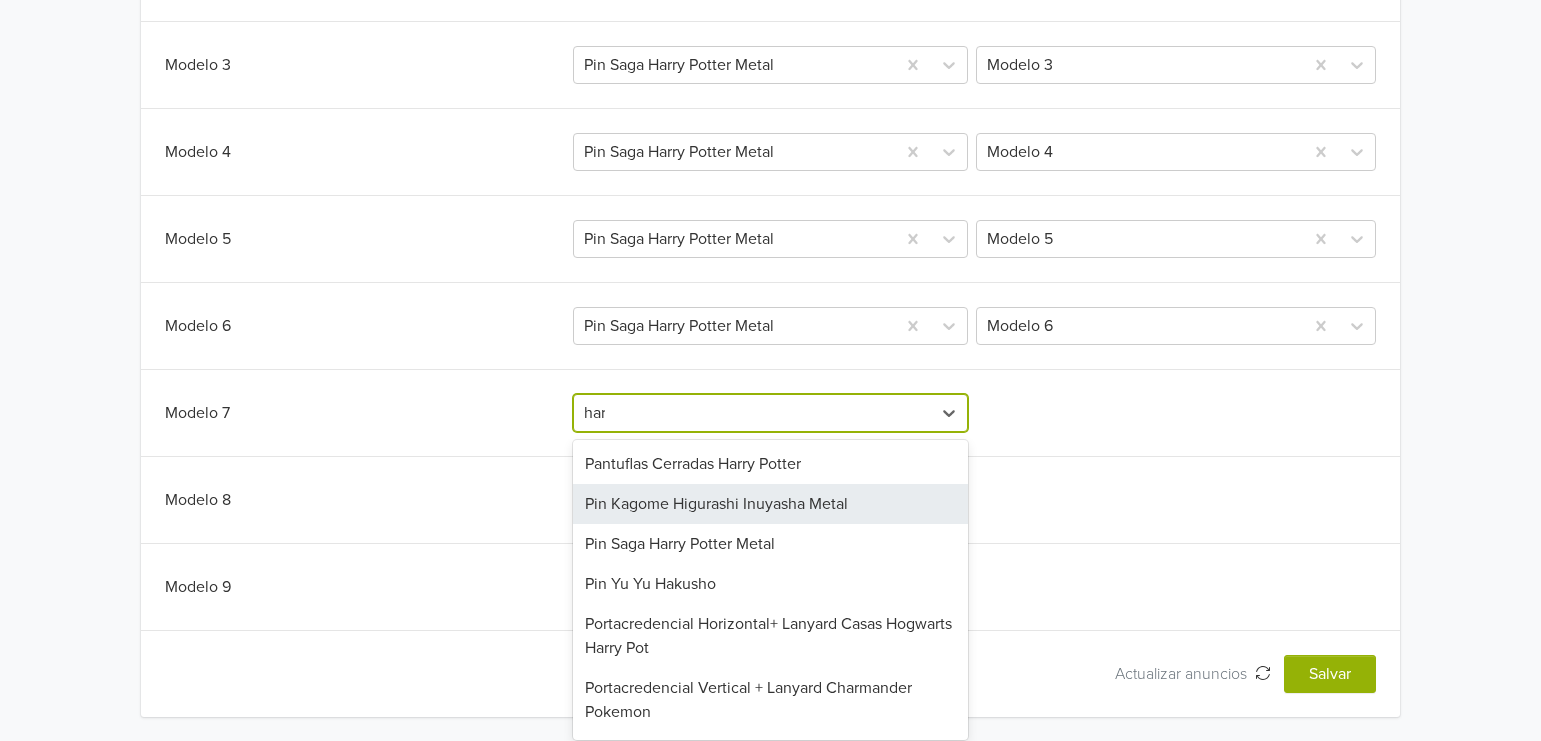 type on "harr" 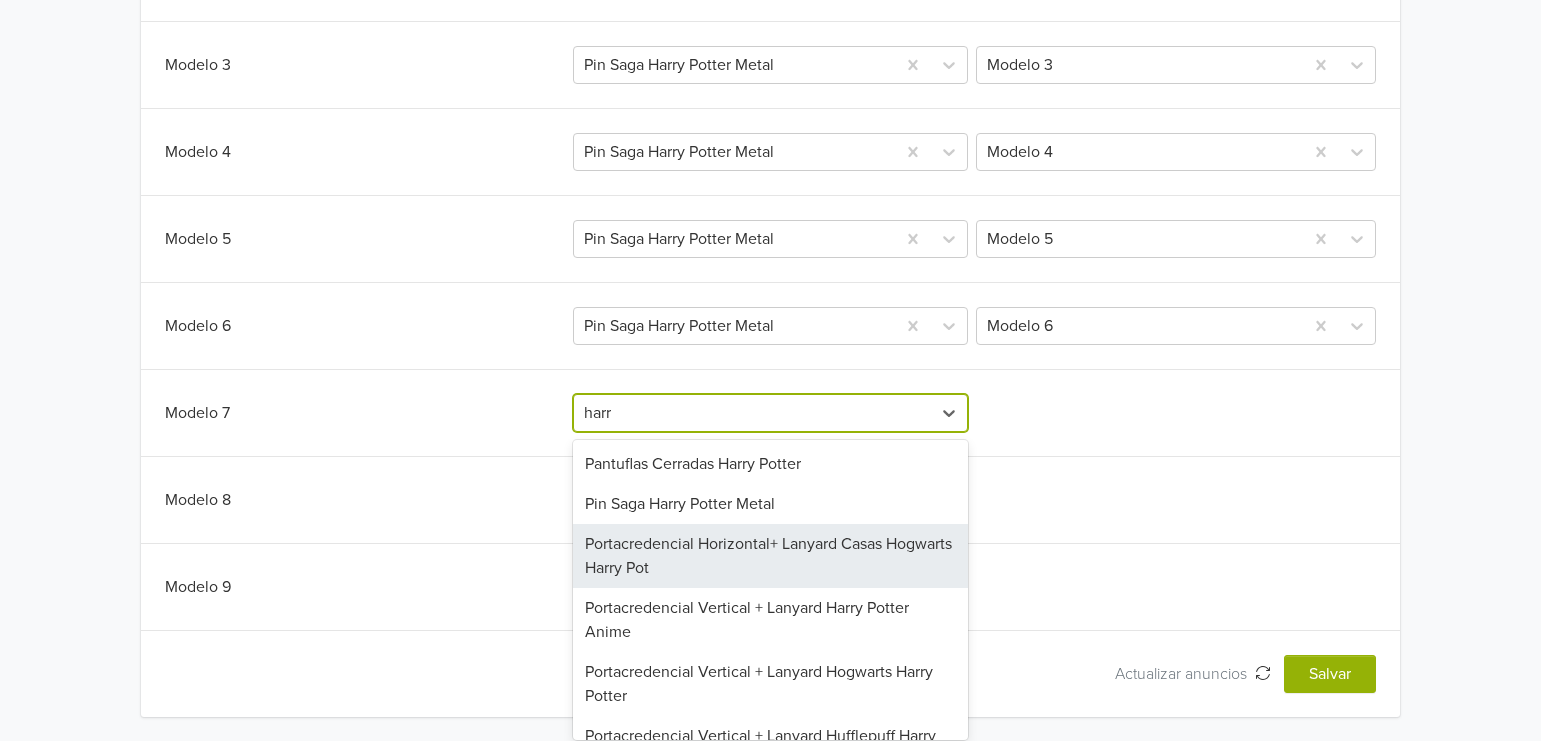 click on "Portacredencial Horizontal+ Lanyard Casas Hogwarts Harry Pot" at bounding box center (771, 556) 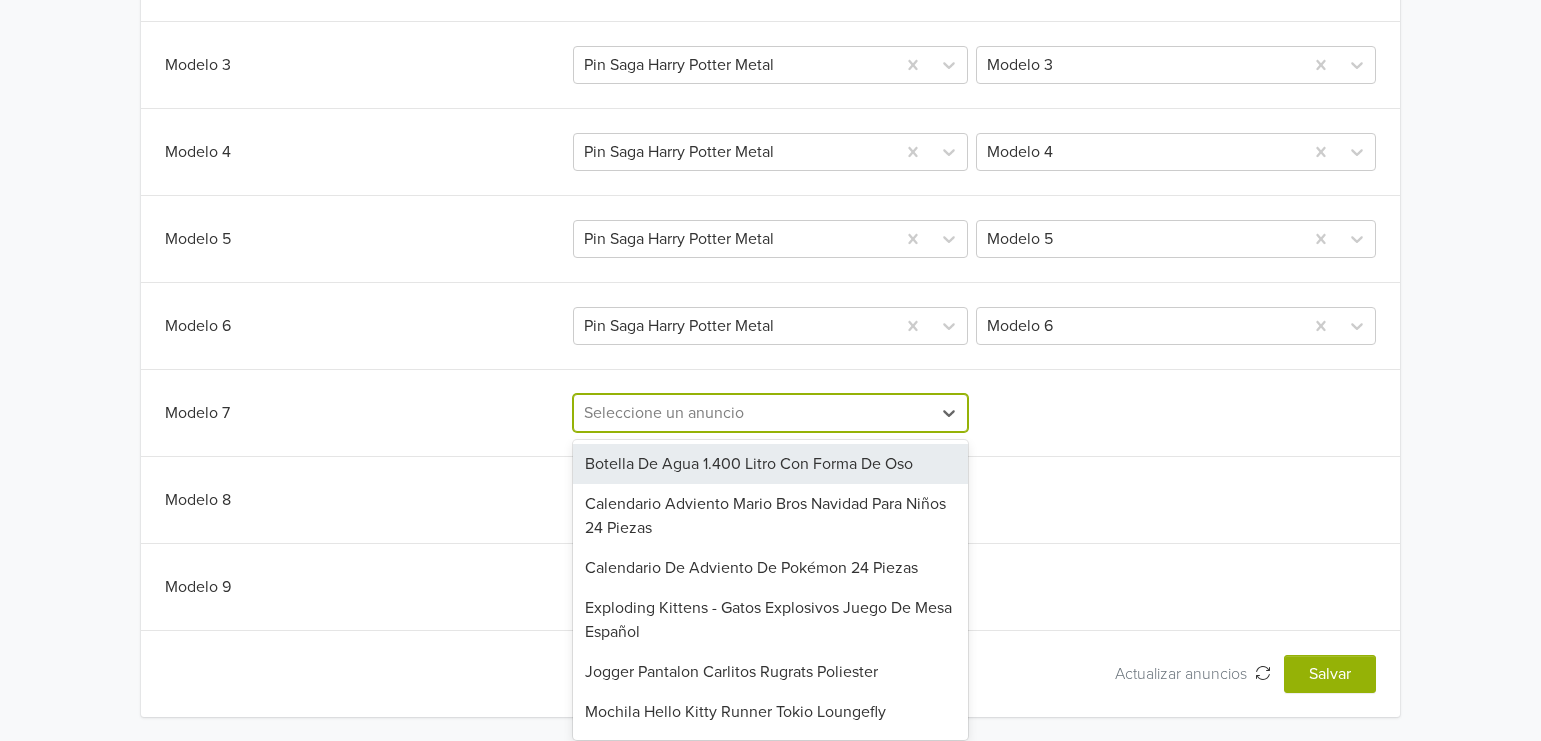 click at bounding box center (753, 413) 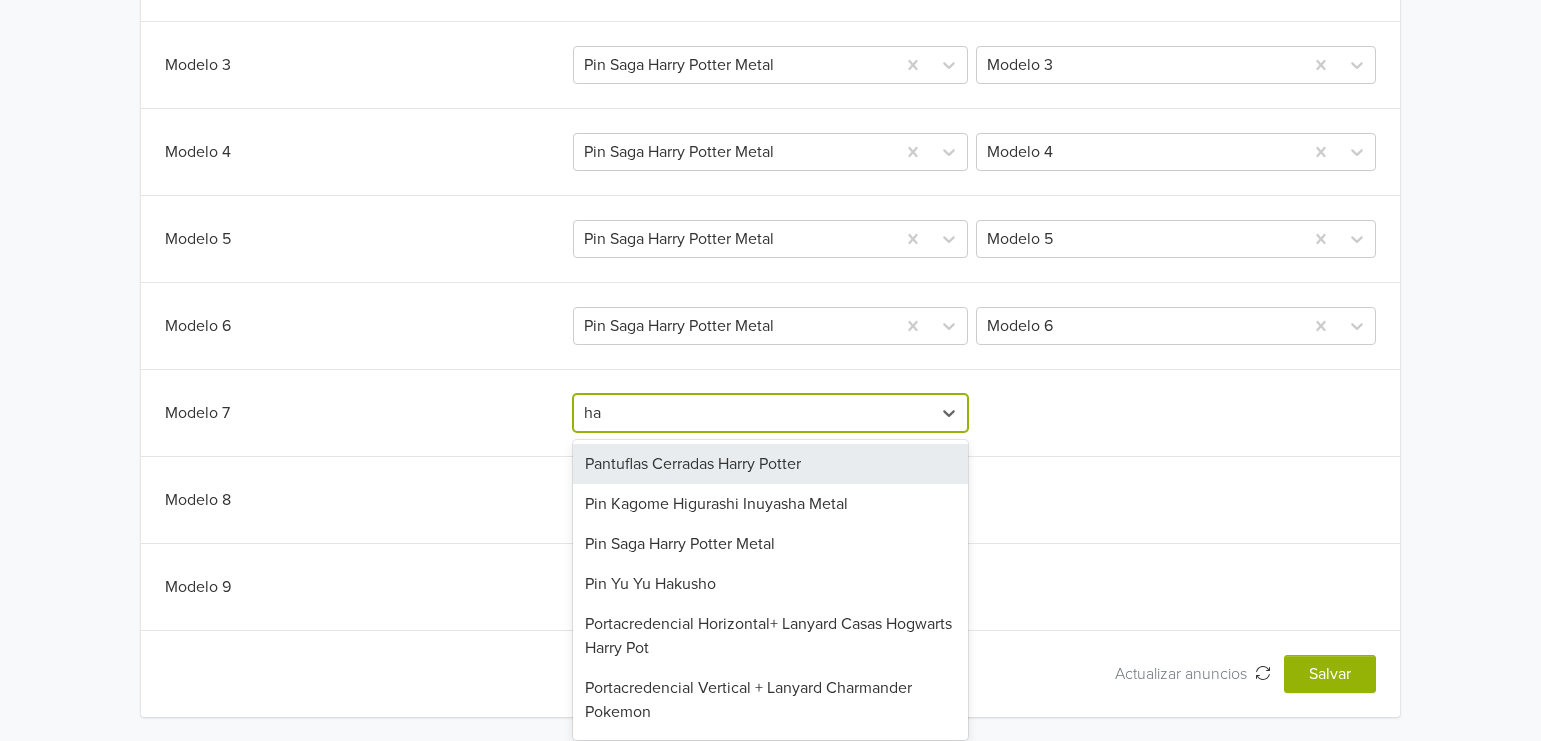 type on "har" 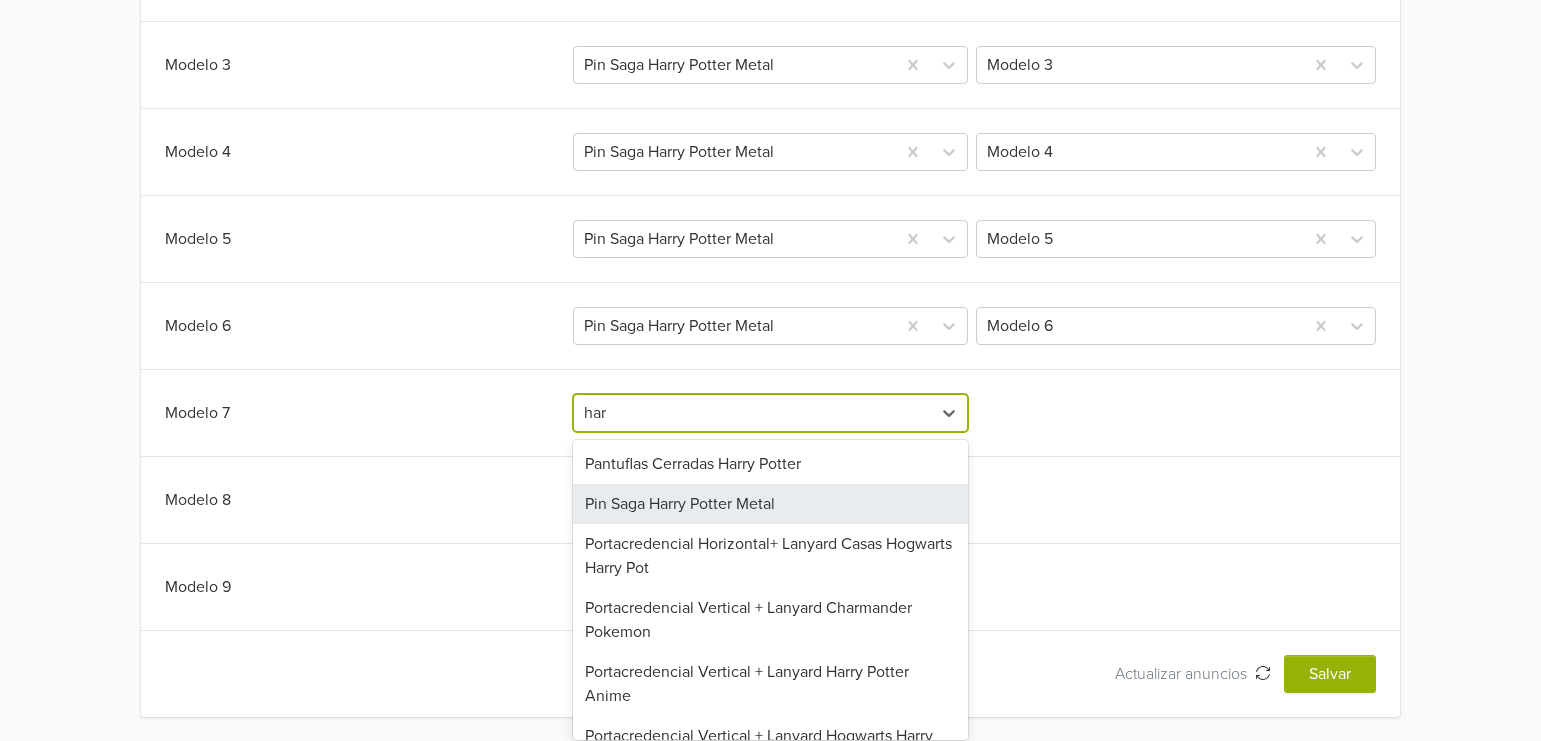 click on "Pin Saga Harry Potter Metal" at bounding box center (771, 504) 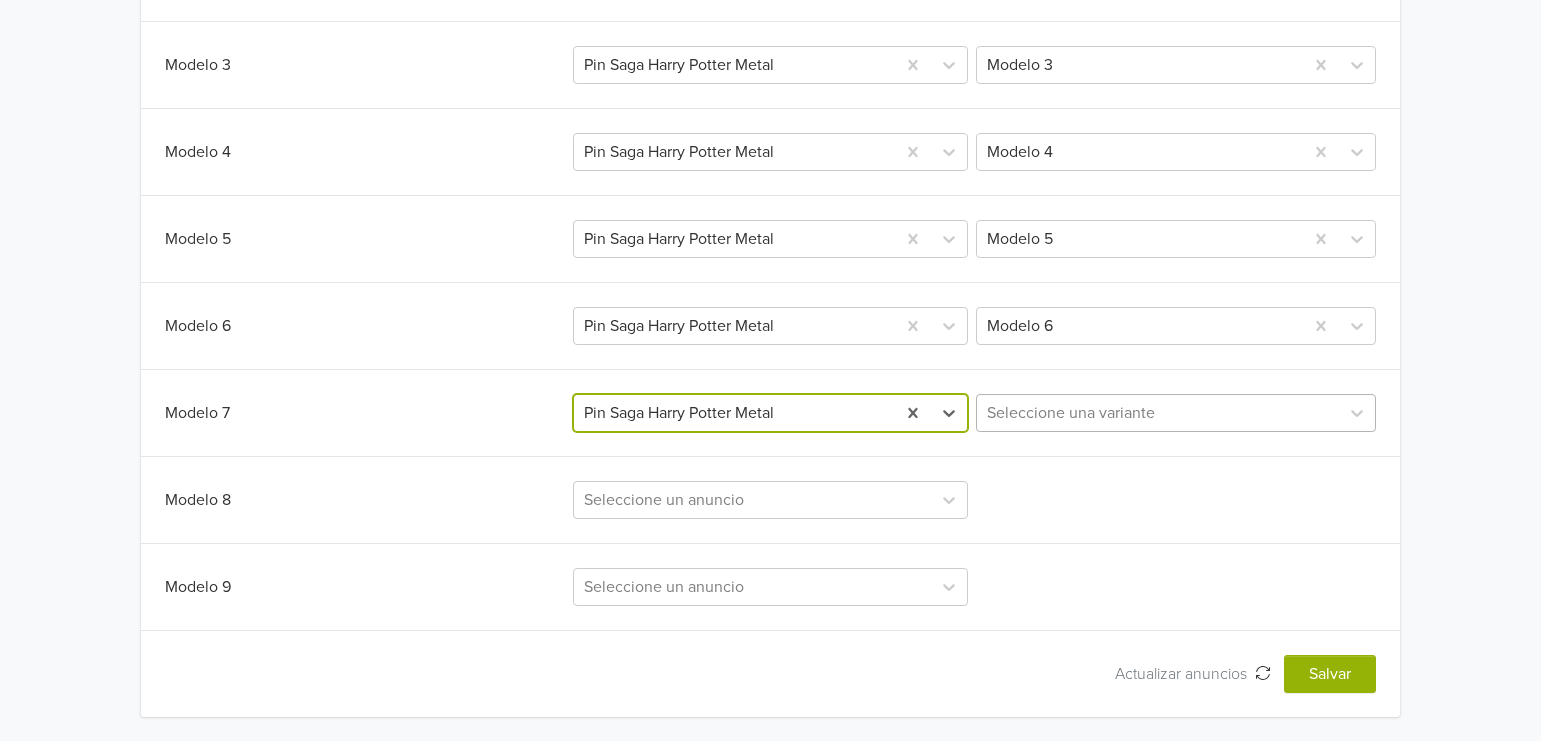 click at bounding box center [1158, 413] 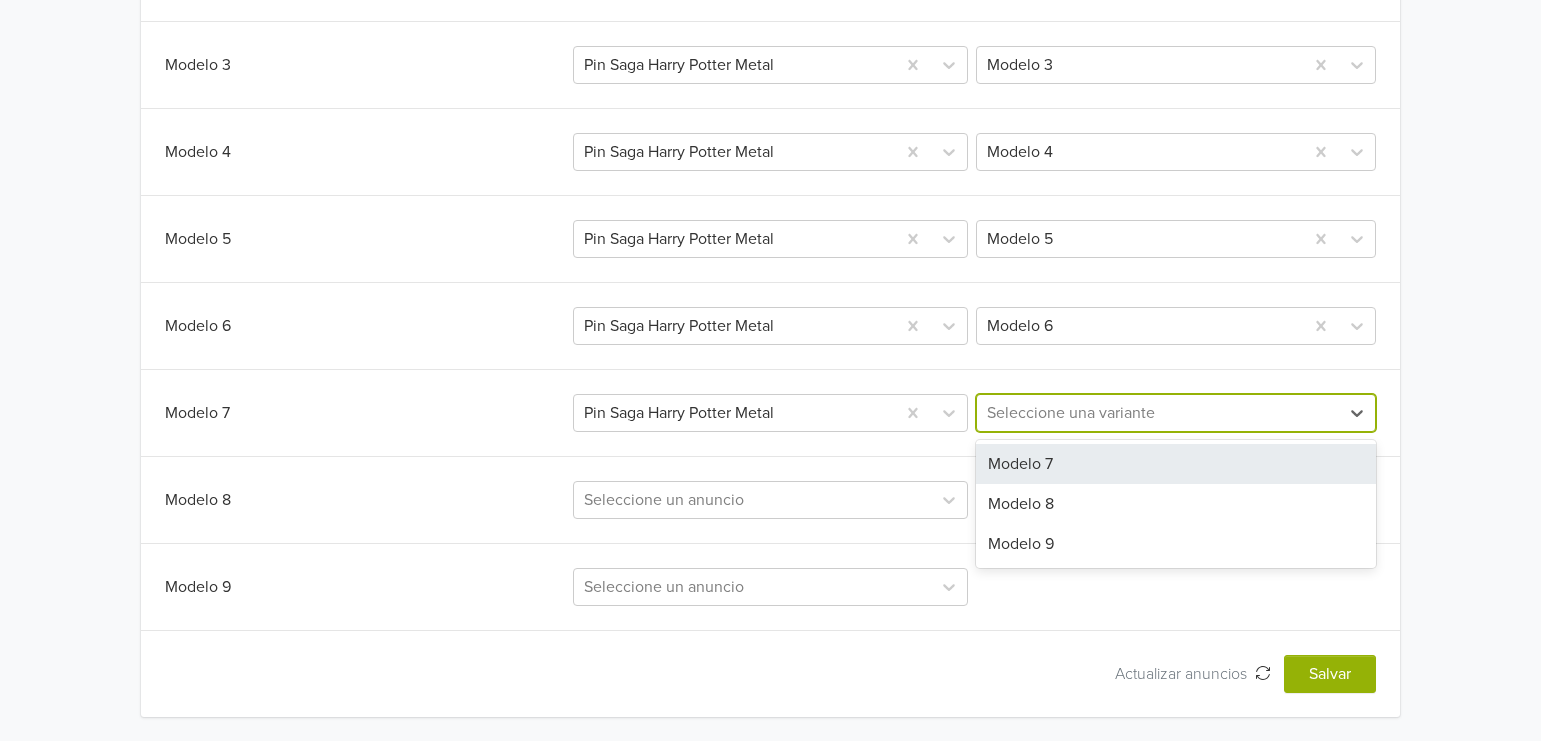 click on "Modelo 7" at bounding box center [1176, 464] 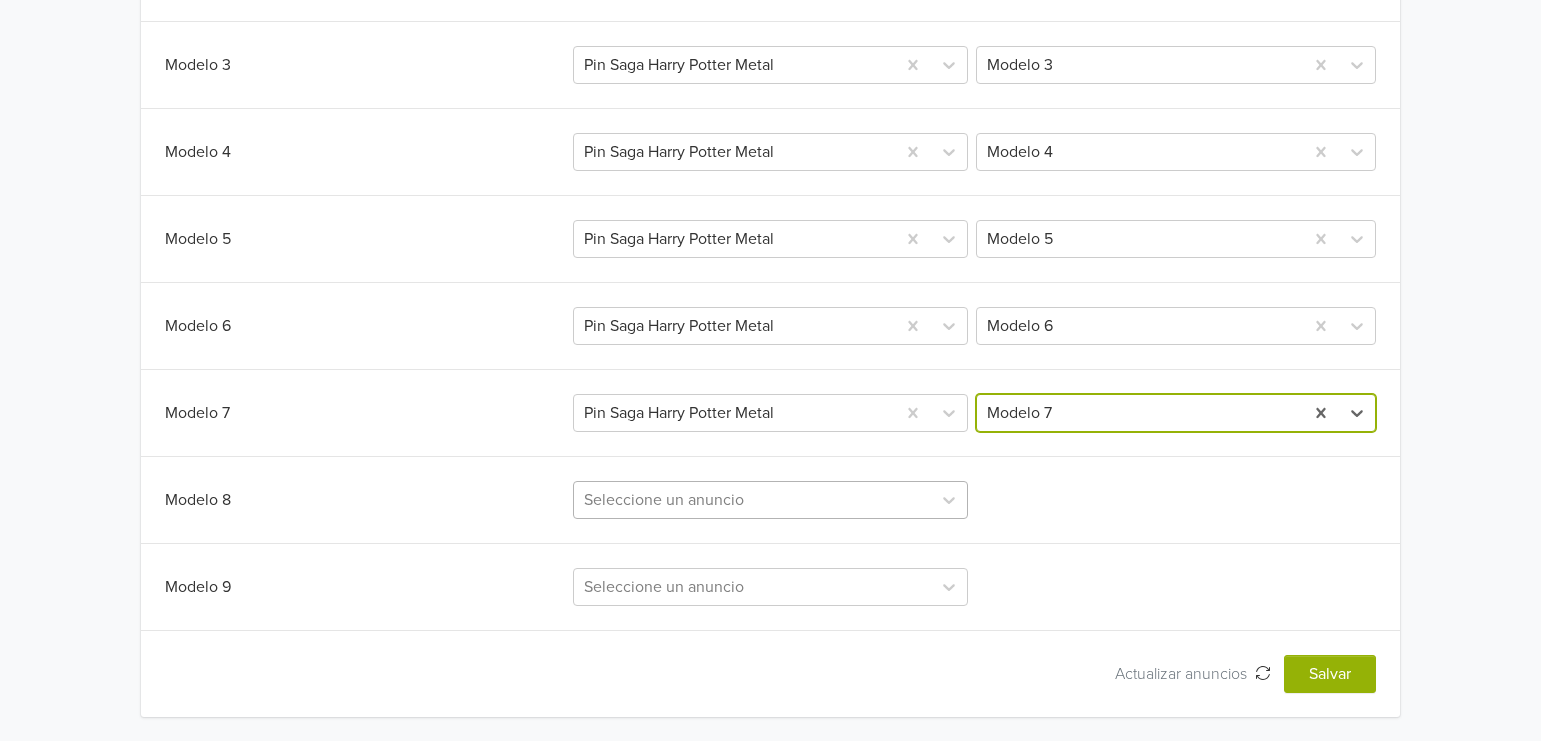 click on "Seleccione un anuncio" at bounding box center (753, 500) 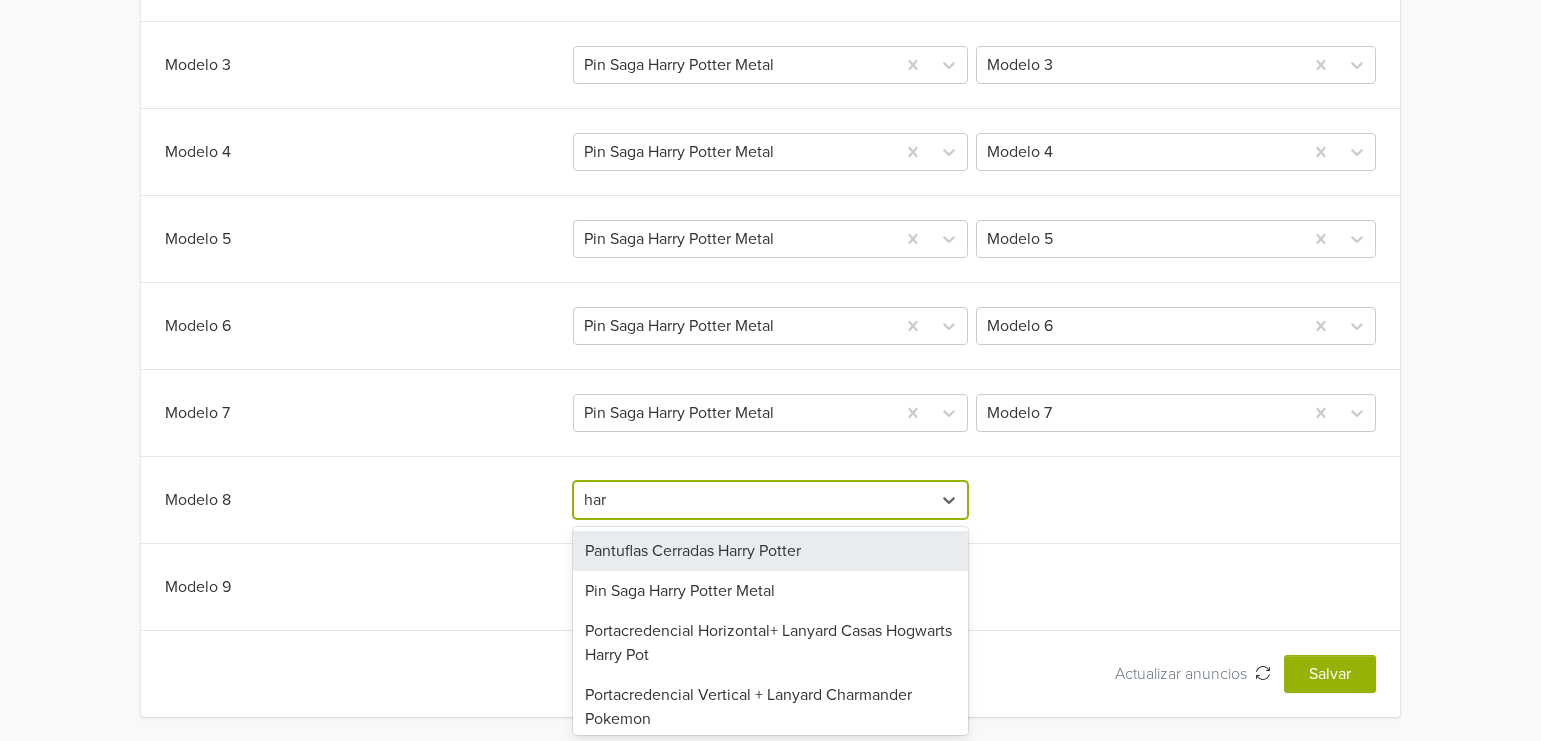 type on "harr" 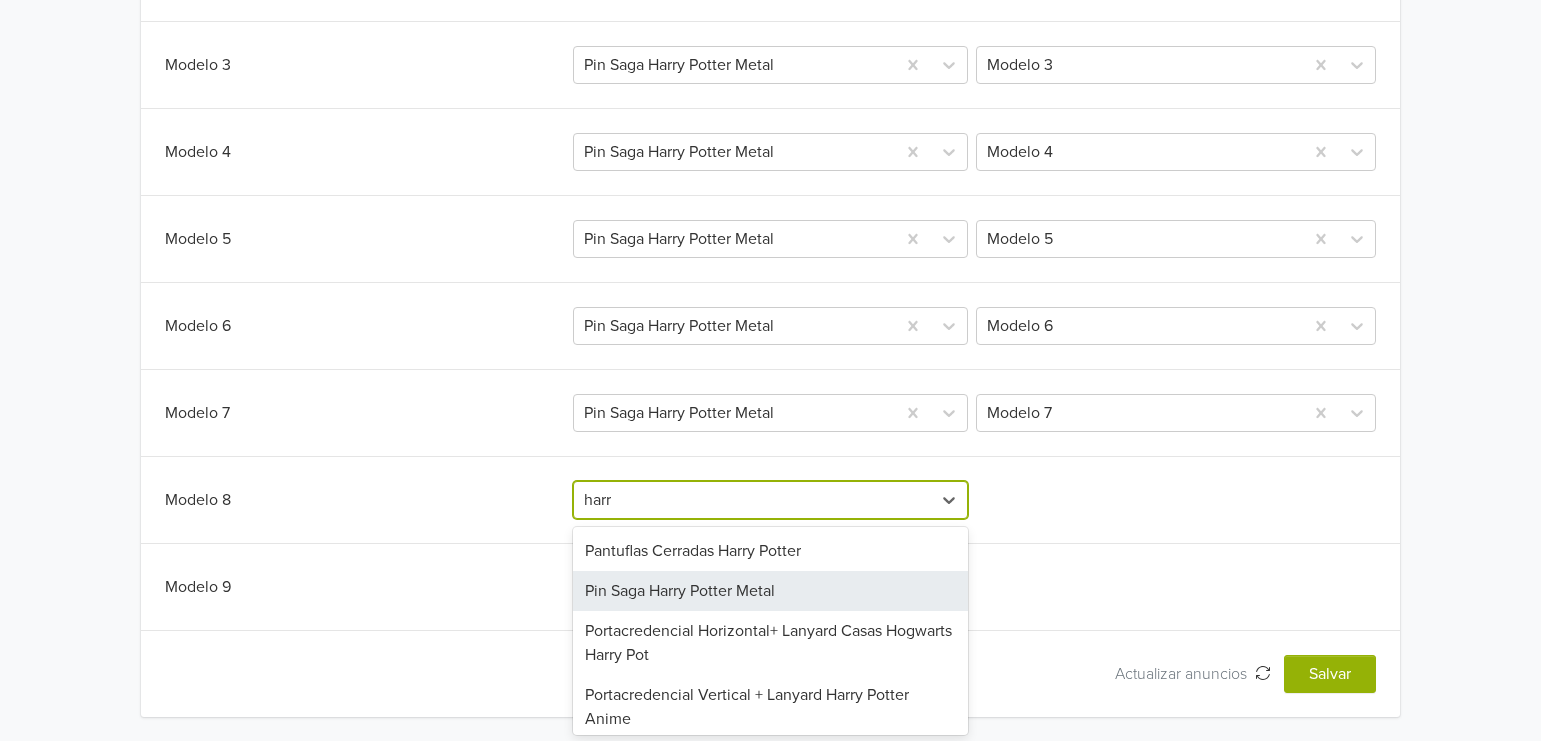 click on "Pin Saga Harry Potter Metal" at bounding box center [771, 591] 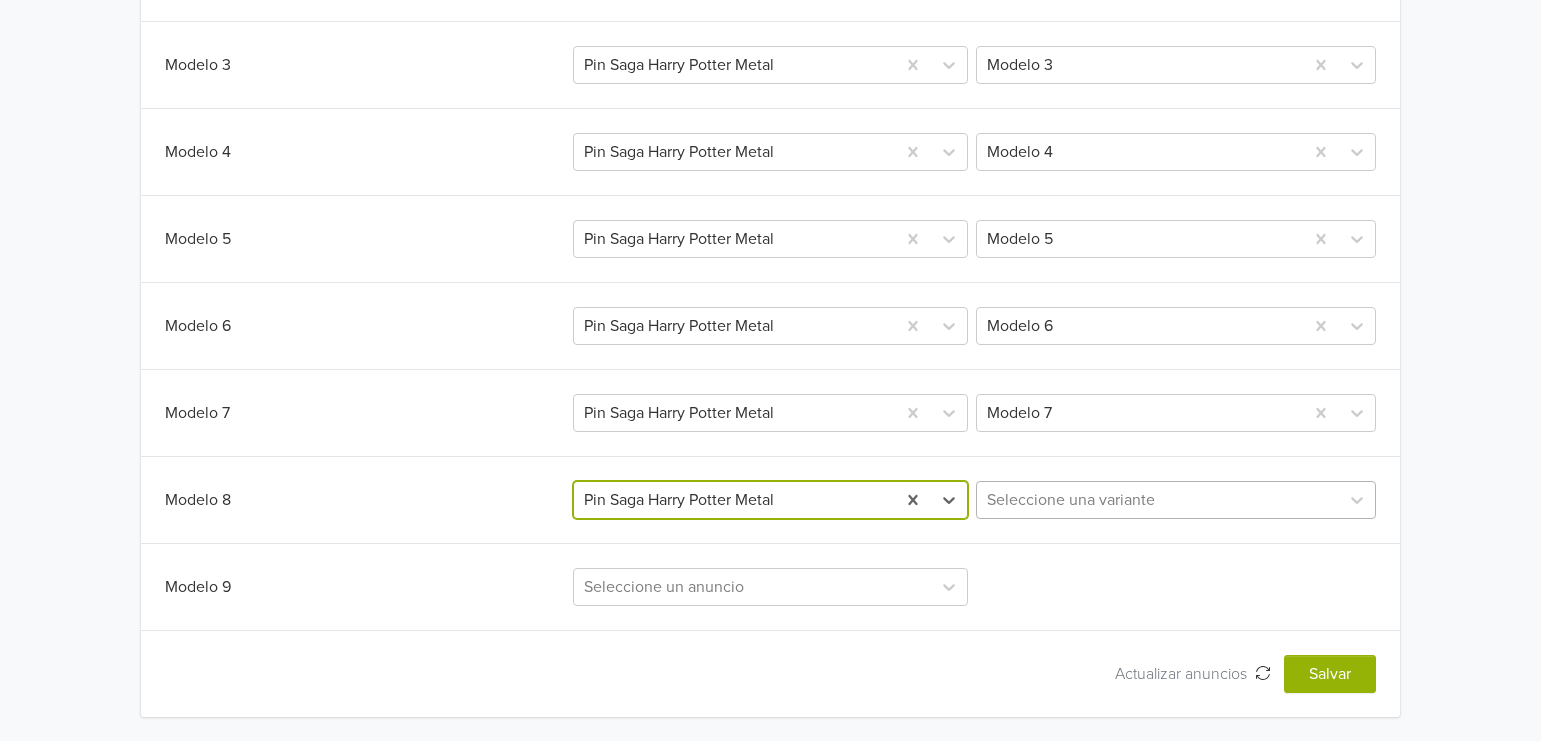 click on "Seleccione una variante" at bounding box center [1158, 500] 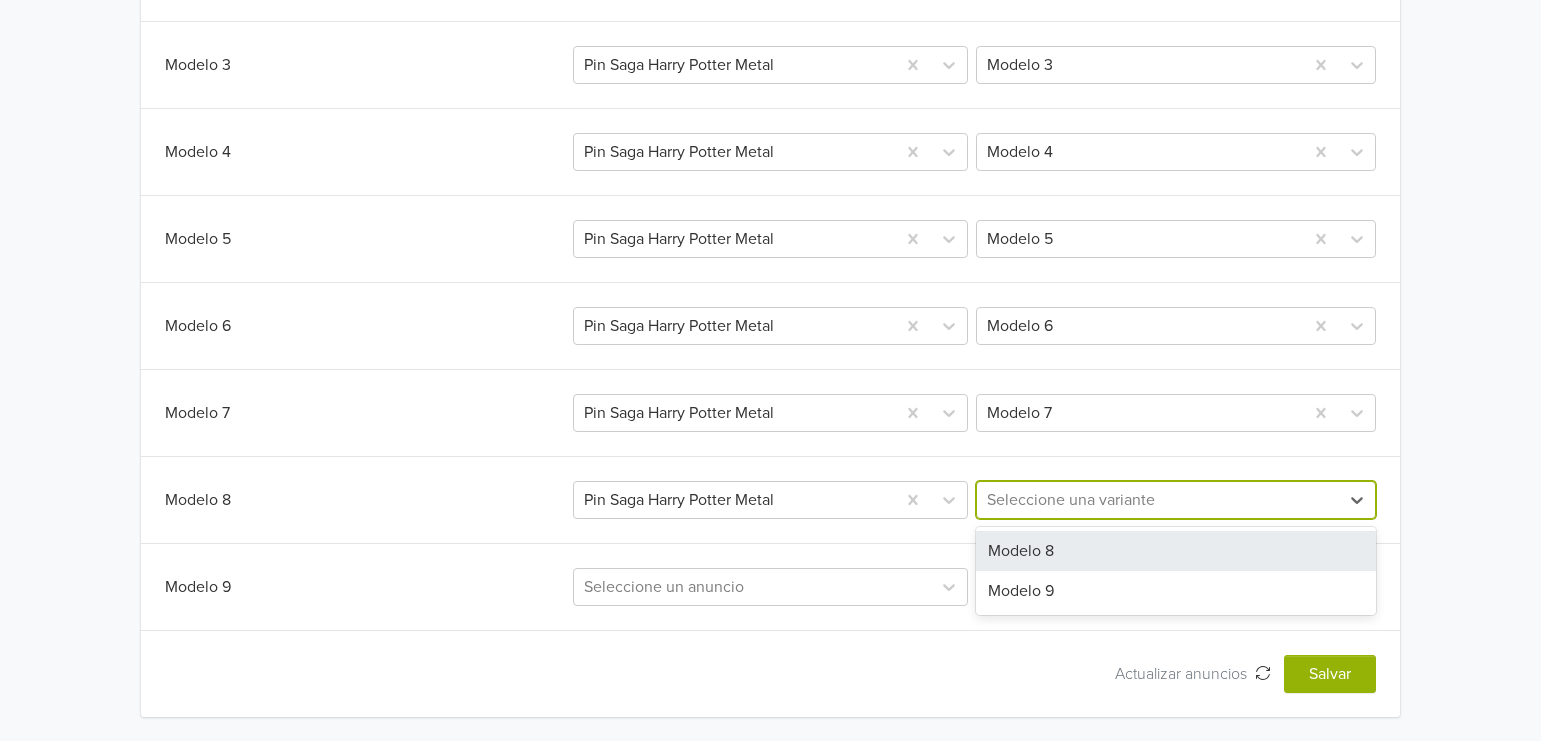 click on "Modelo 8" at bounding box center [1176, 551] 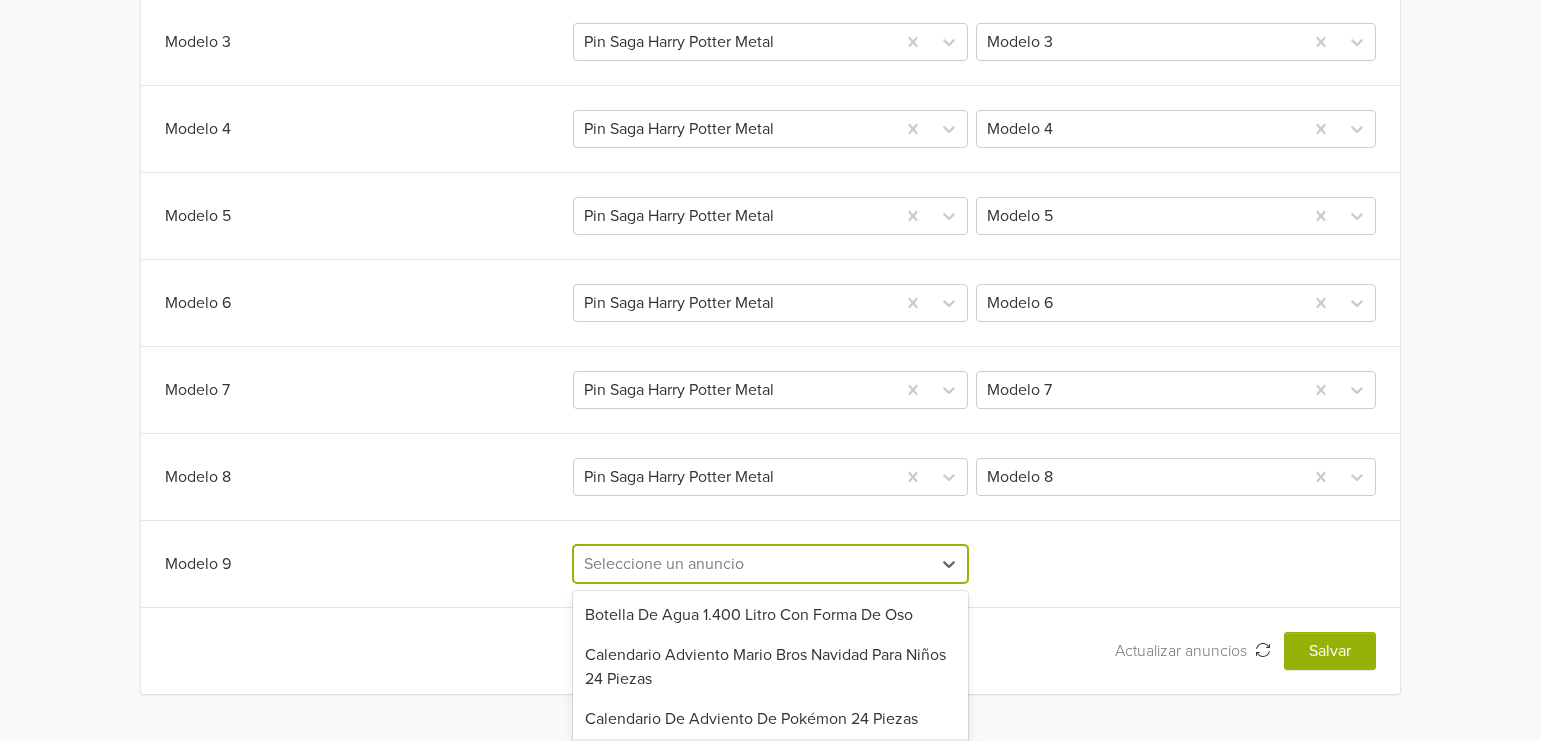 click on "297 results available. Use Up and Down to choose options, press Enter to select the currently focused option, press Escape to exit the menu, press Tab to select the option and exit the menu. Seleccione un anuncio Botella De Agua 1.400 Litro Con Forma De Oso Calendario Adviento Mario Bros Navidad Para Niños 24 Piezas Calendario De Adviento De Pokémon 24 Piezas Exploding Kittens - Gatos Explosivos Juego De Mesa Español Jogger Pantalon Carlitos Rugrats Poliester Mochila Hello Kitty Runner Tokio Loungefly Mochila Loungefly Friends Mochila Loungefly Kuromi & Melody Monedero Mochila Loungefly Stitch &lilo Reading Flora Pantuflas Abierta Panda Los Escandalosos Pantuflas Abiertas Bt21 7 Miembros Pantuflas Abiertas Cinnamoroll Con Movimiento De Orejas Pantuflas Abiertas Corgi Pantuflas Abiertas Jack Skellington Pantuflas Abiertas Luna- Sailor Moon 2 Pantuflas Abiertas Stitch Pantuflas Cerrada Hello Kitty Pantuflas Cerrada Homero Simpson Pantuflas Cerradas Baby Yoda Pantuflas  Cerradas Garfield Pin 90' Babe Metal" at bounding box center (771, 564) 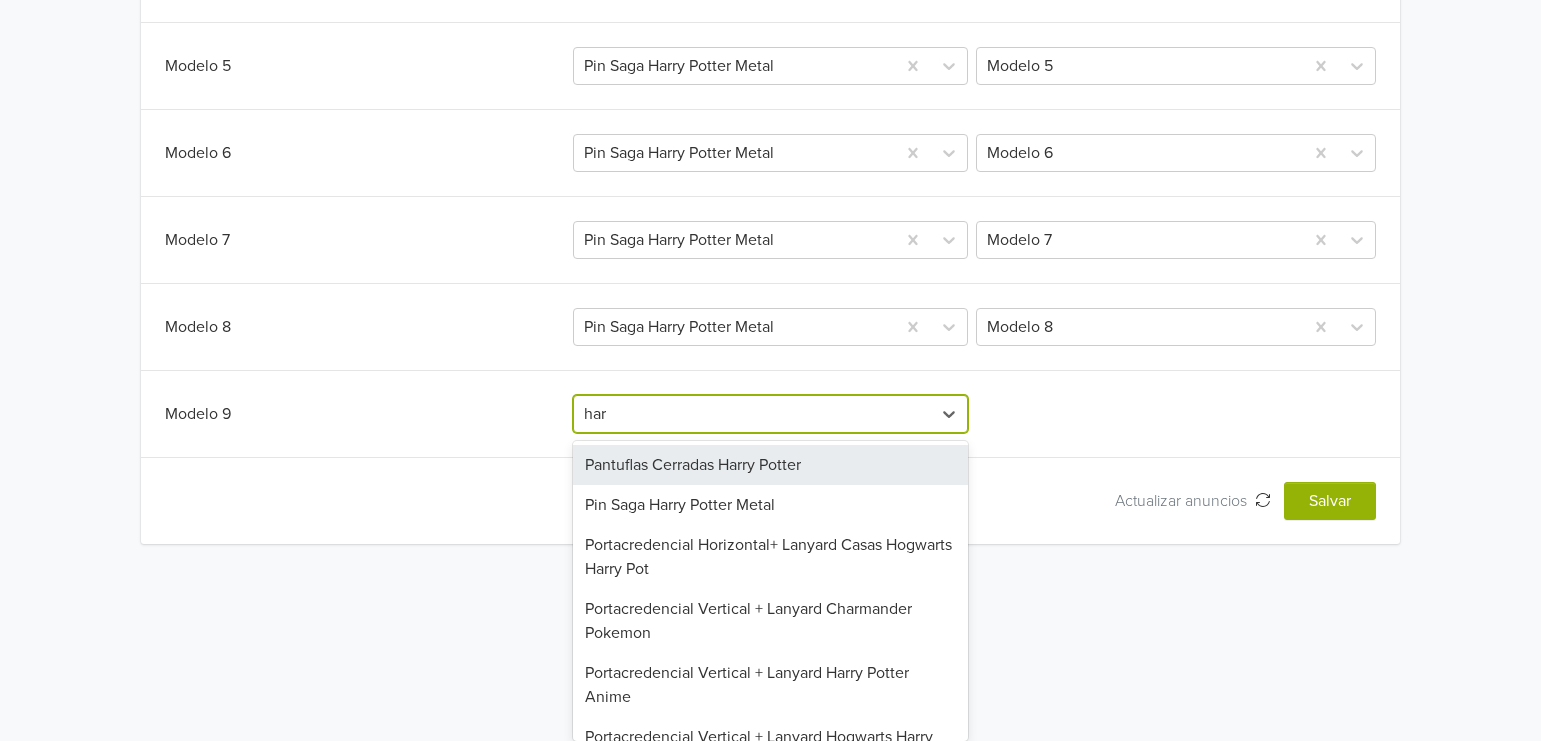 type on "harr" 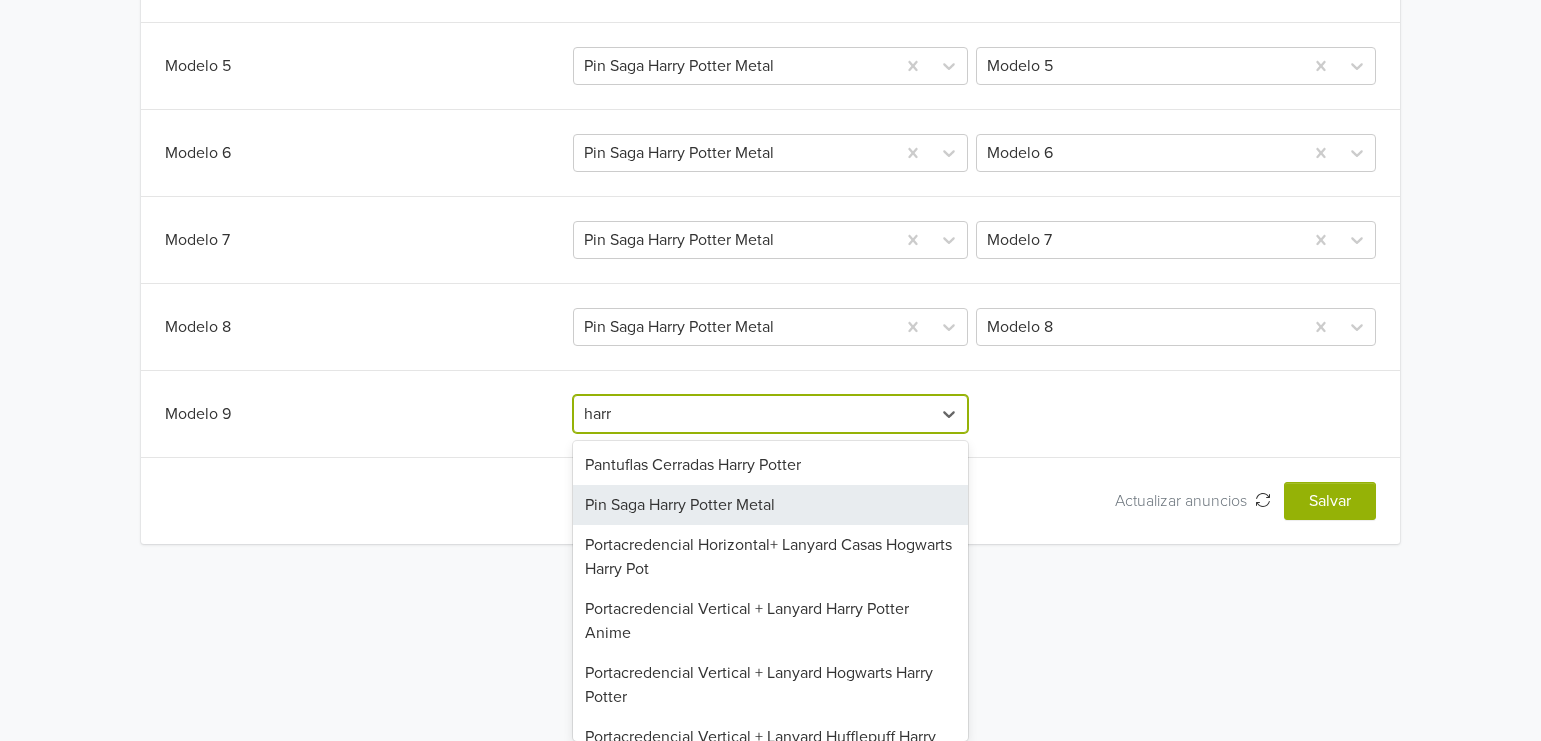 click on "Pin Saga Harry Potter Metal" at bounding box center (771, 505) 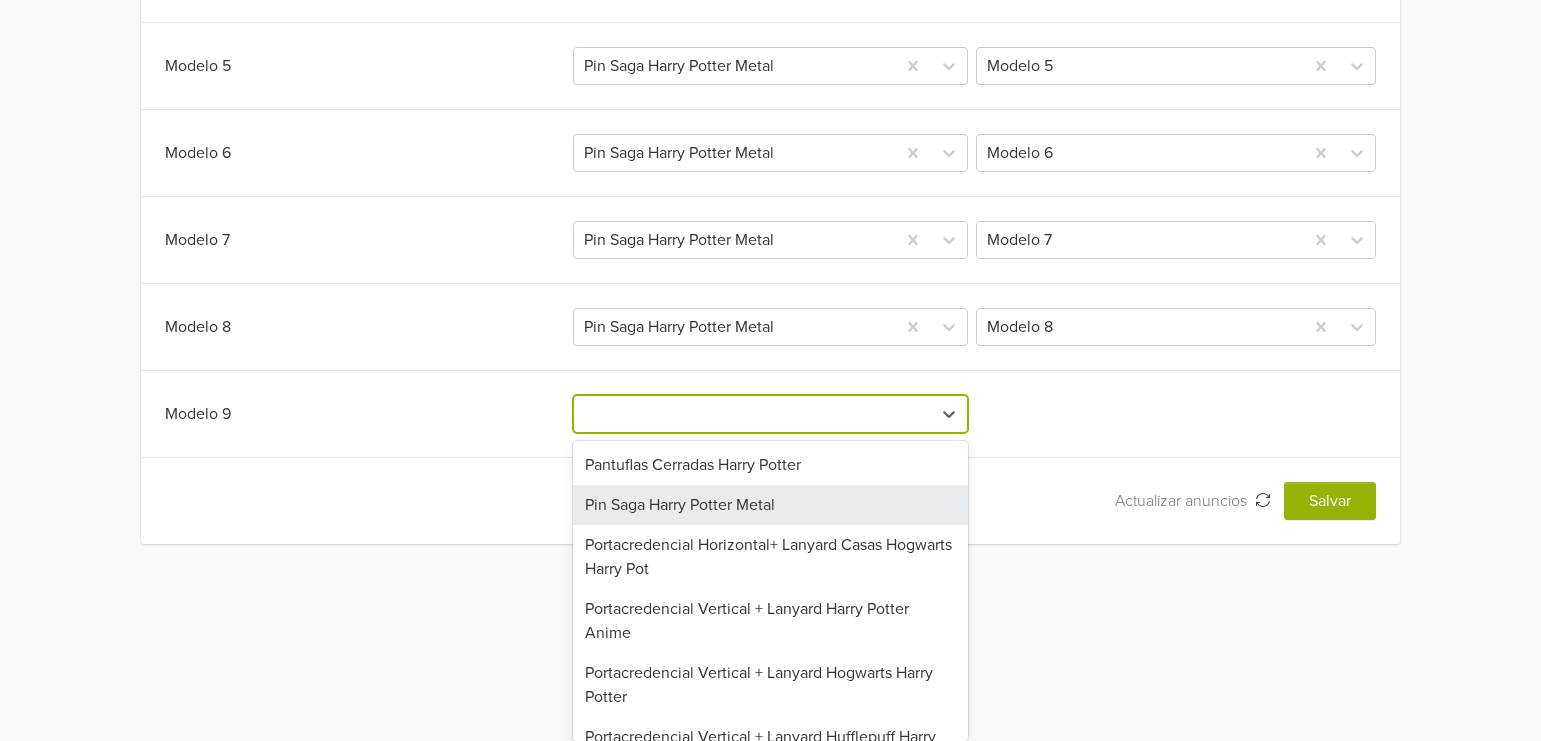 scroll, scrollTop: 2073, scrollLeft: 0, axis: vertical 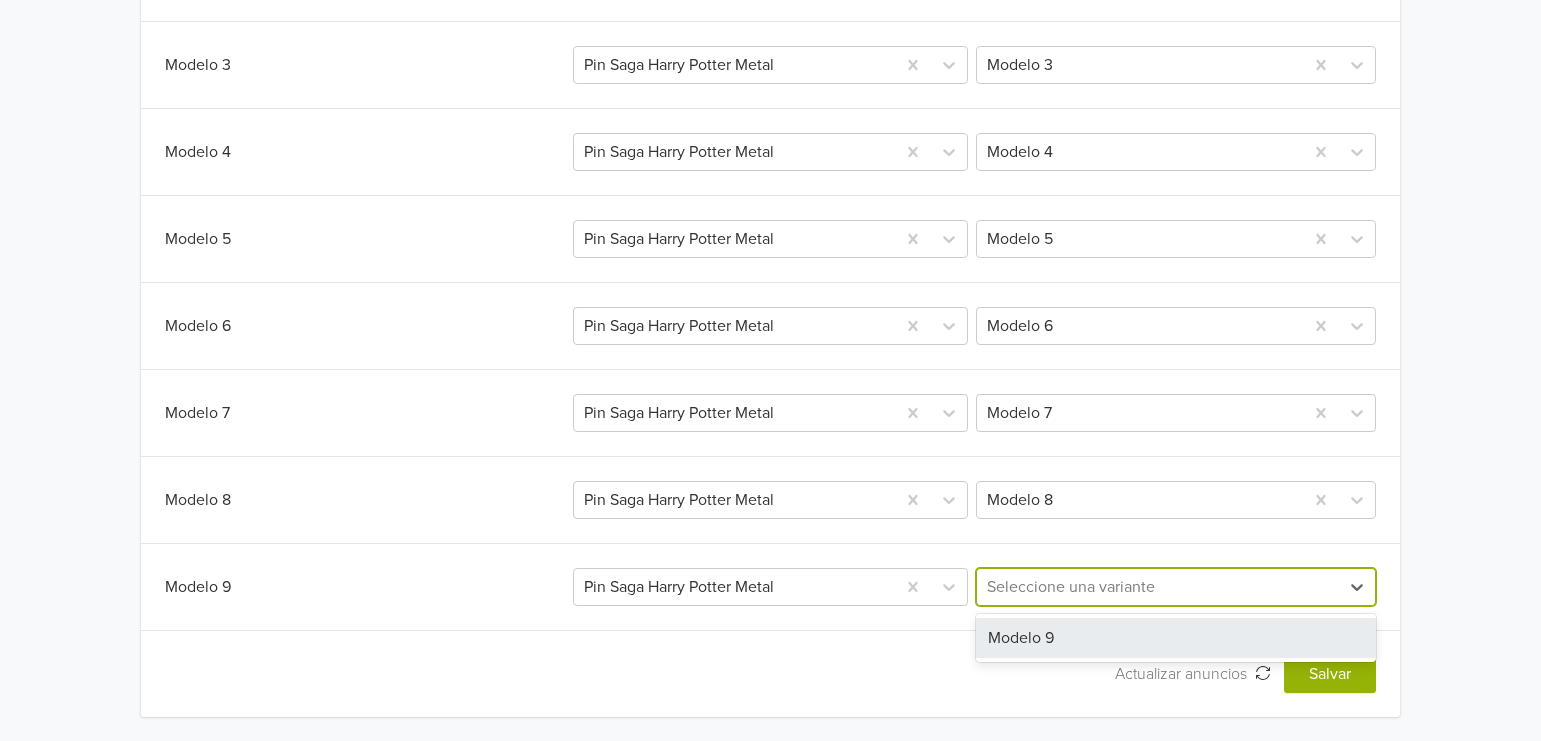 click at bounding box center (1158, 587) 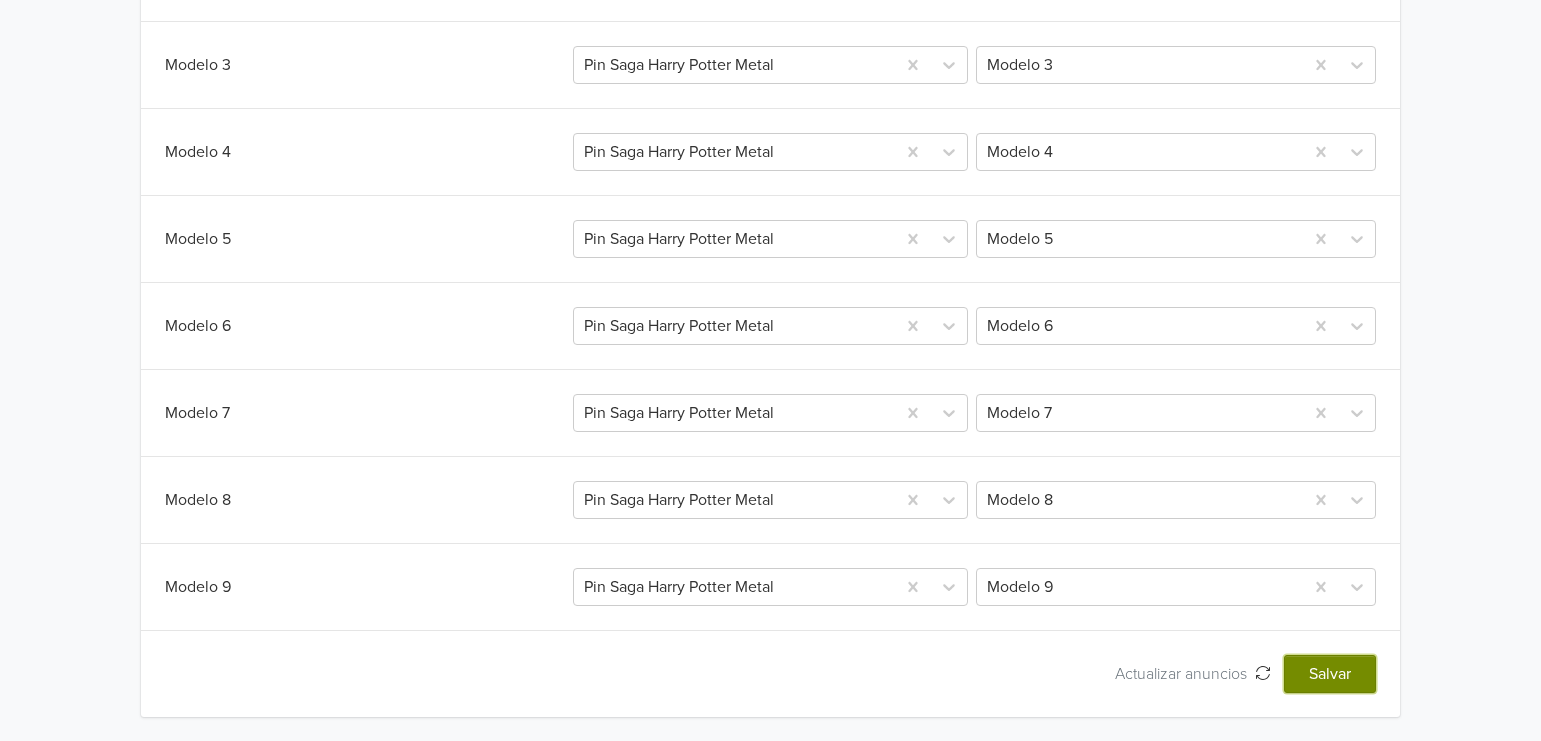 click on "Salvar" at bounding box center [1330, 674] 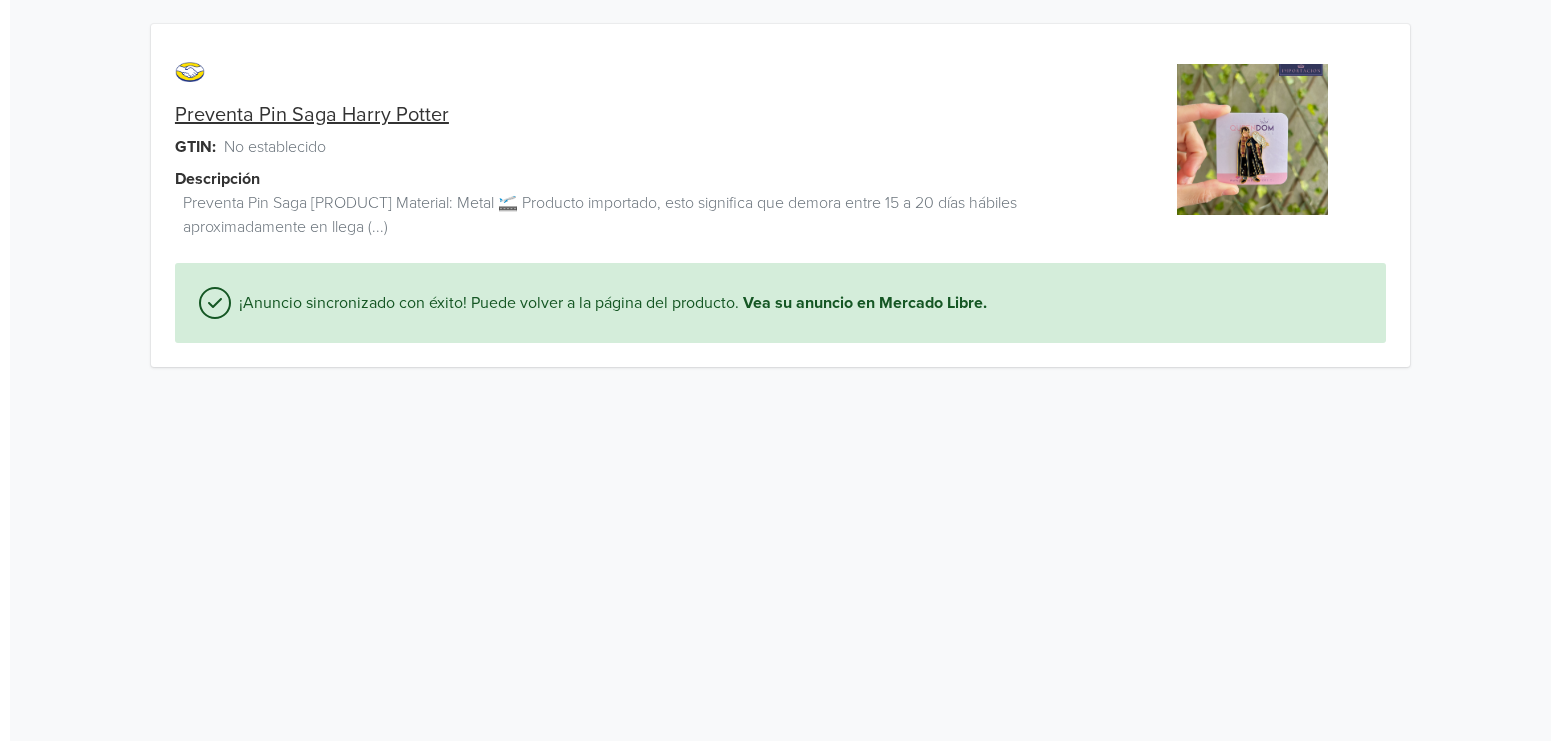 scroll, scrollTop: 0, scrollLeft: 0, axis: both 